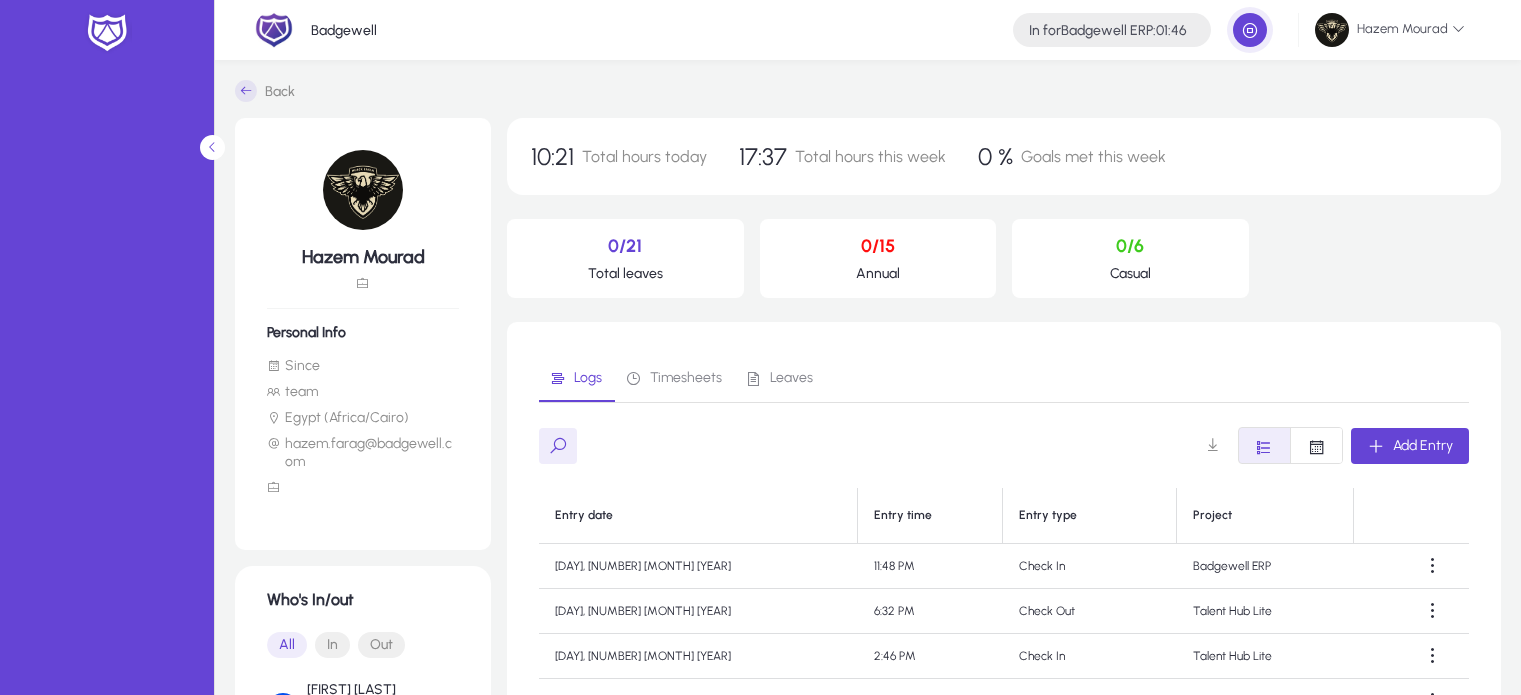 scroll, scrollTop: 0, scrollLeft: 0, axis: both 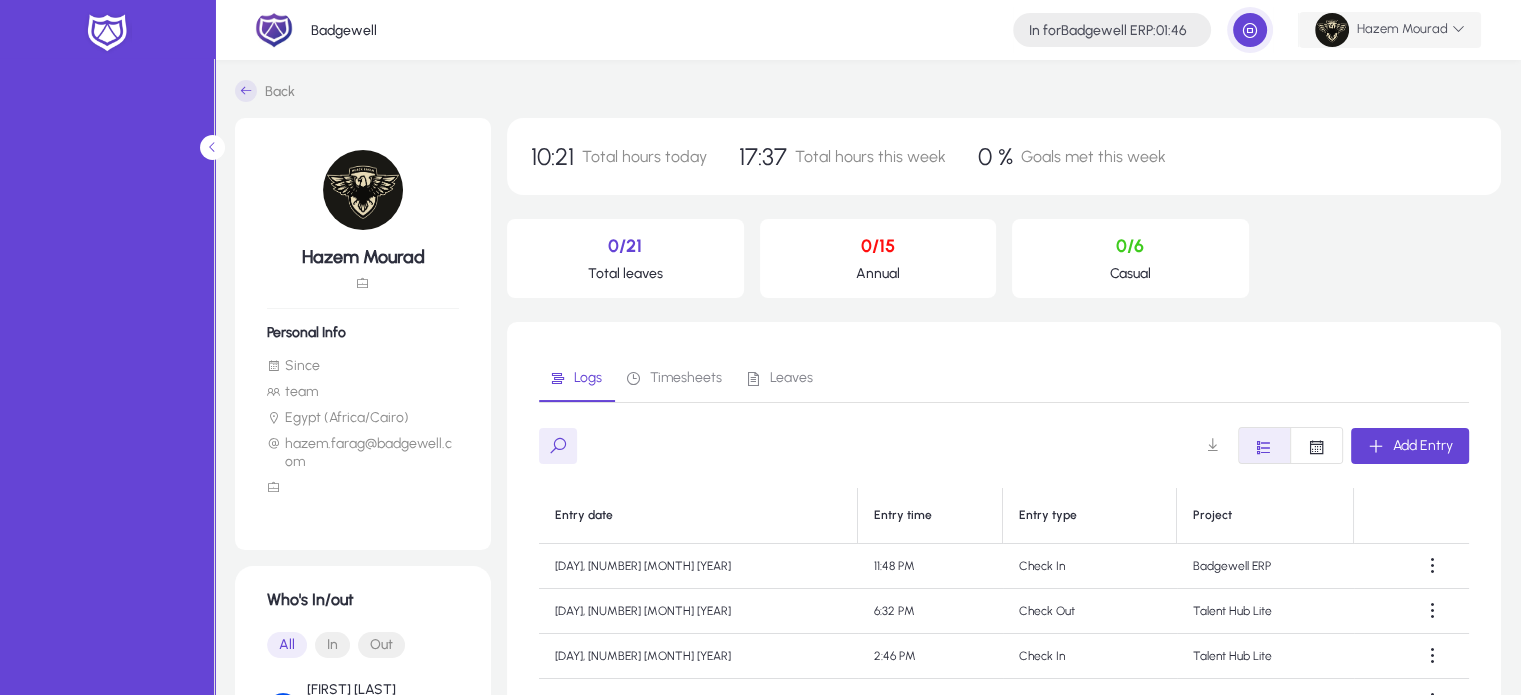 click on "Hazem  Mourad" 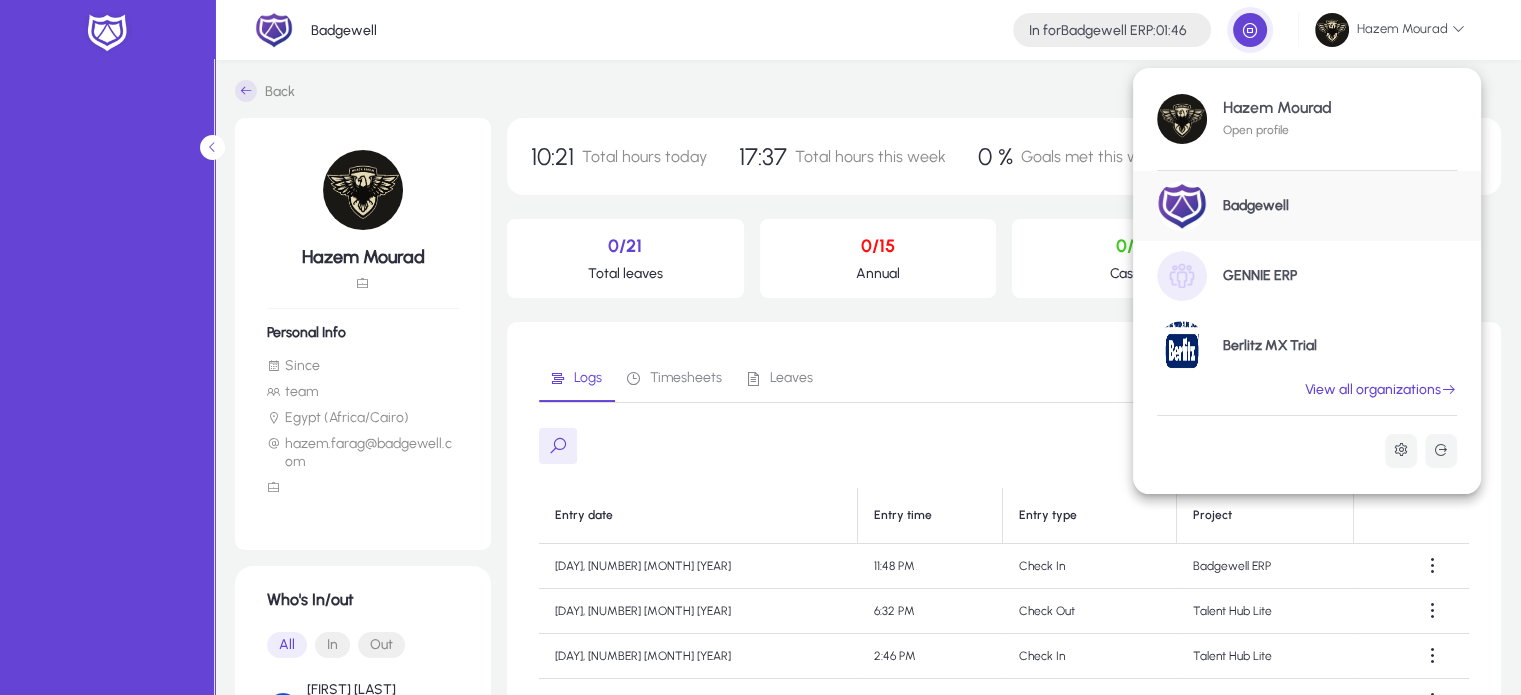click on "GENNIE ERP" at bounding box center (1260, 276) 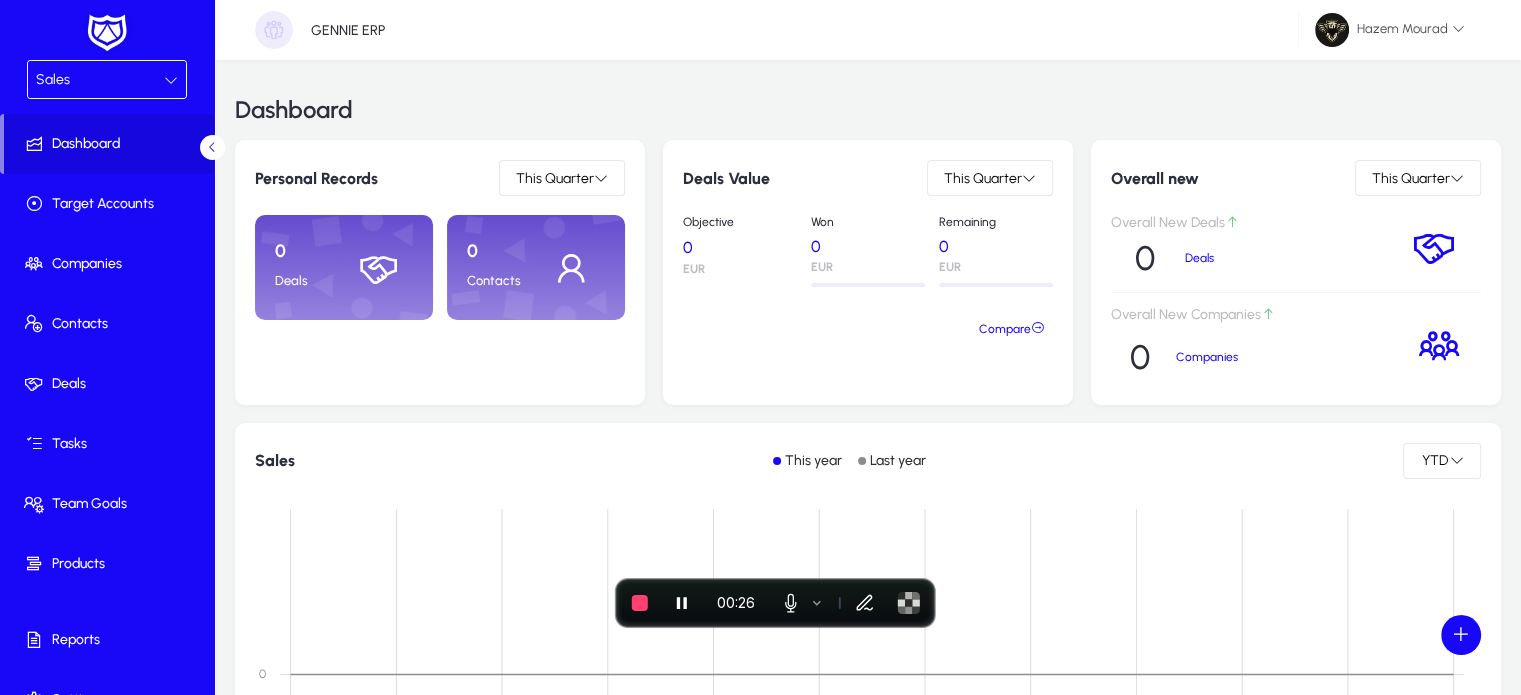 click on "Sales" at bounding box center [100, 80] 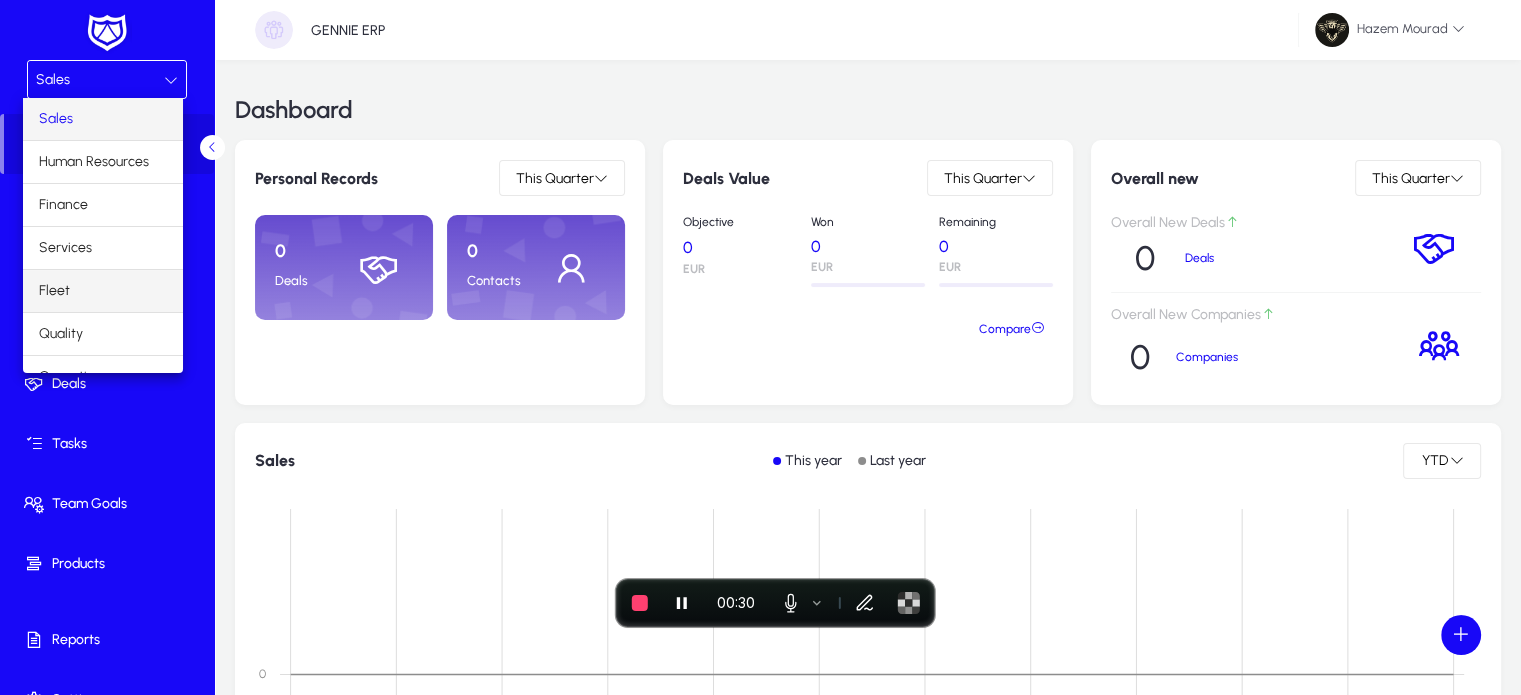 scroll, scrollTop: 66, scrollLeft: 0, axis: vertical 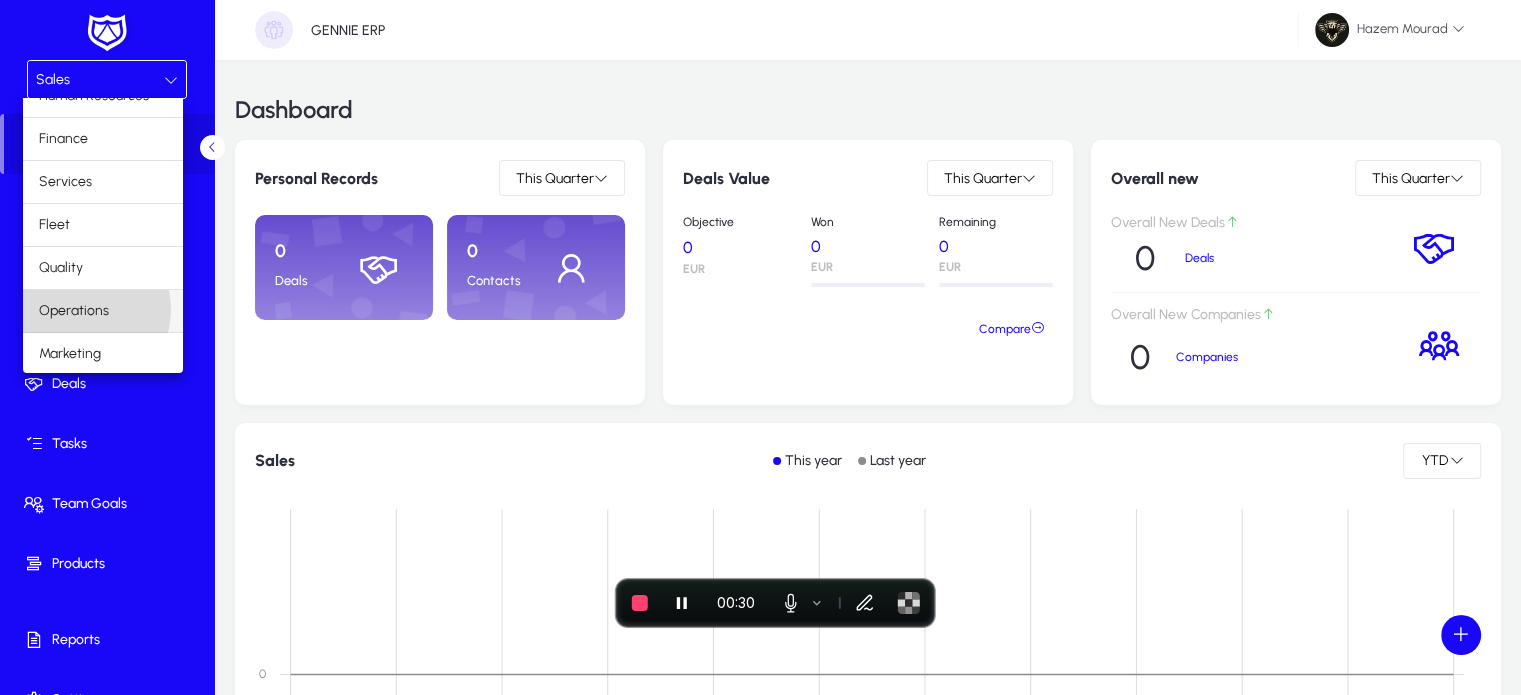 click on "Operations" at bounding box center (74, 311) 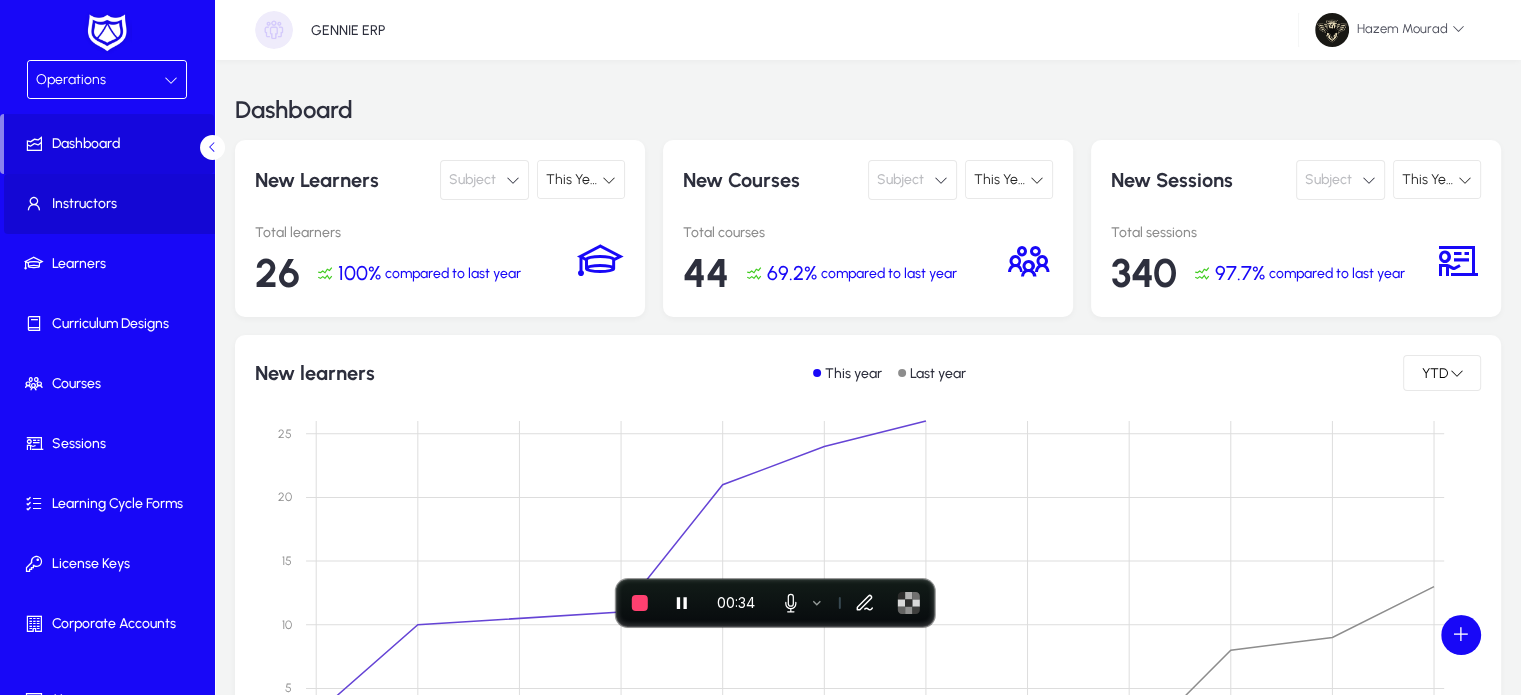 click 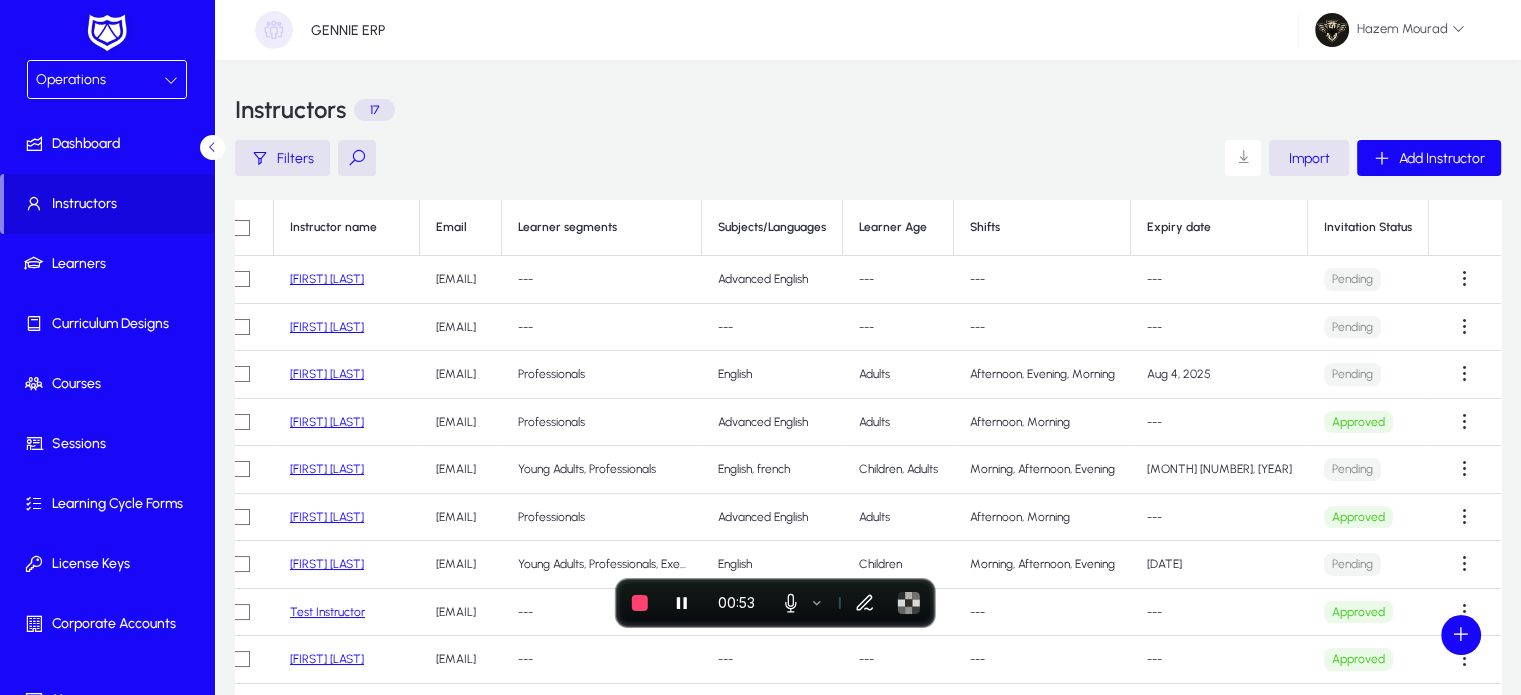 scroll, scrollTop: 0, scrollLeft: 98, axis: horizontal 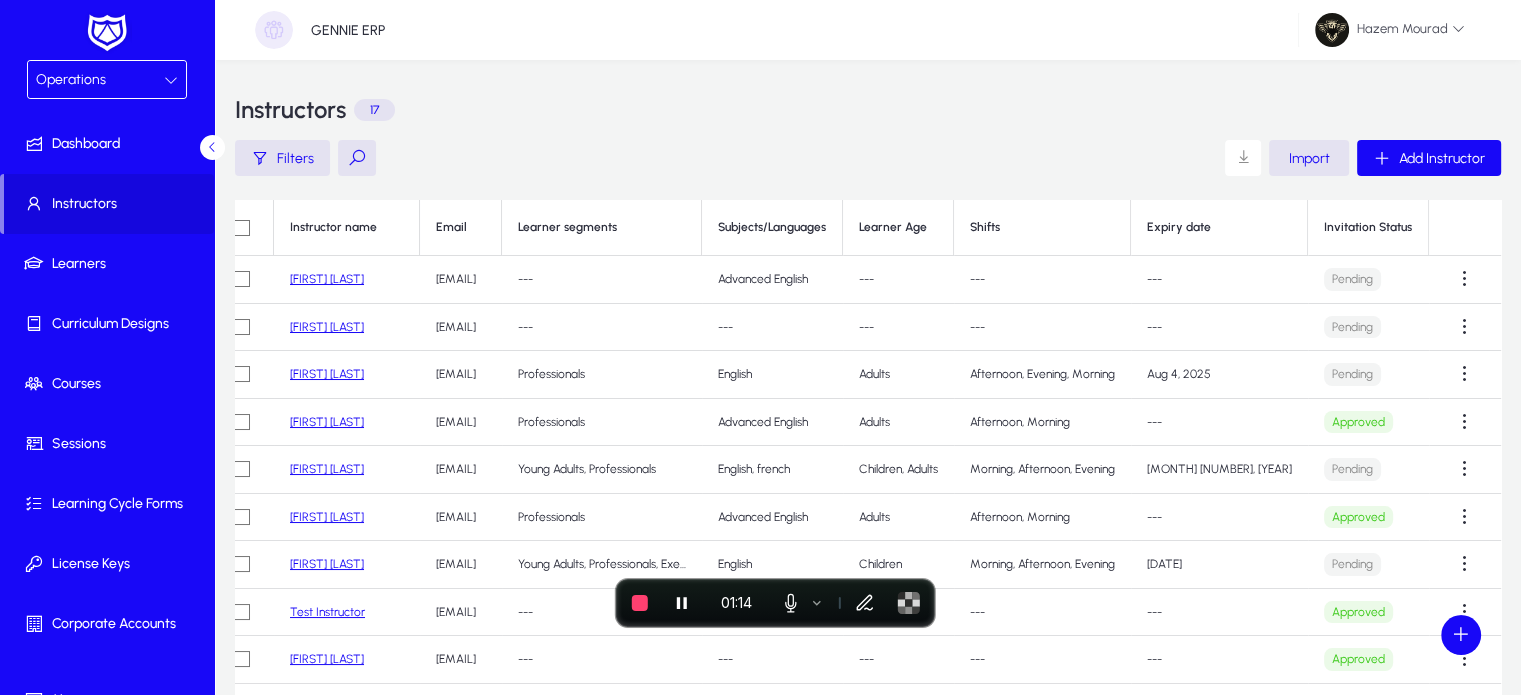 drag, startPoint x: 1286, startPoint y: 372, endPoint x: 1210, endPoint y: 391, distance: 78.339005 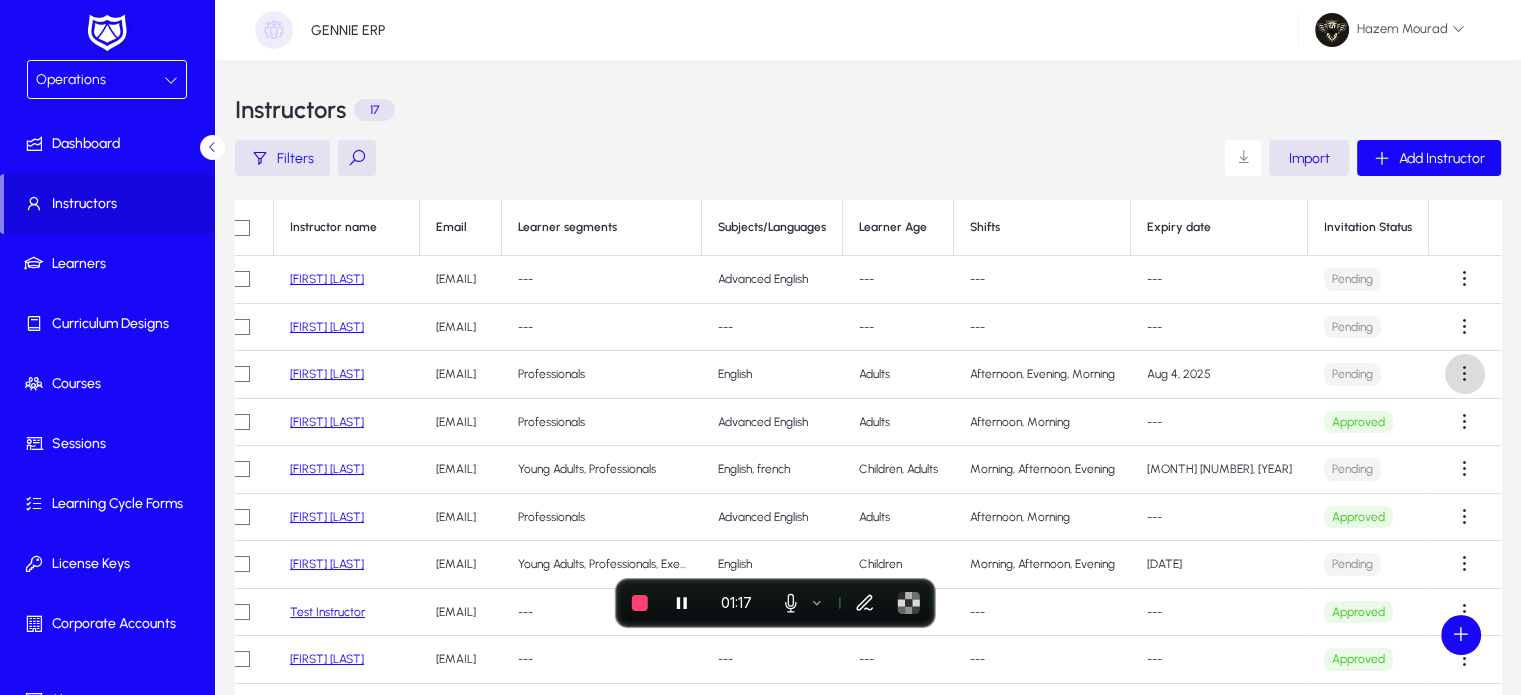 click 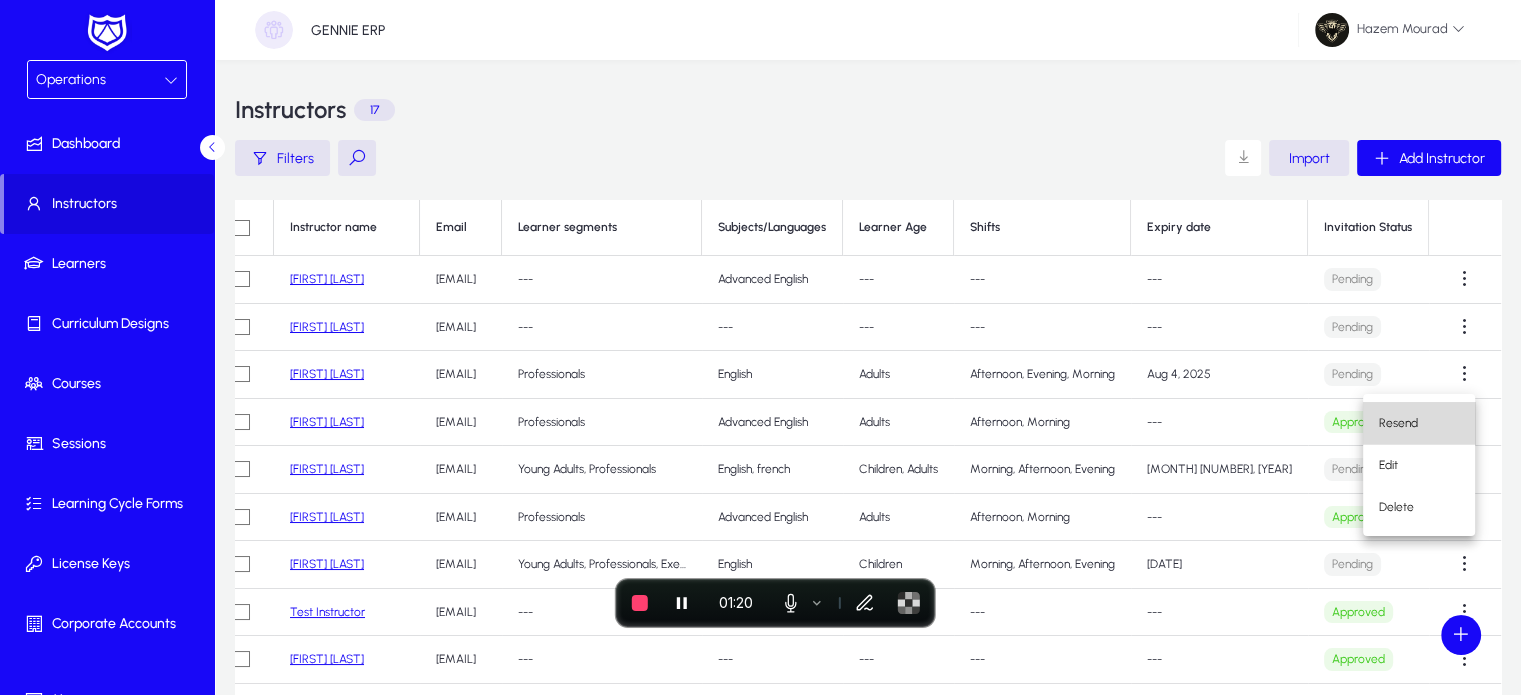 click on "Resend" at bounding box center [1419, 423] 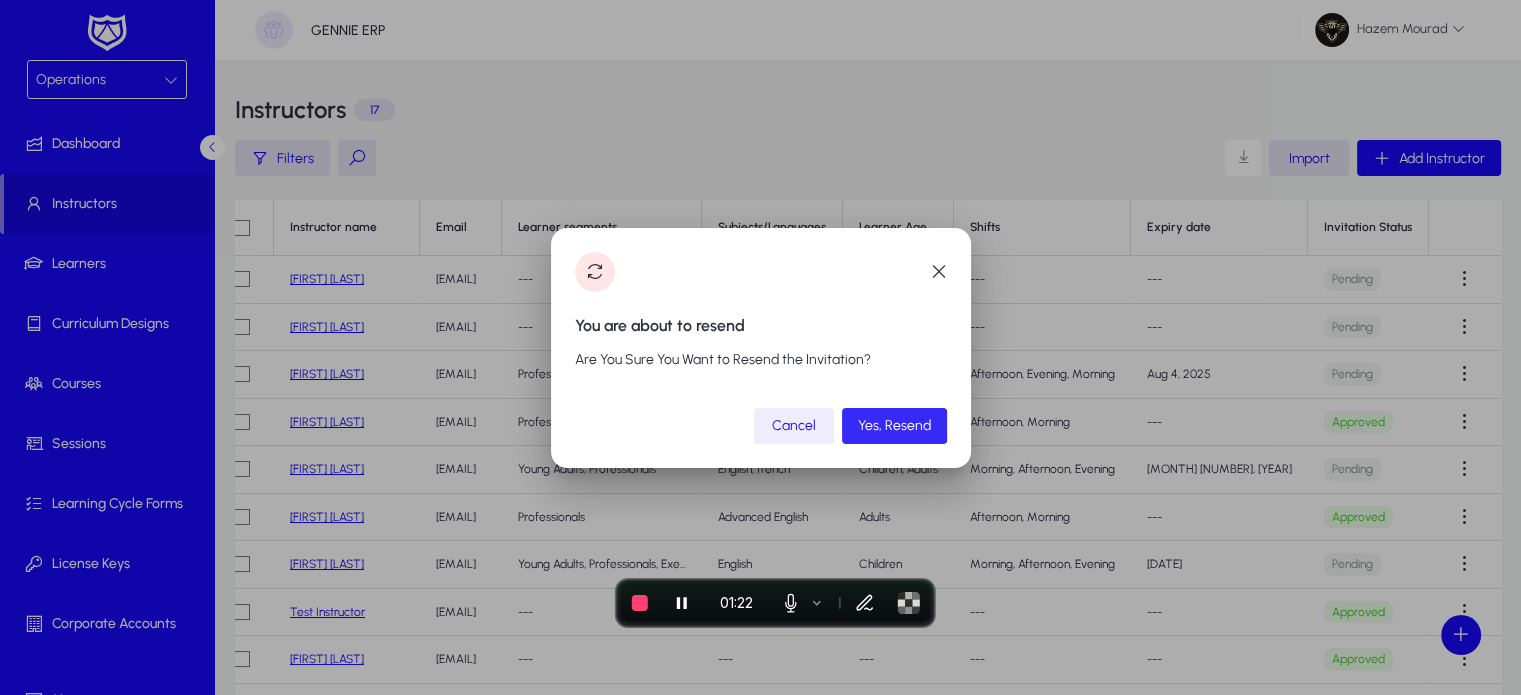 click on "Yes, Resend" at bounding box center (894, 425) 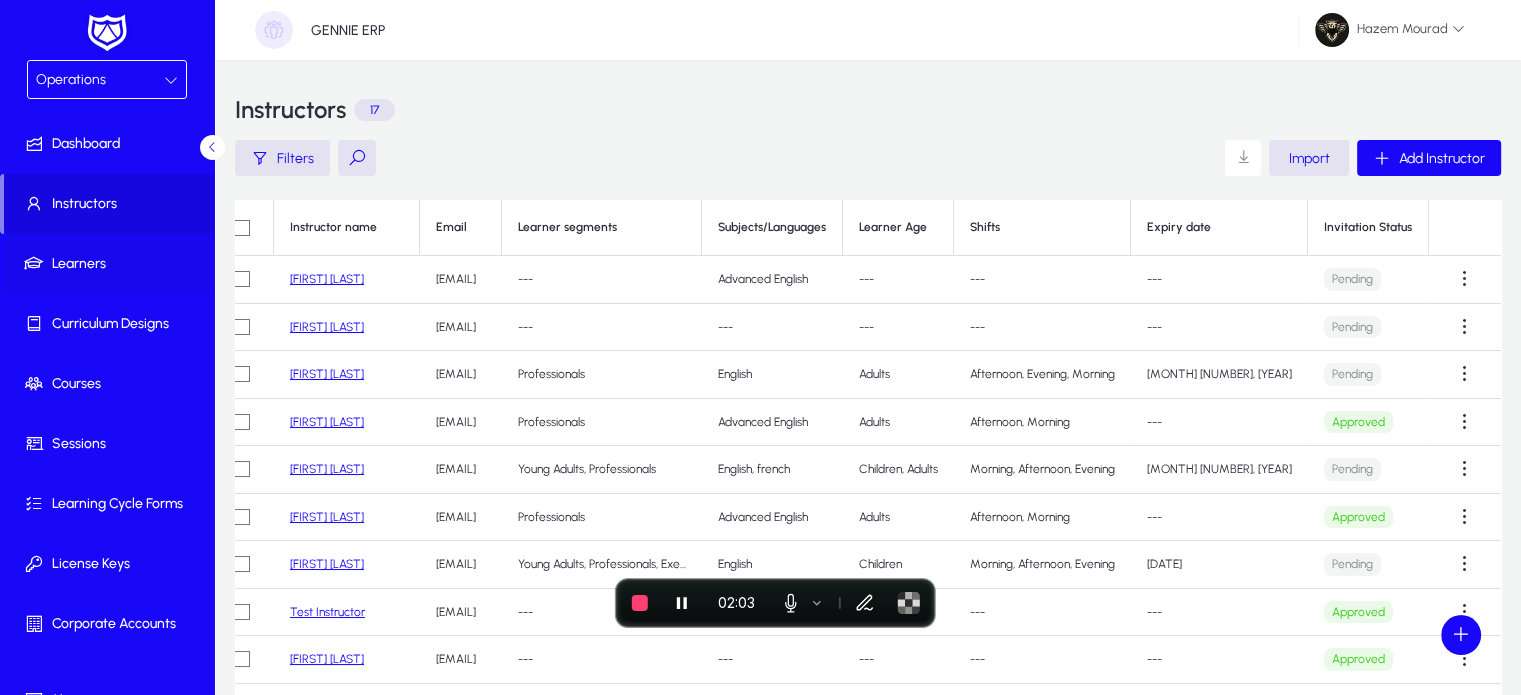 click 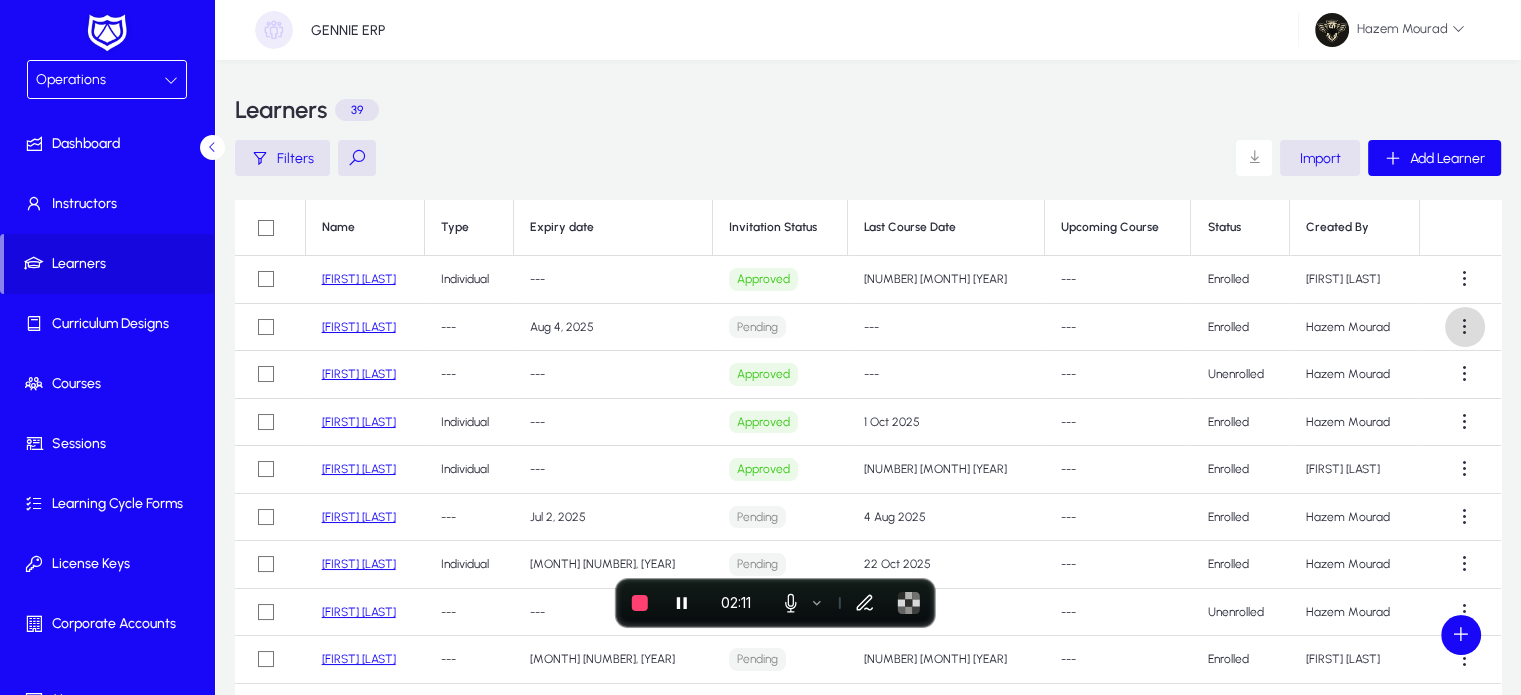 click 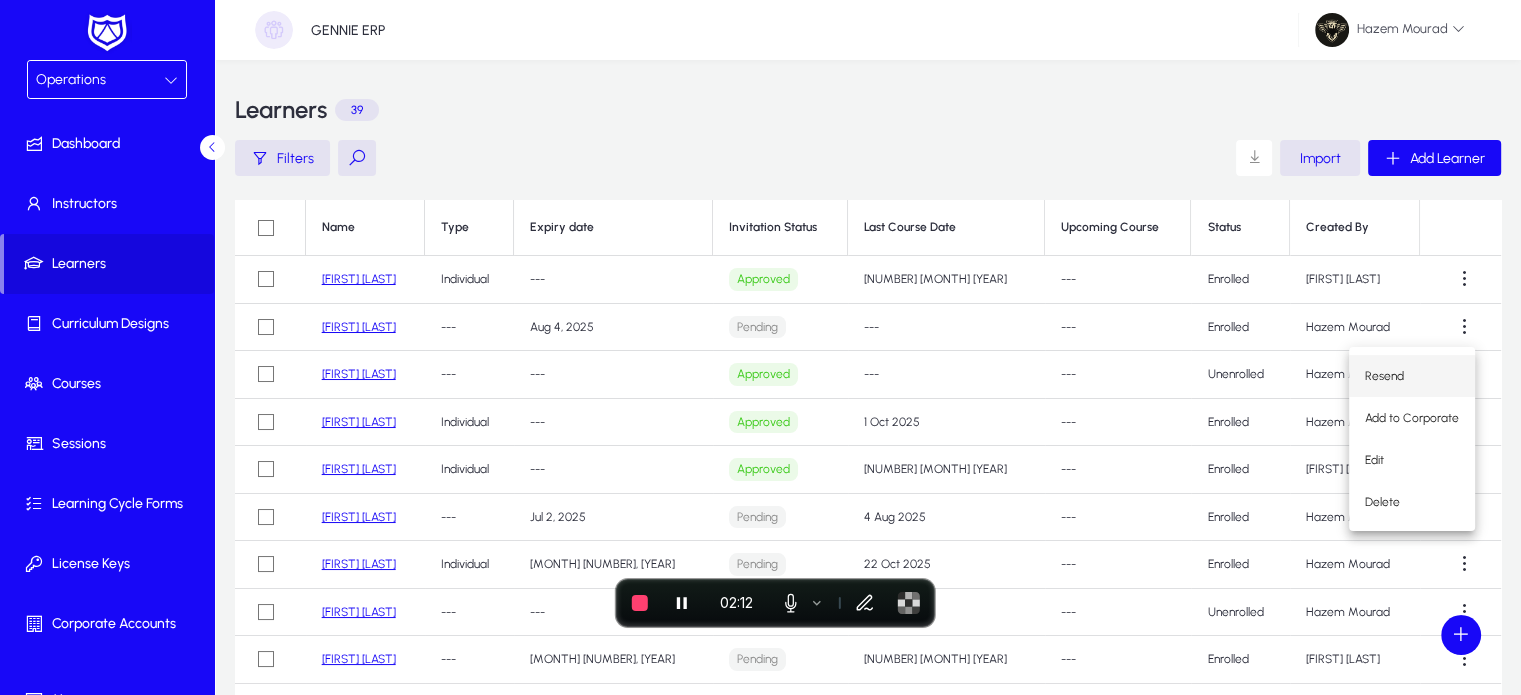 click on "Resend" at bounding box center [1412, 376] 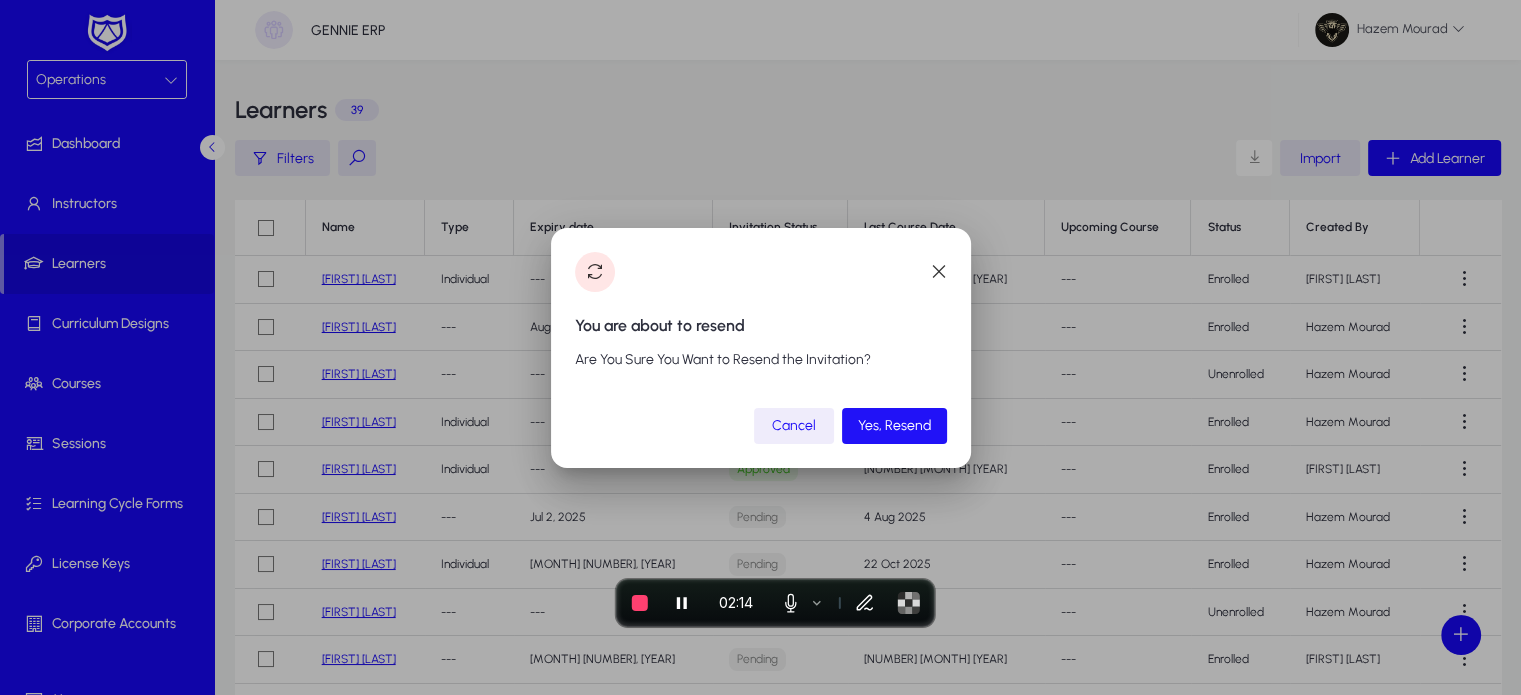 click on "Yes, Resend" at bounding box center [894, 425] 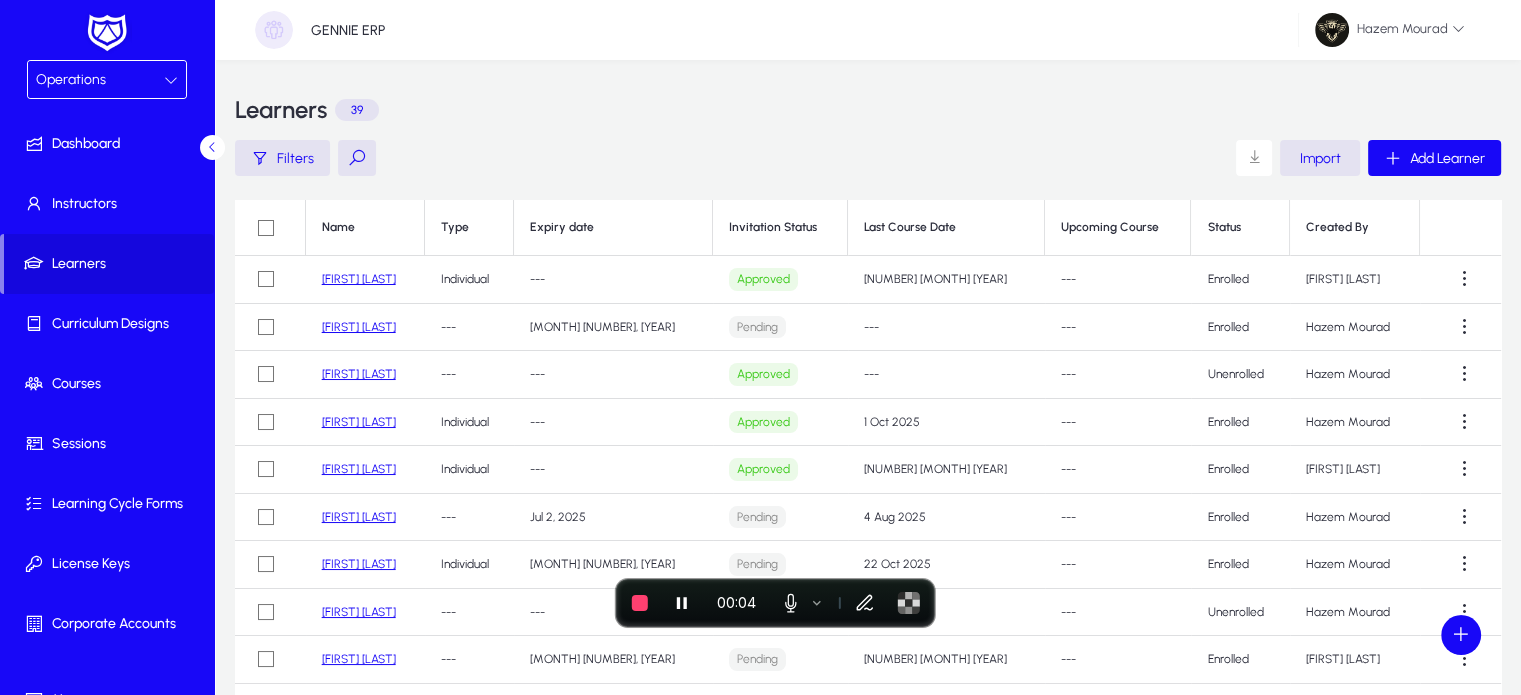 click on "Operations" at bounding box center (100, 80) 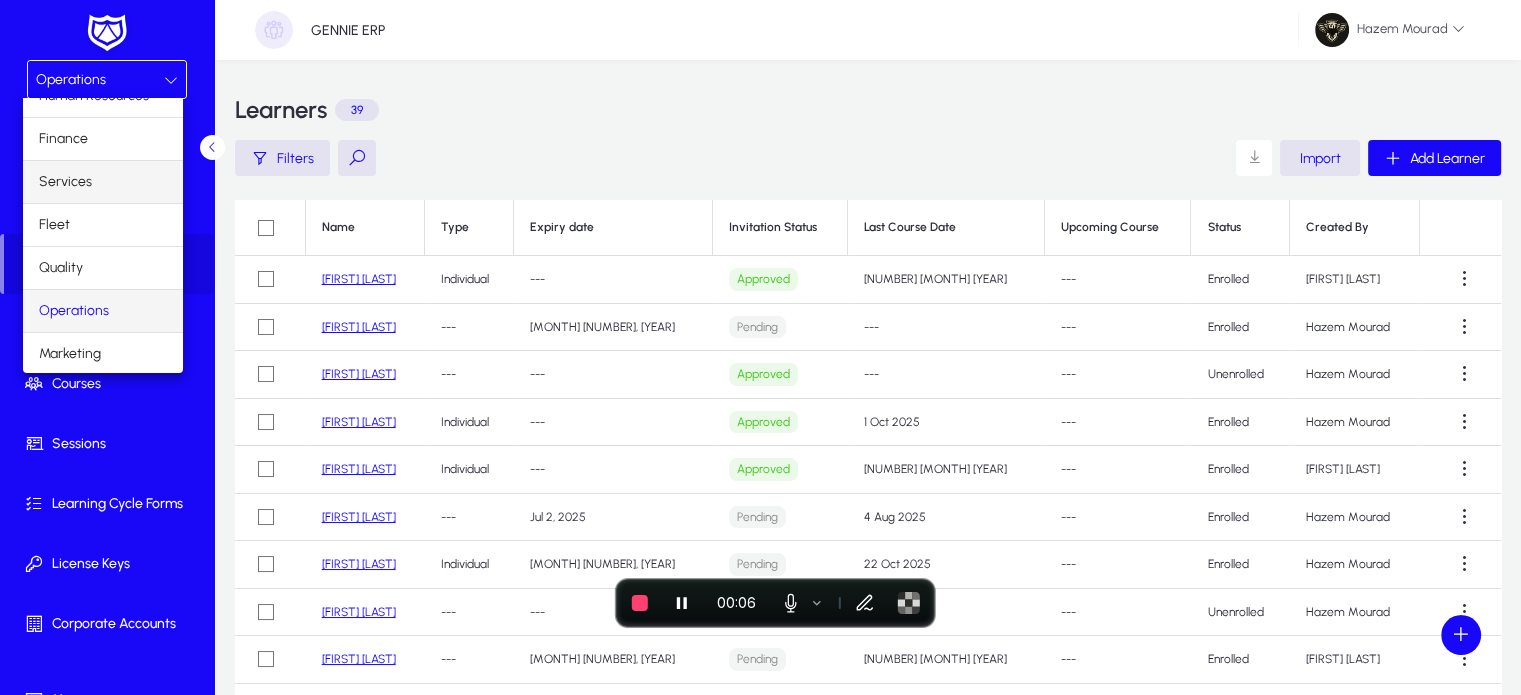 scroll, scrollTop: 0, scrollLeft: 0, axis: both 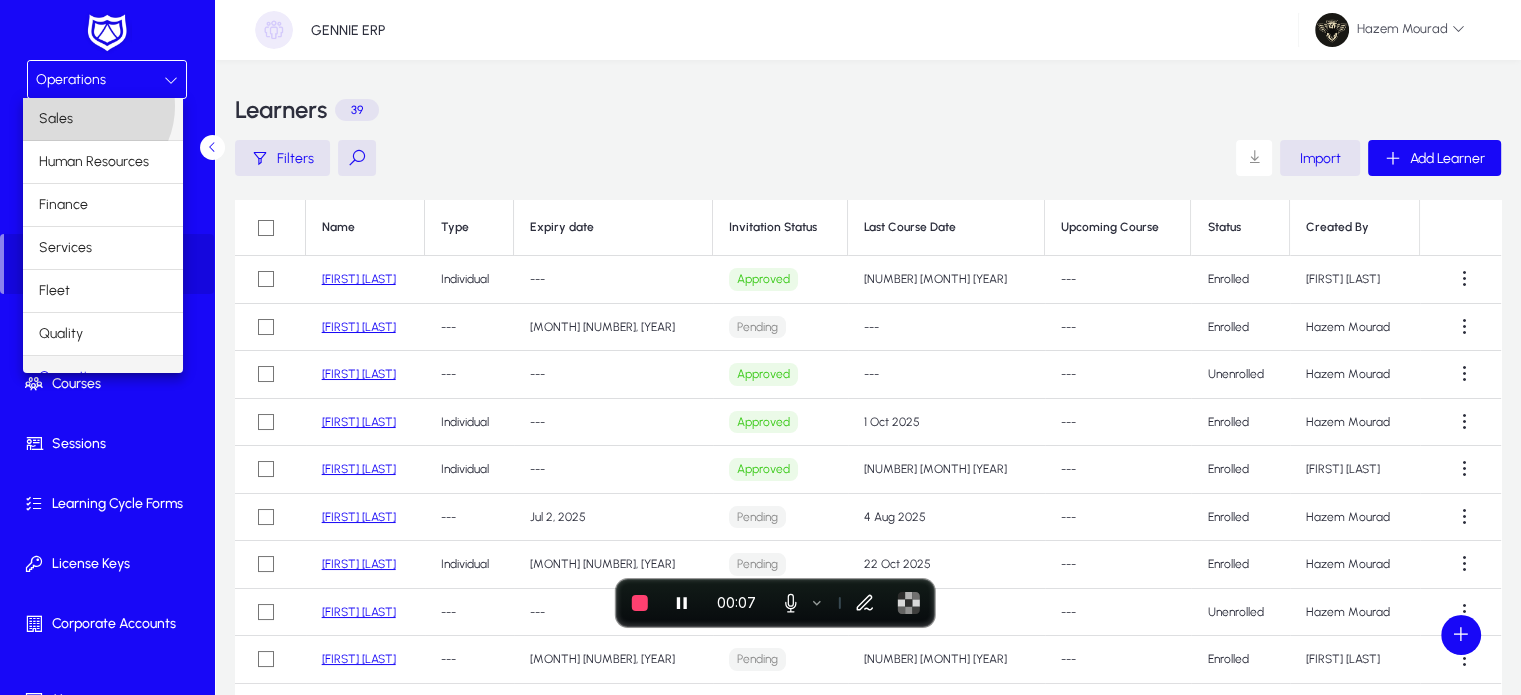 click on "Sales" at bounding box center (103, 119) 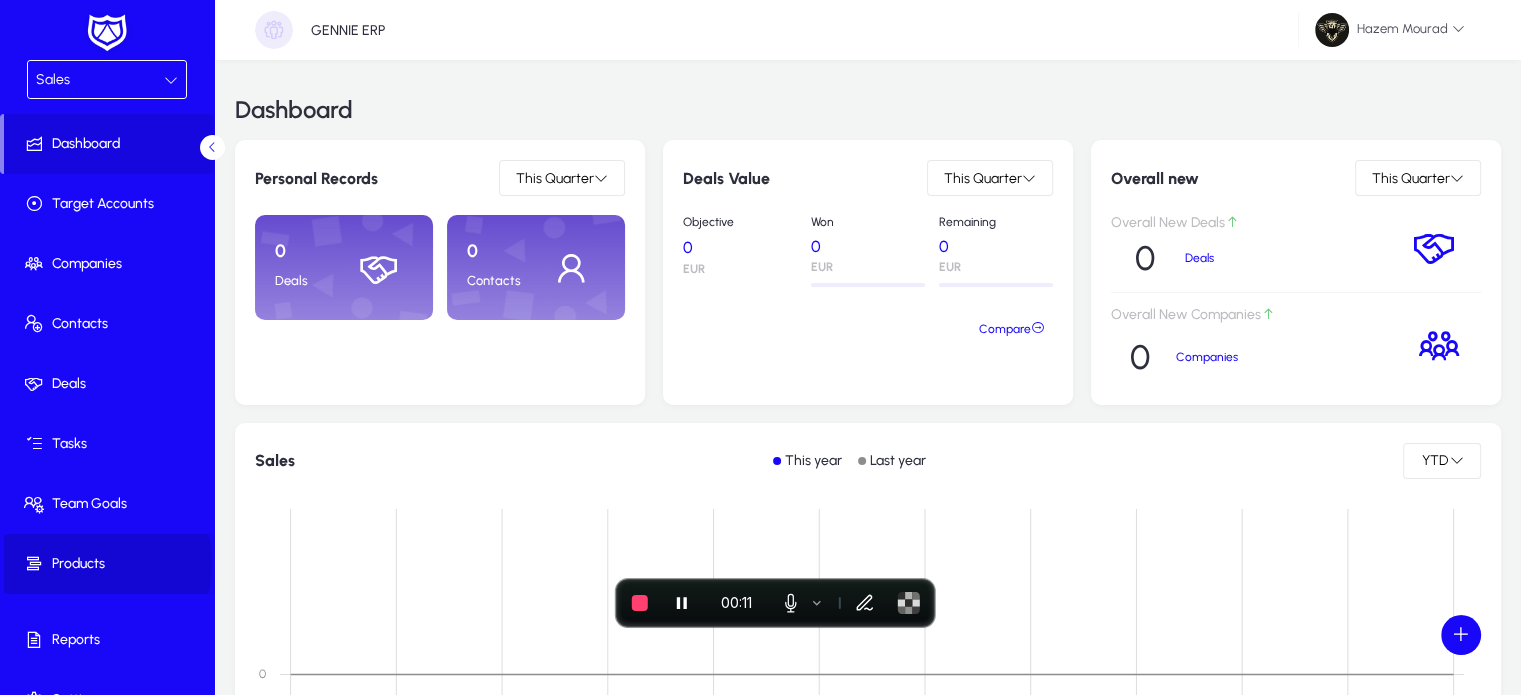 click on "Products" 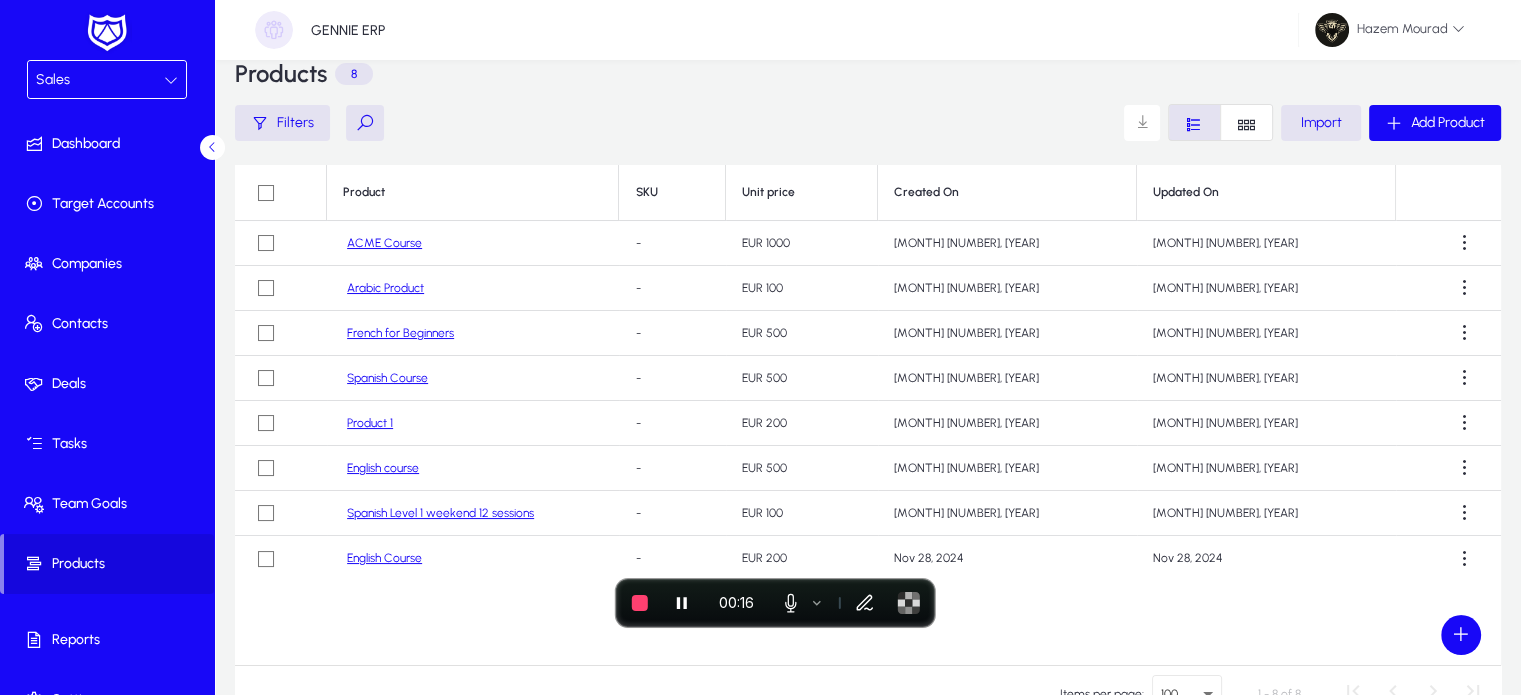scroll, scrollTop: 34, scrollLeft: 0, axis: vertical 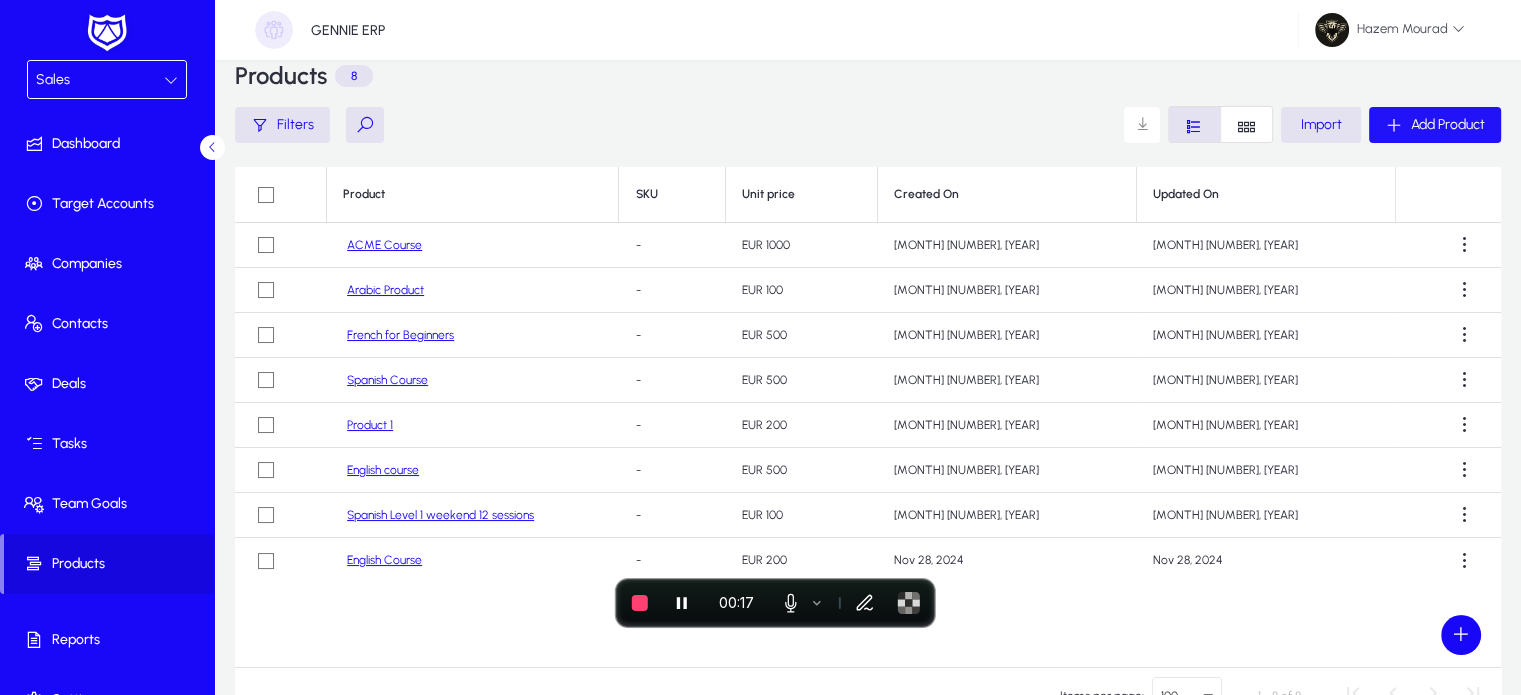 click 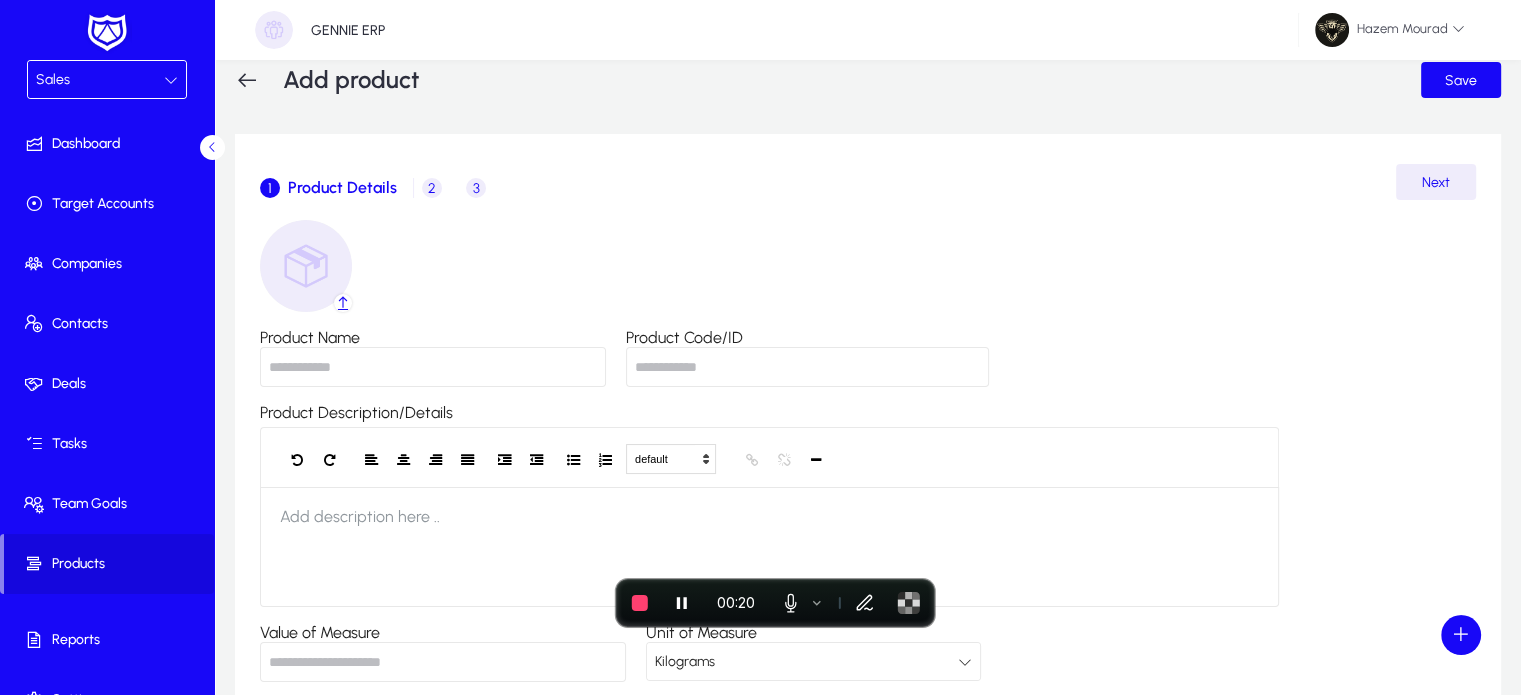 click on "Product Name" at bounding box center [433, 367] 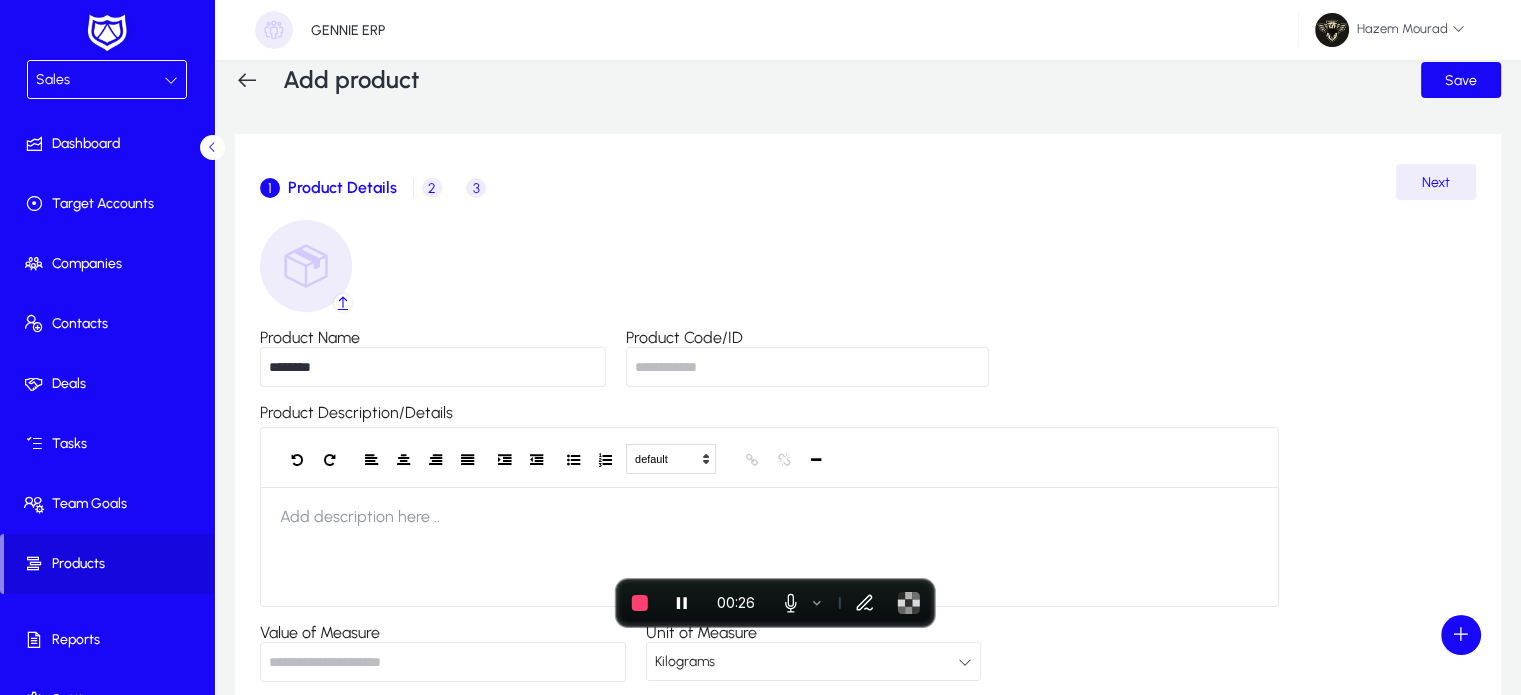 type on "********" 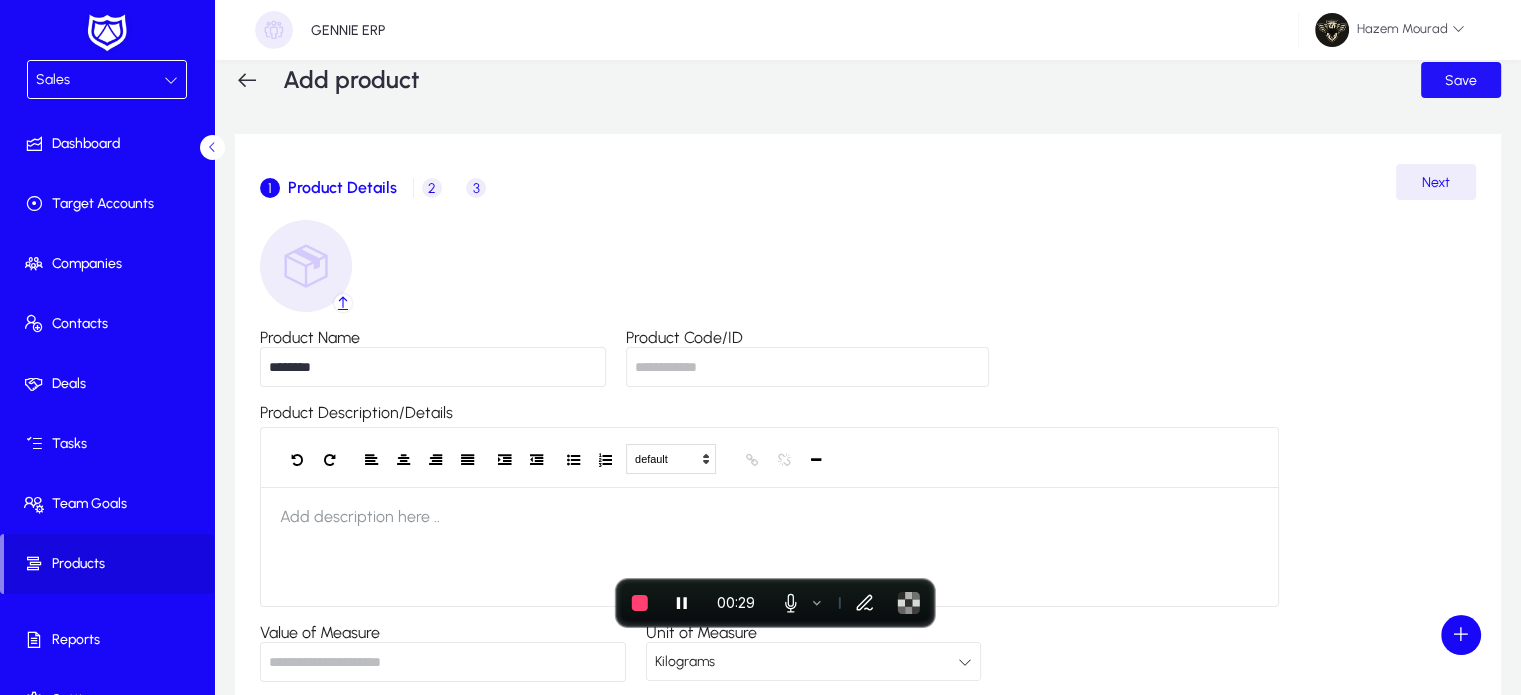 click on "Save" 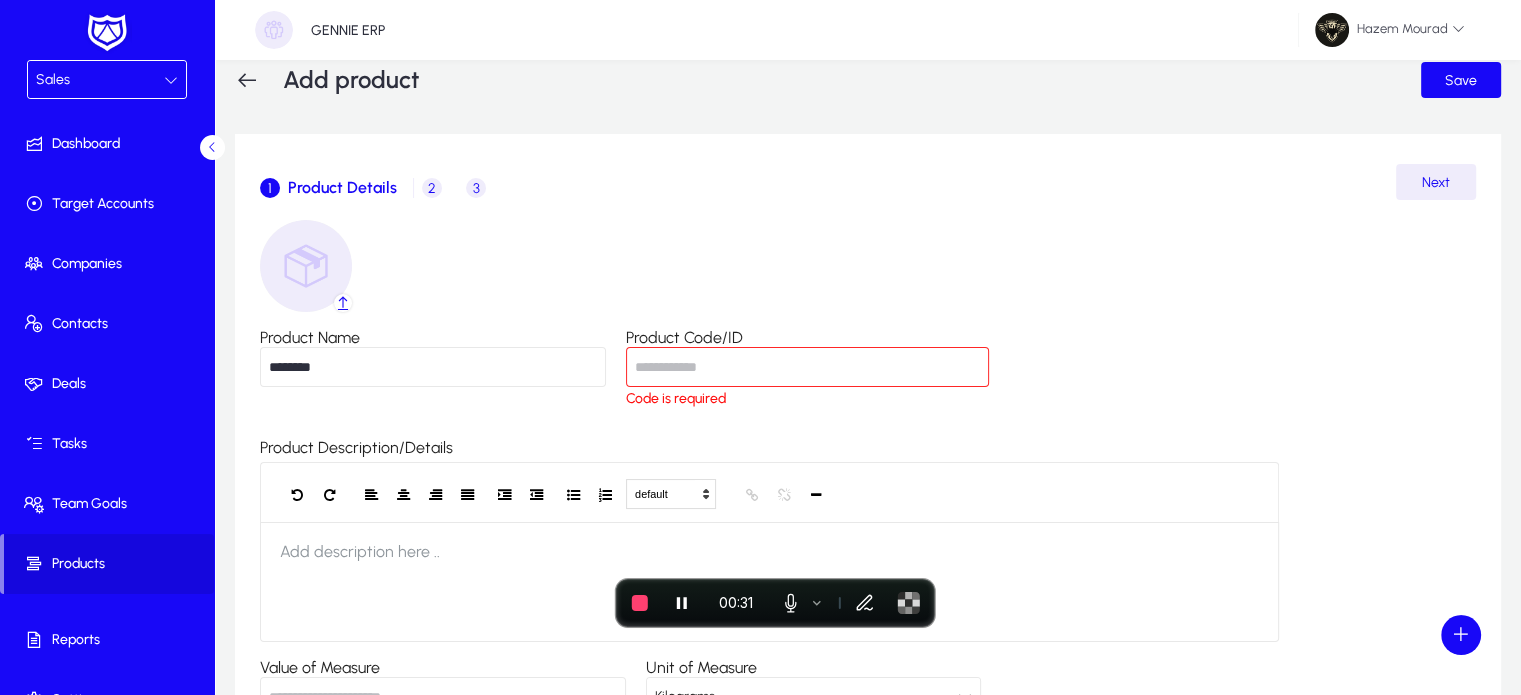 click on "Product Code/ID" at bounding box center (807, 367) 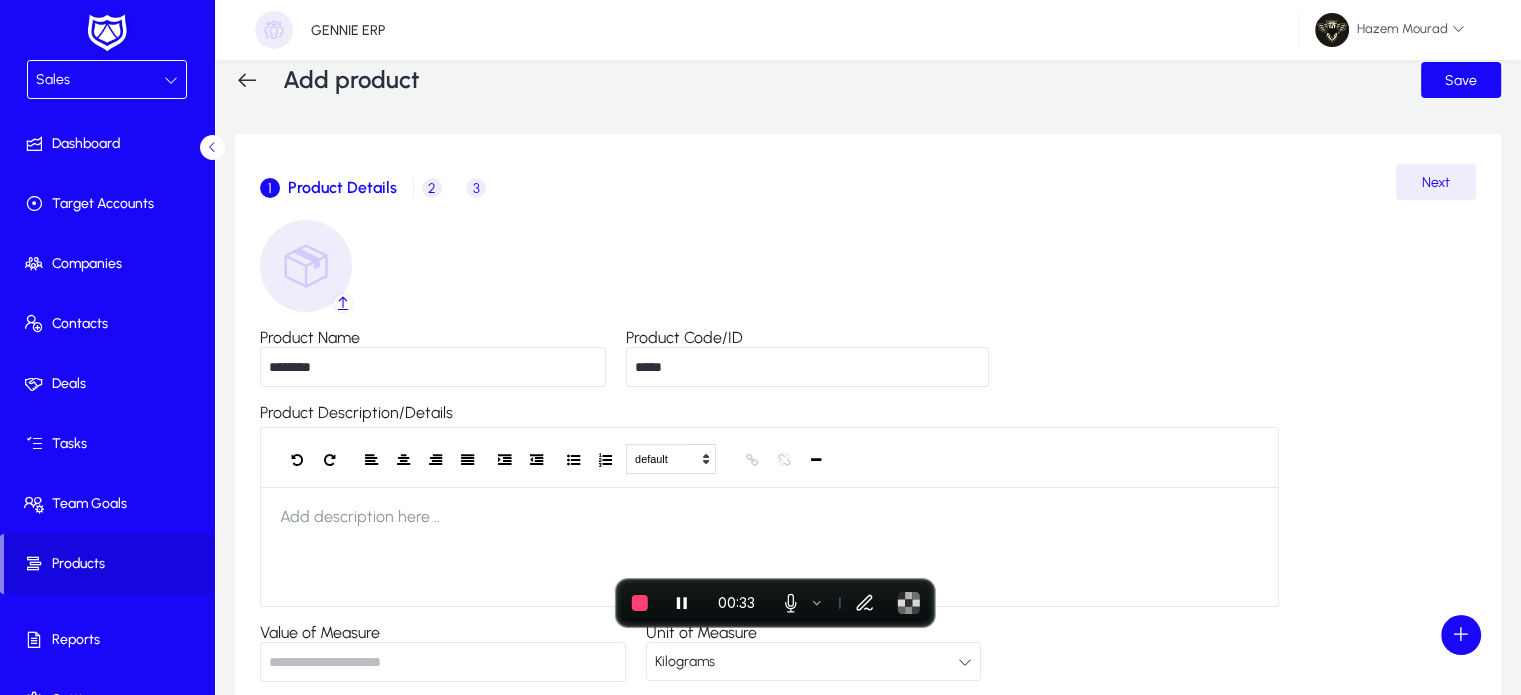 type on "*****" 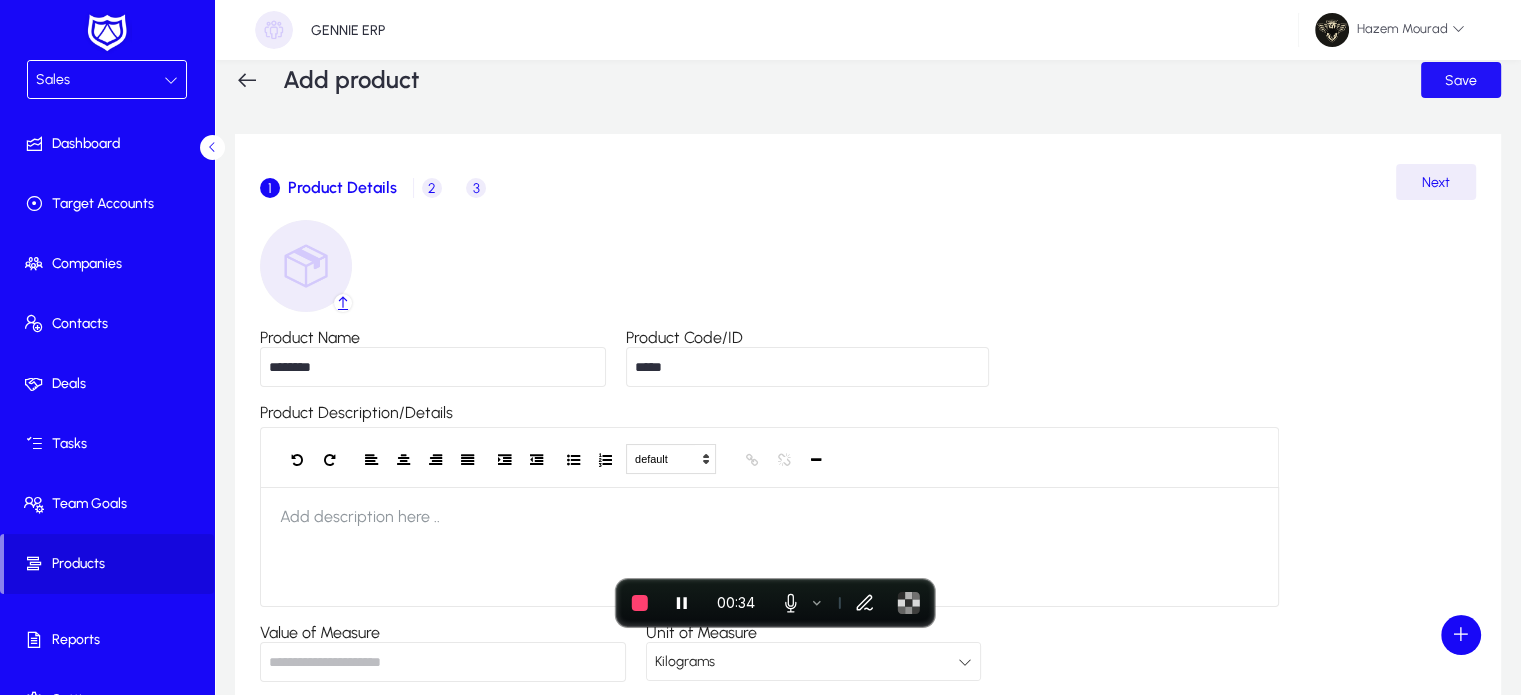 click on "Save" 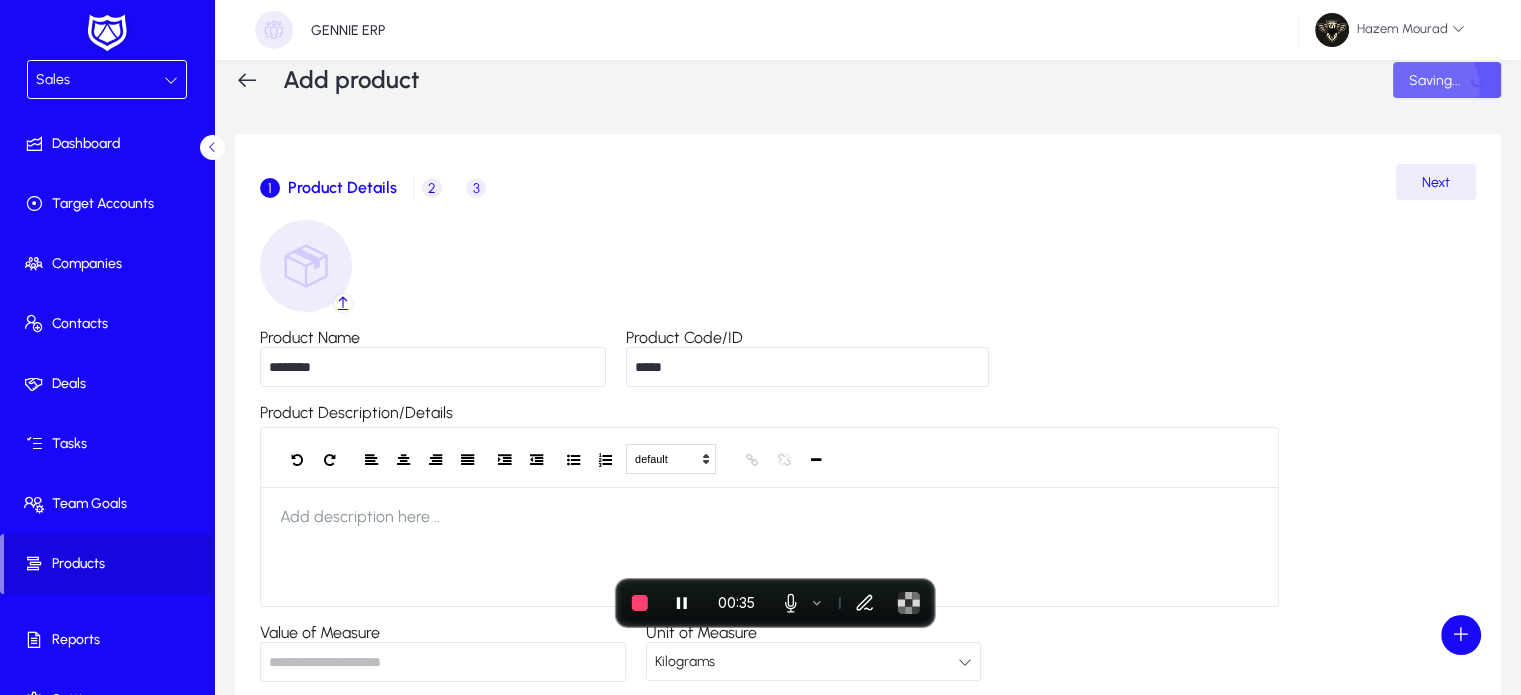 click on "Saving..." 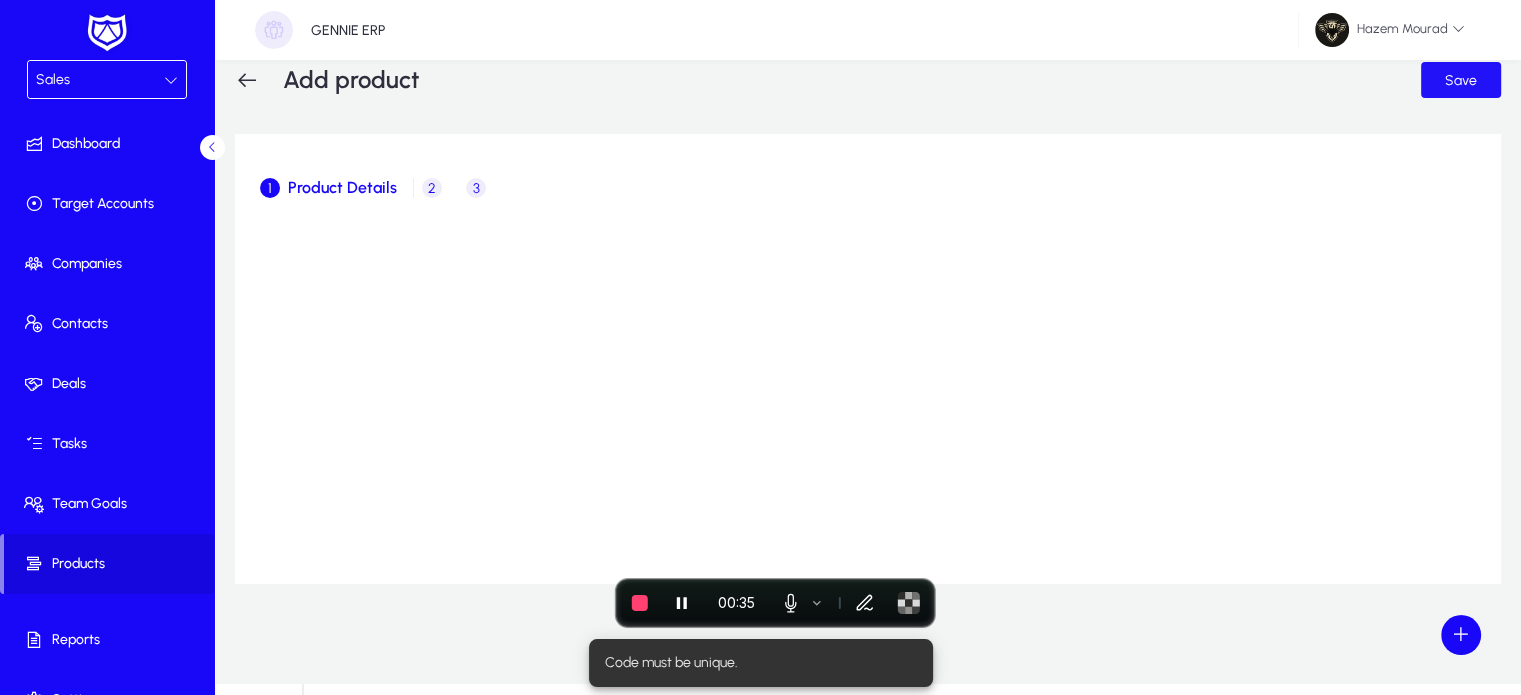 scroll, scrollTop: 23, scrollLeft: 0, axis: vertical 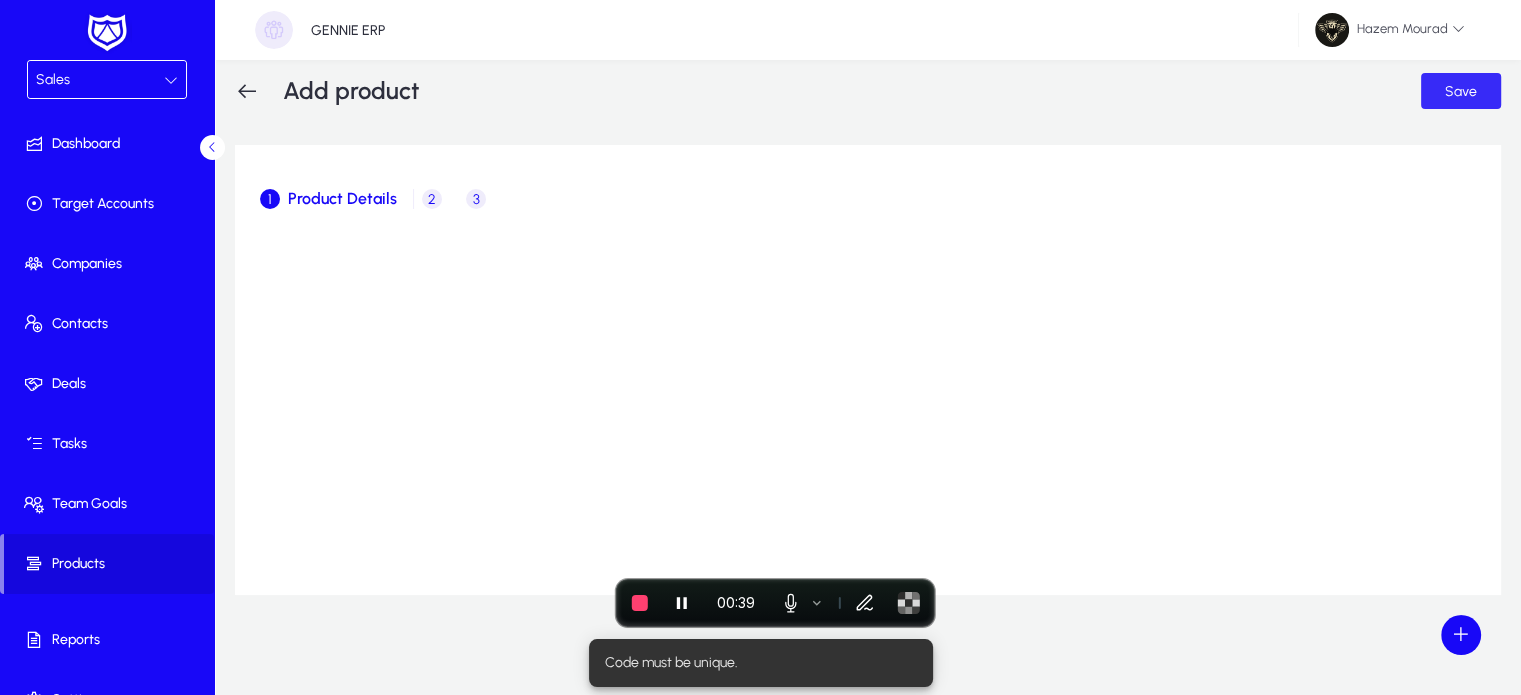 click on "Save" 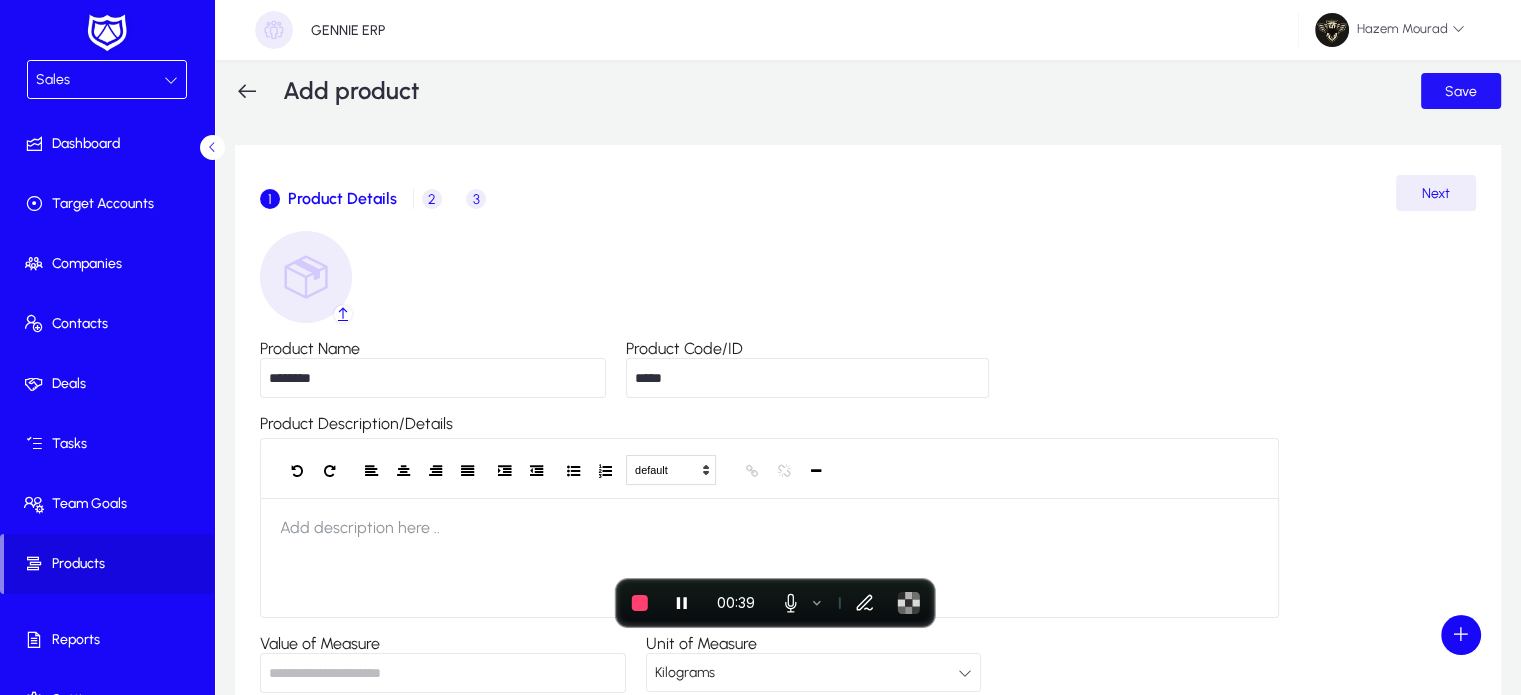 scroll, scrollTop: 34, scrollLeft: 0, axis: vertical 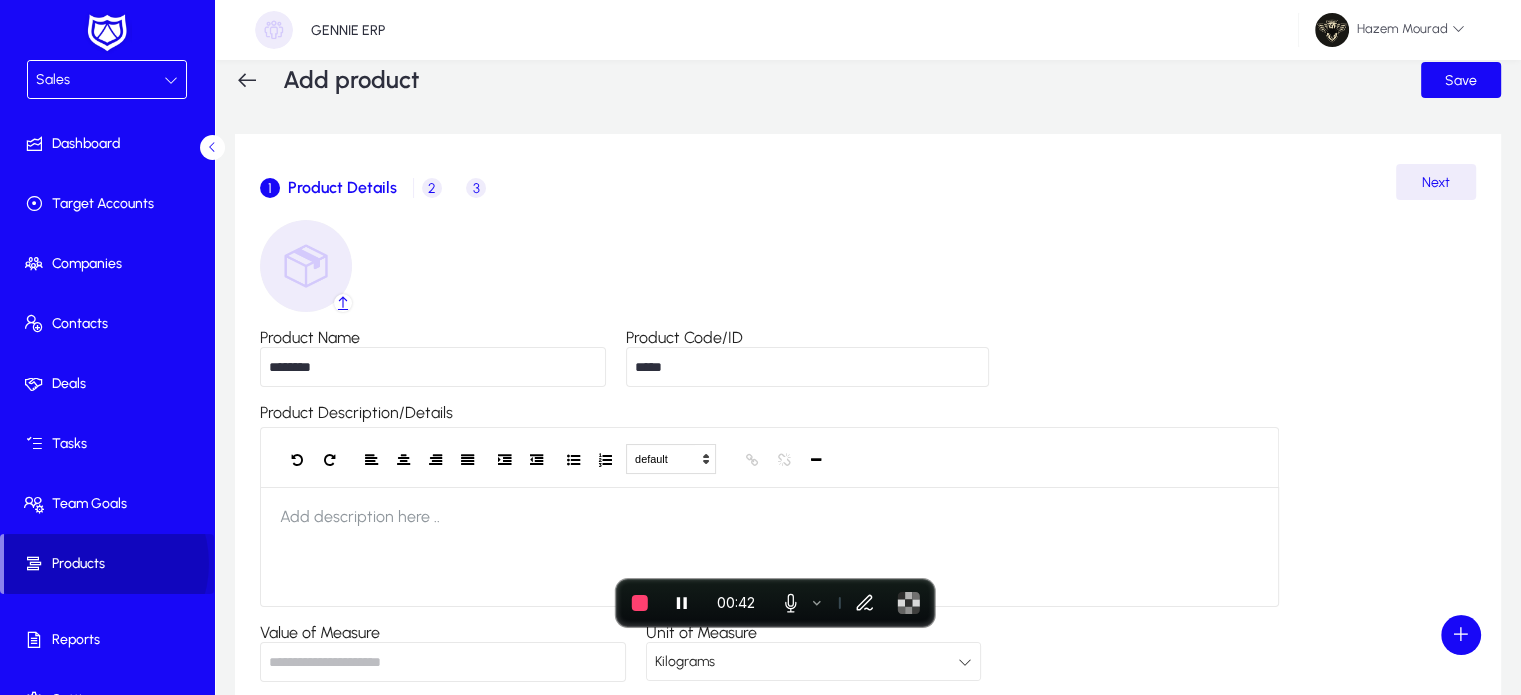 click on "Products" 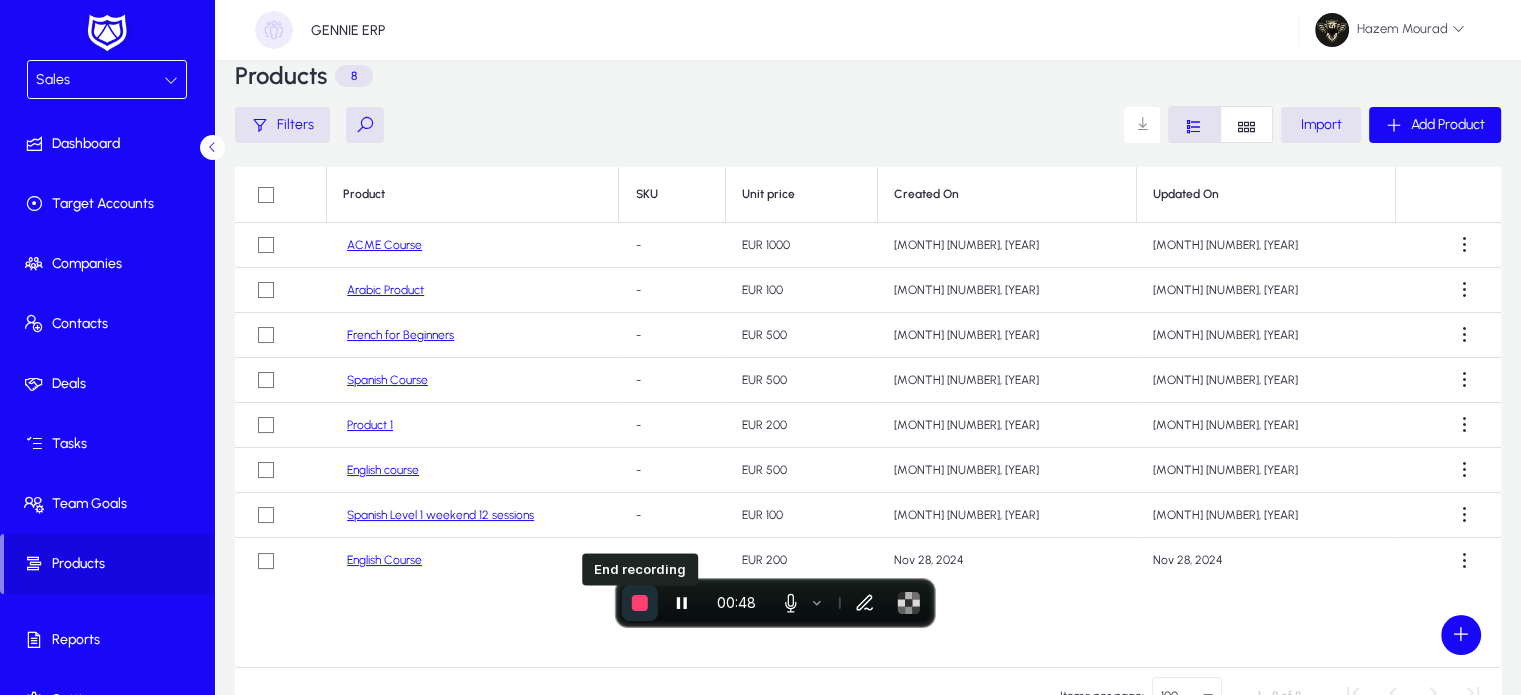 click at bounding box center [640, 603] 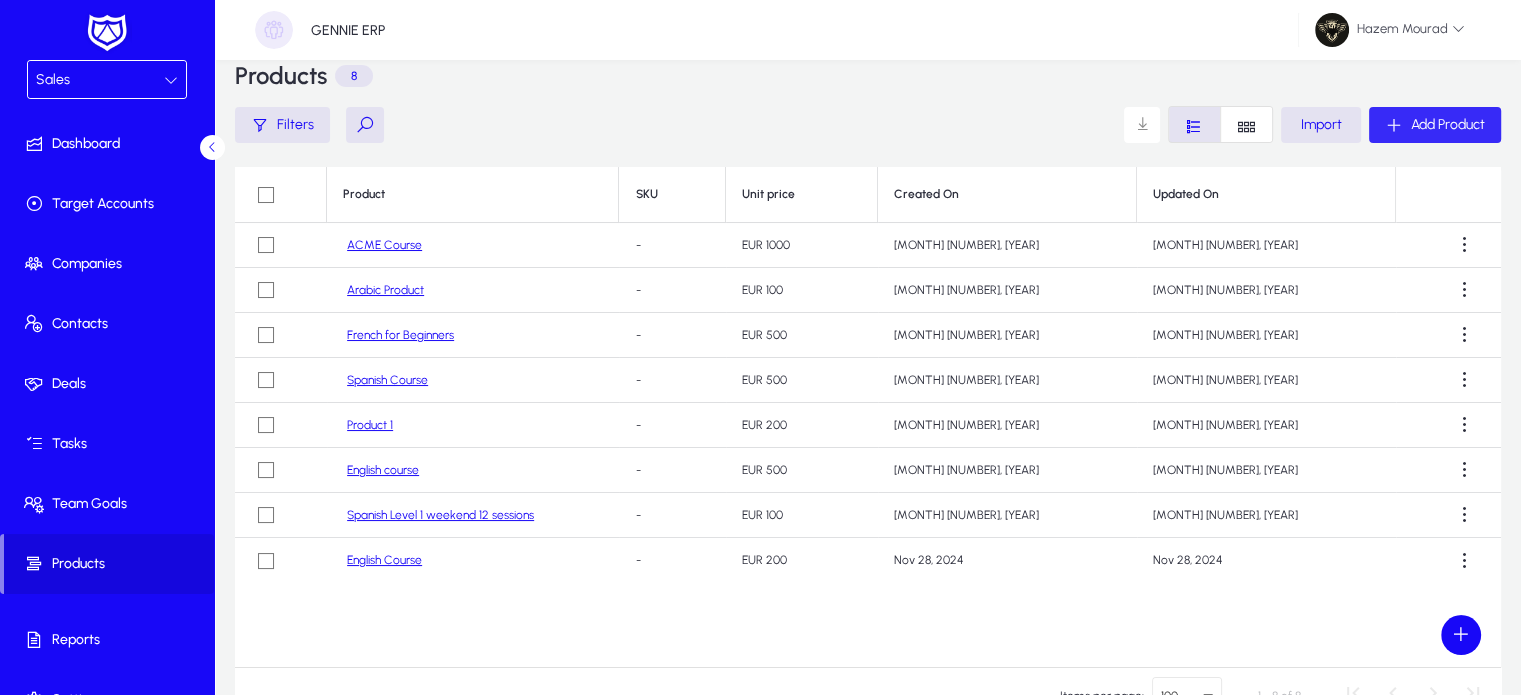 click on "Add Product" 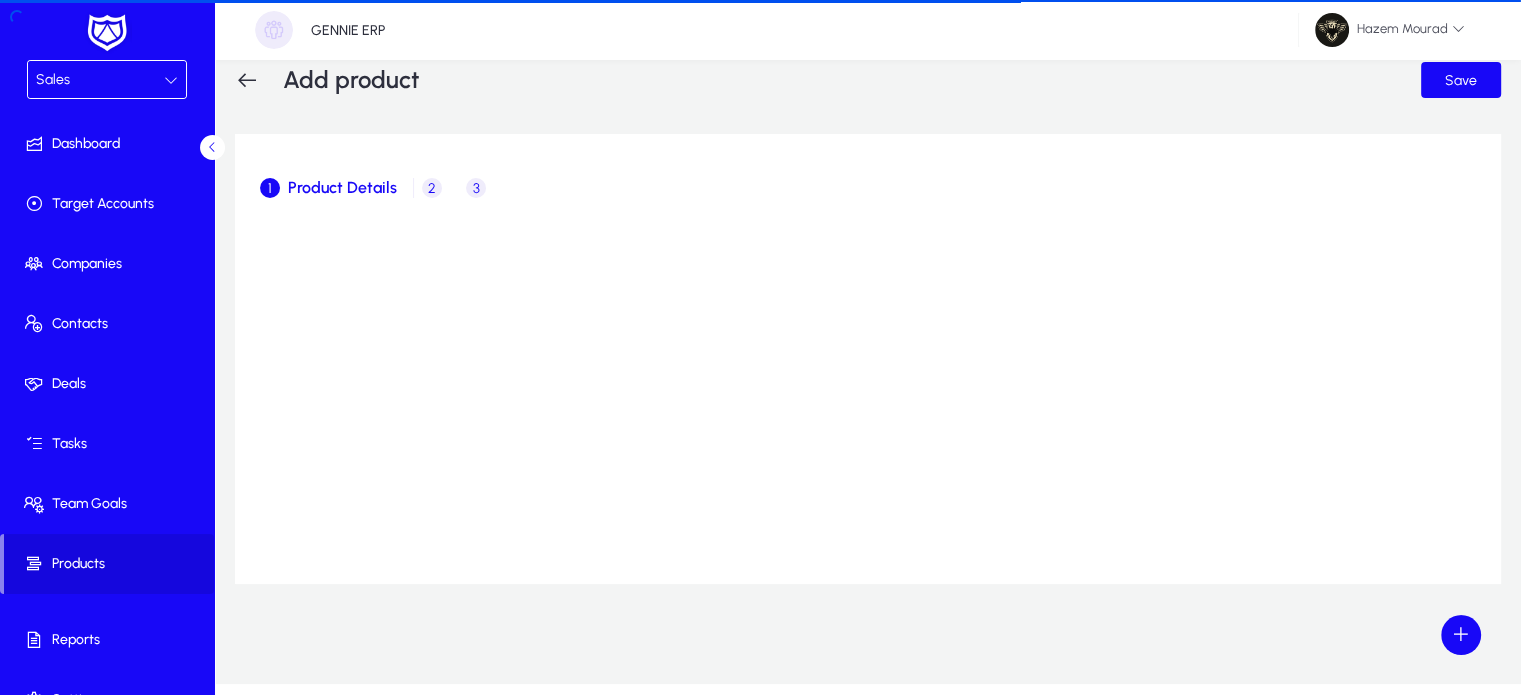 scroll, scrollTop: 23, scrollLeft: 0, axis: vertical 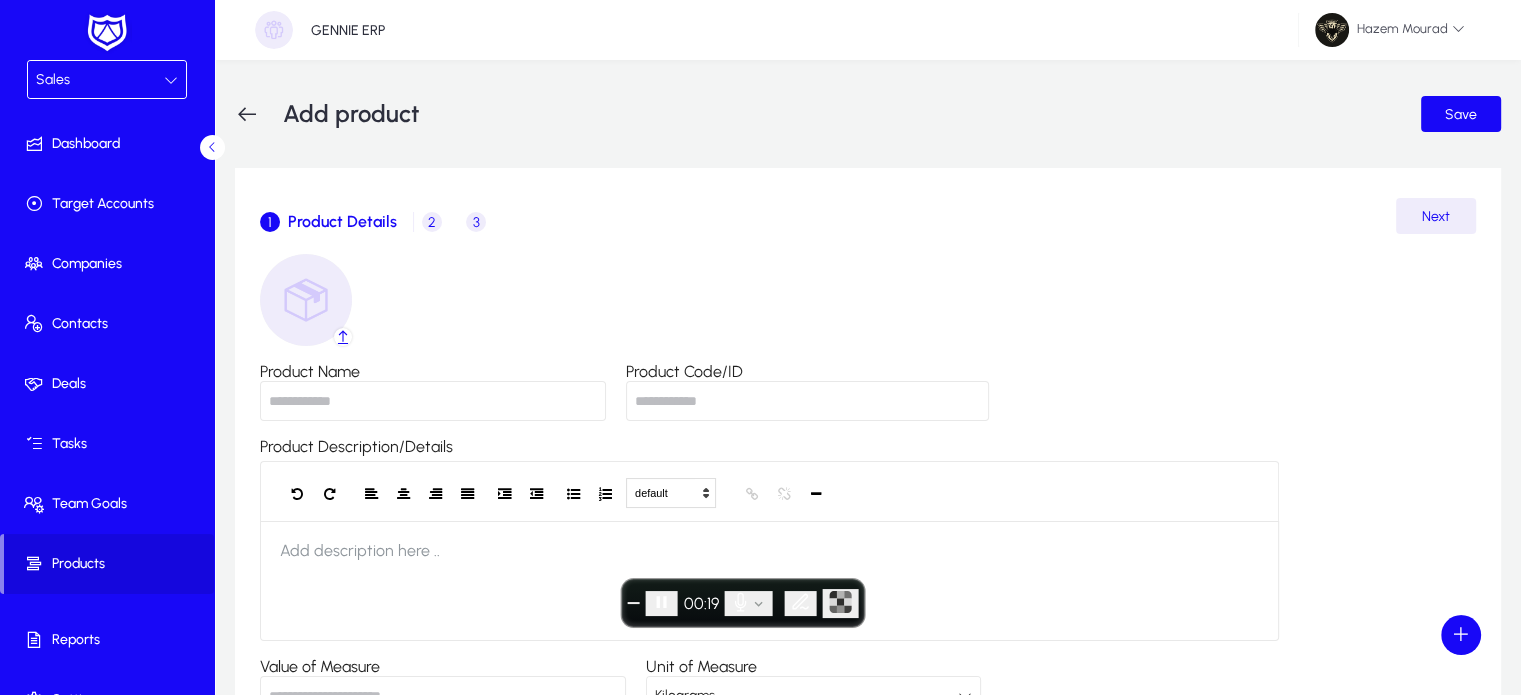 click on "Product Name" at bounding box center [433, 401] 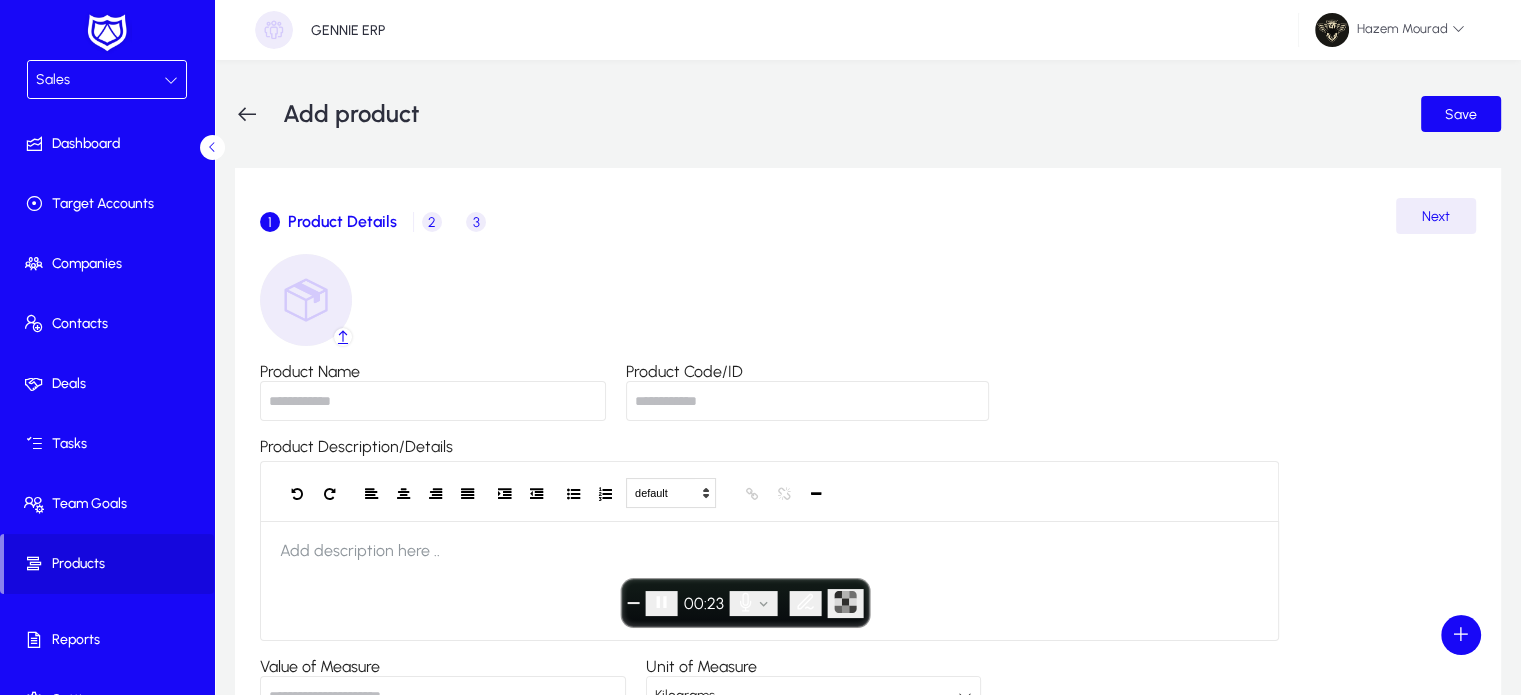 type on "*********" 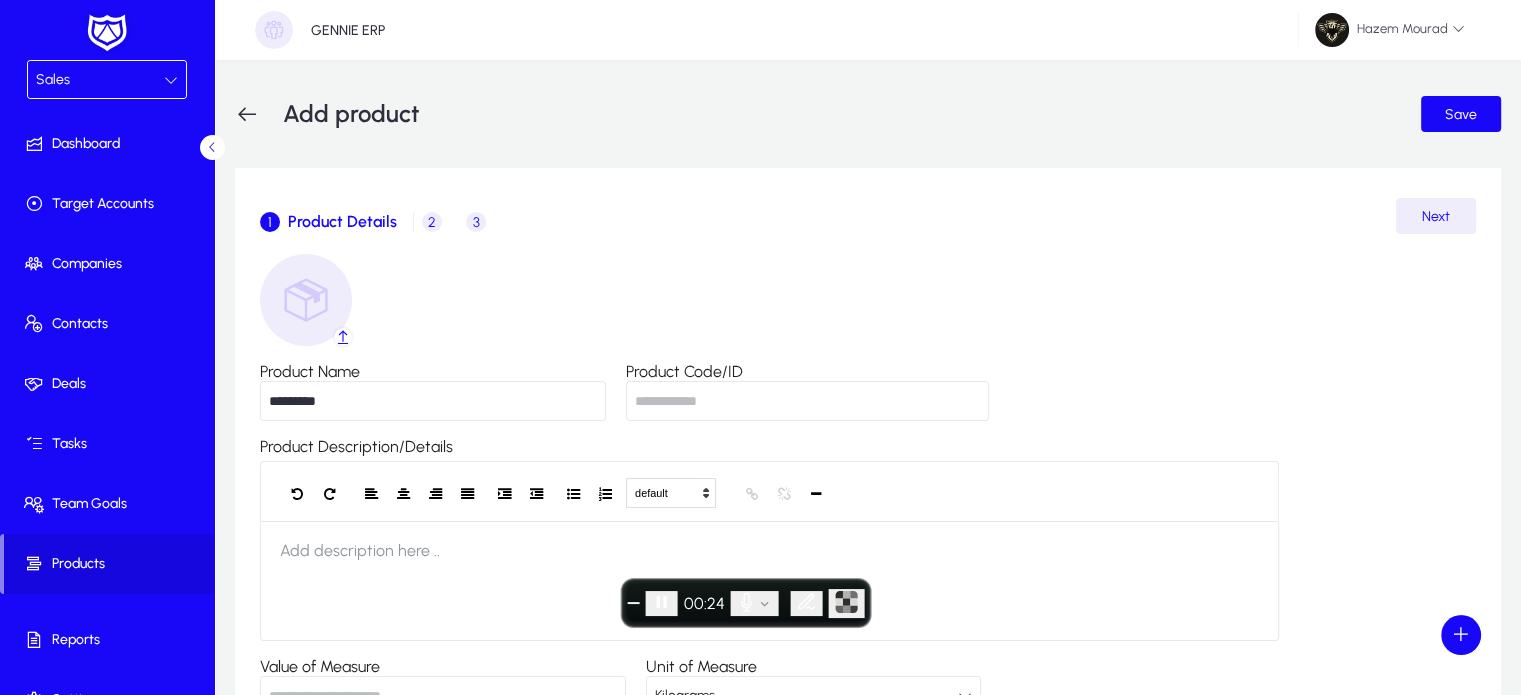 click on "Product Code/ID" at bounding box center [807, 401] 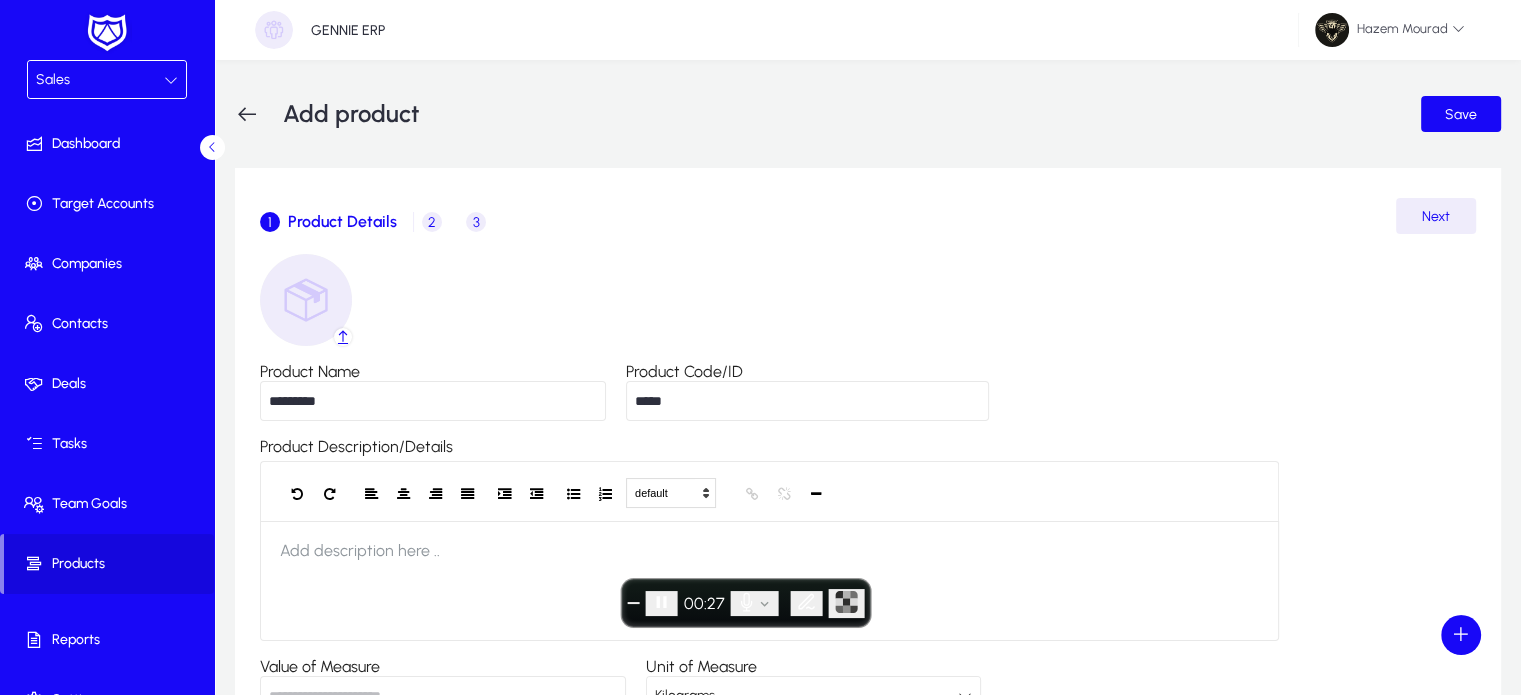 type on "*****" 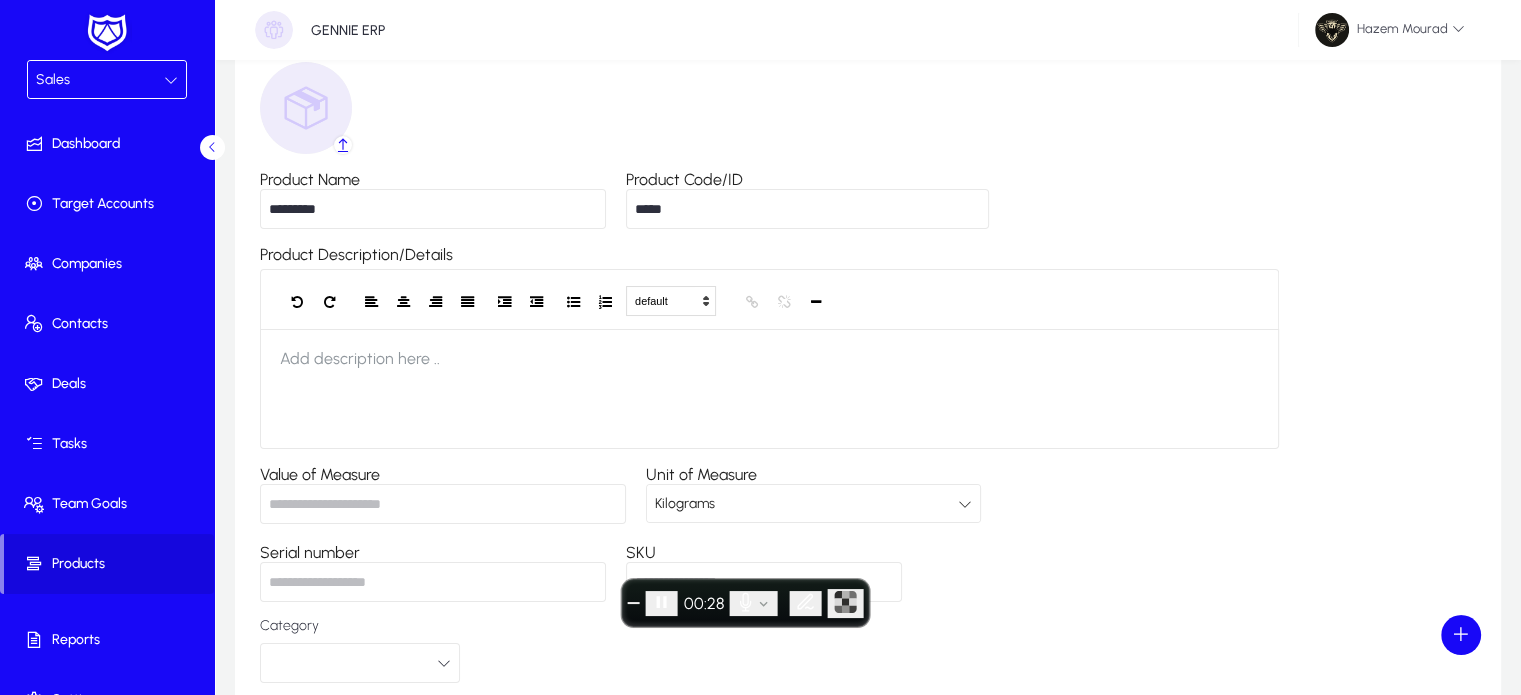 scroll, scrollTop: 0, scrollLeft: 0, axis: both 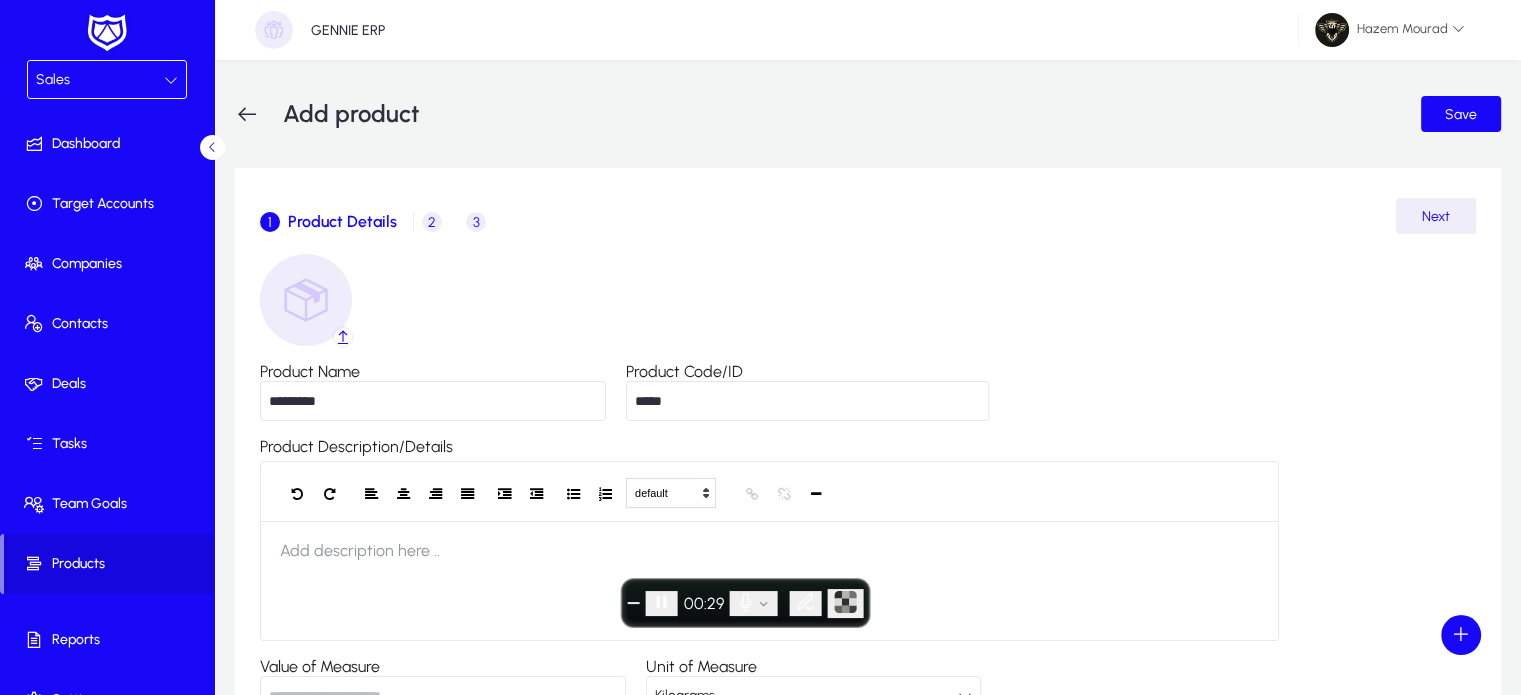 click 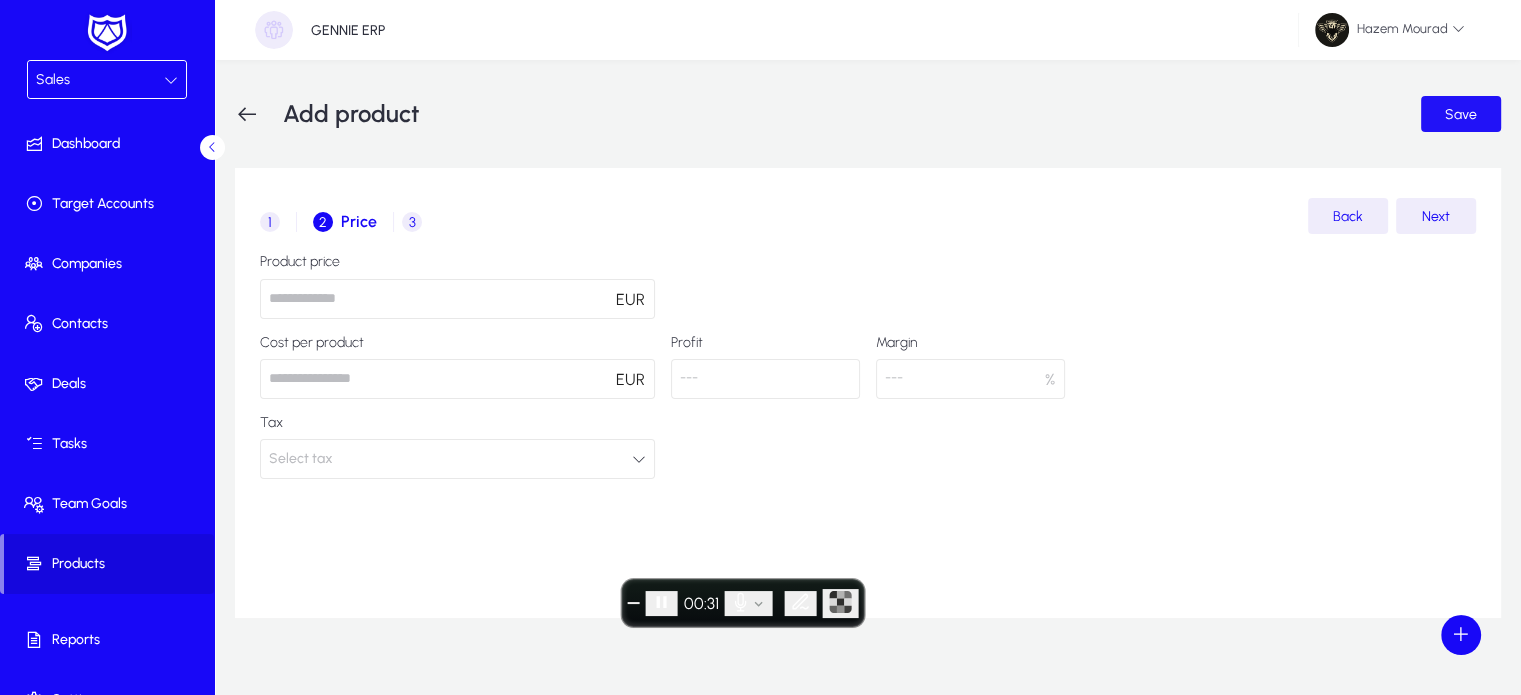 click on "Save" 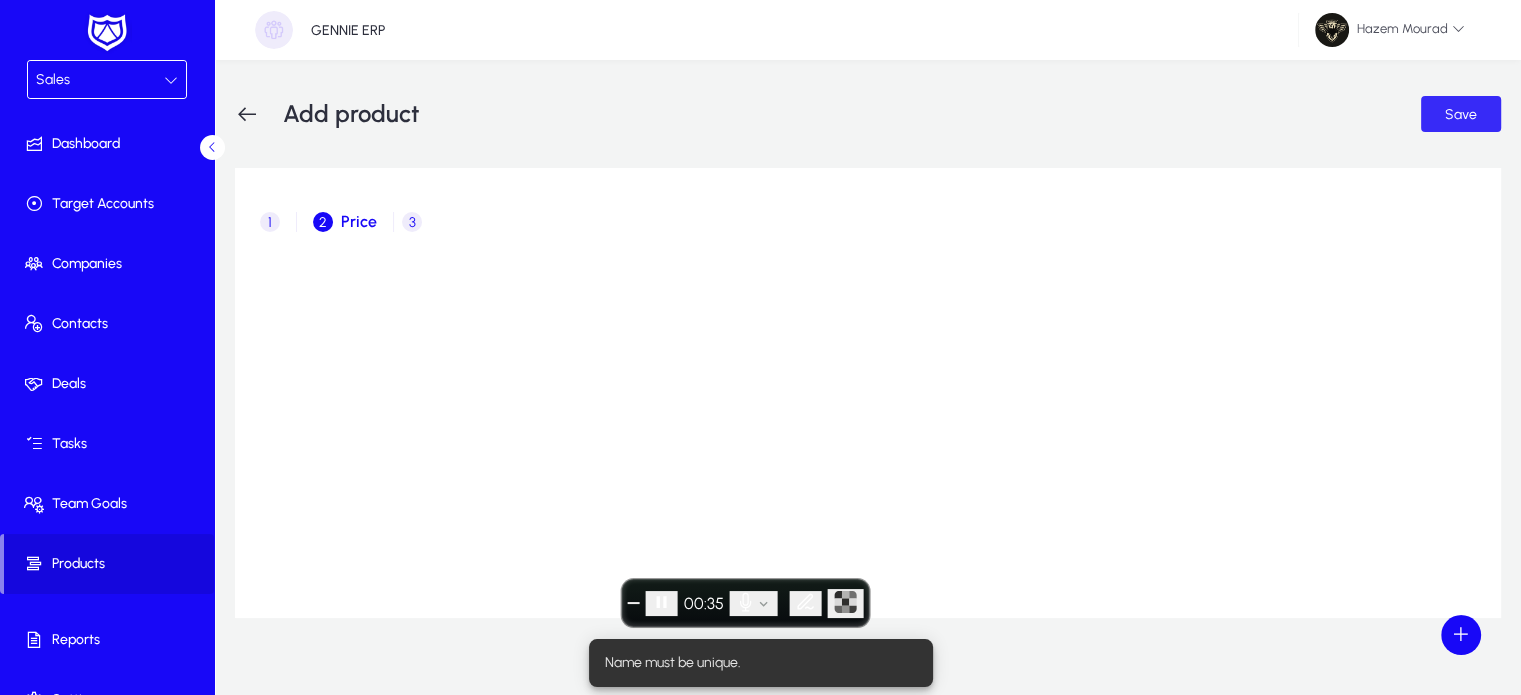 click on "Save" 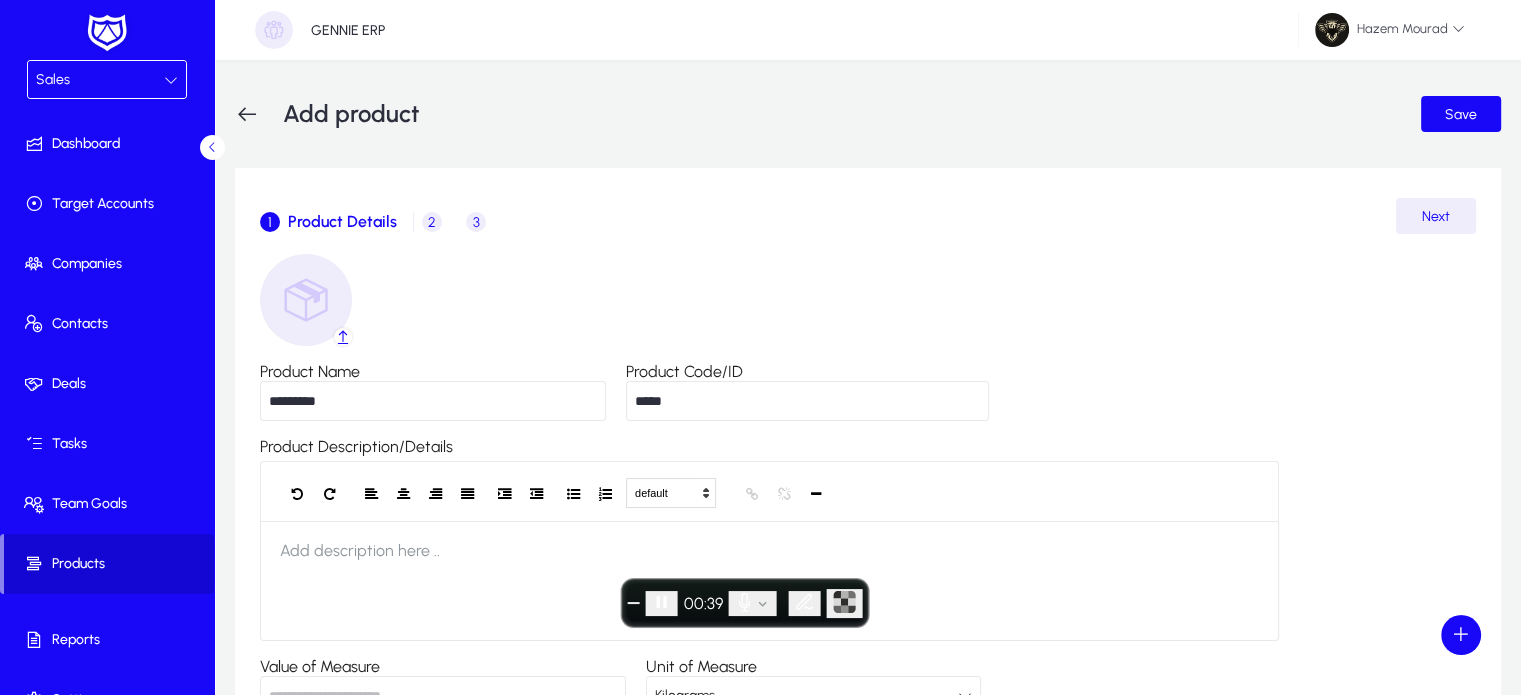 click 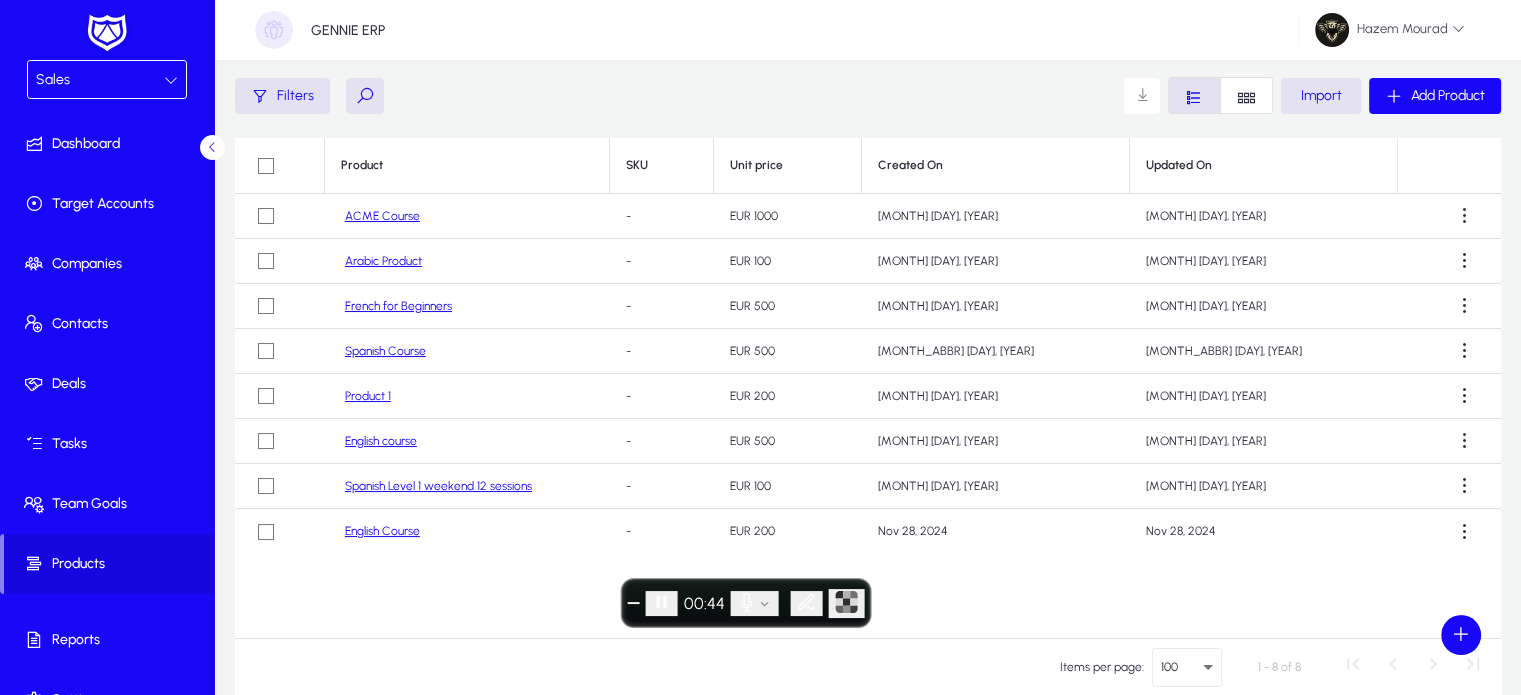 scroll, scrollTop: 61, scrollLeft: 0, axis: vertical 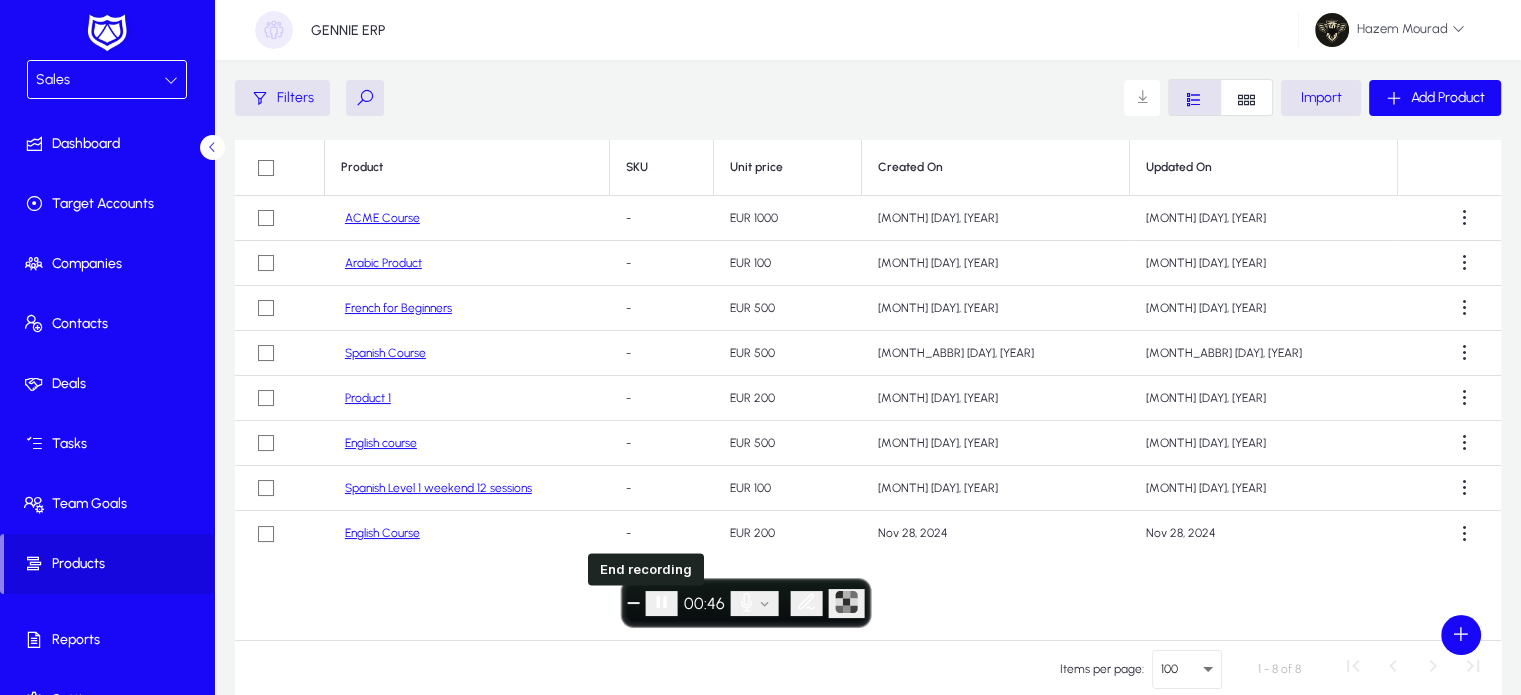 click at bounding box center [634, 603] 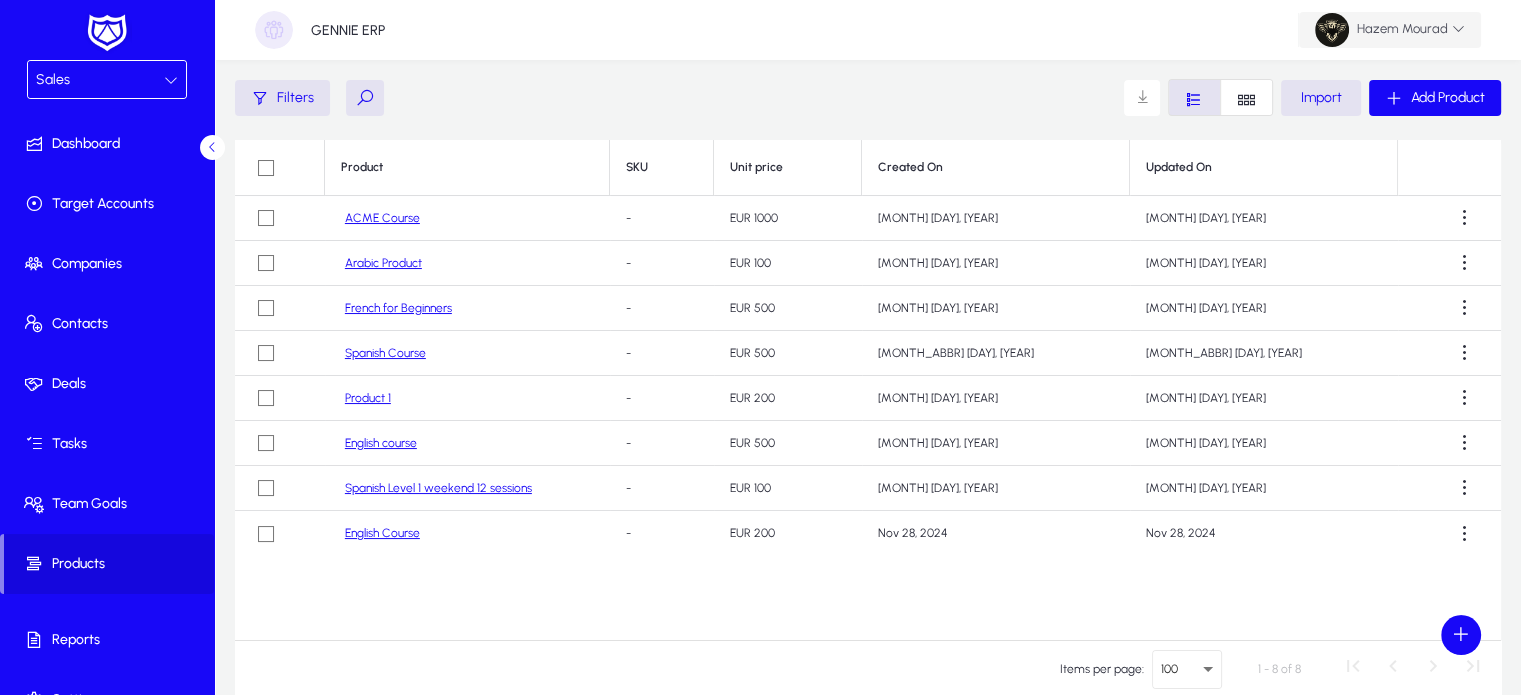 click on "Hazem  Mourad" 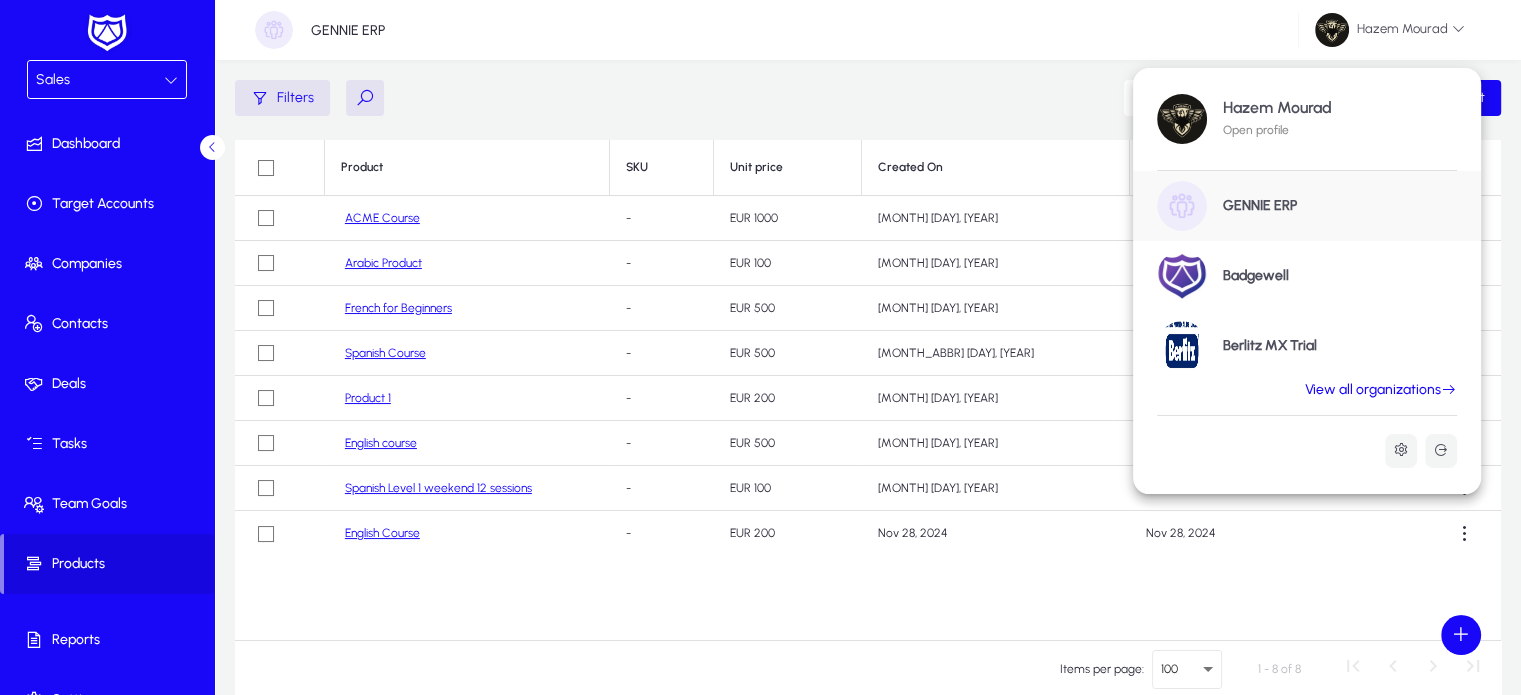 click on "View all organizations" at bounding box center [1381, 390] 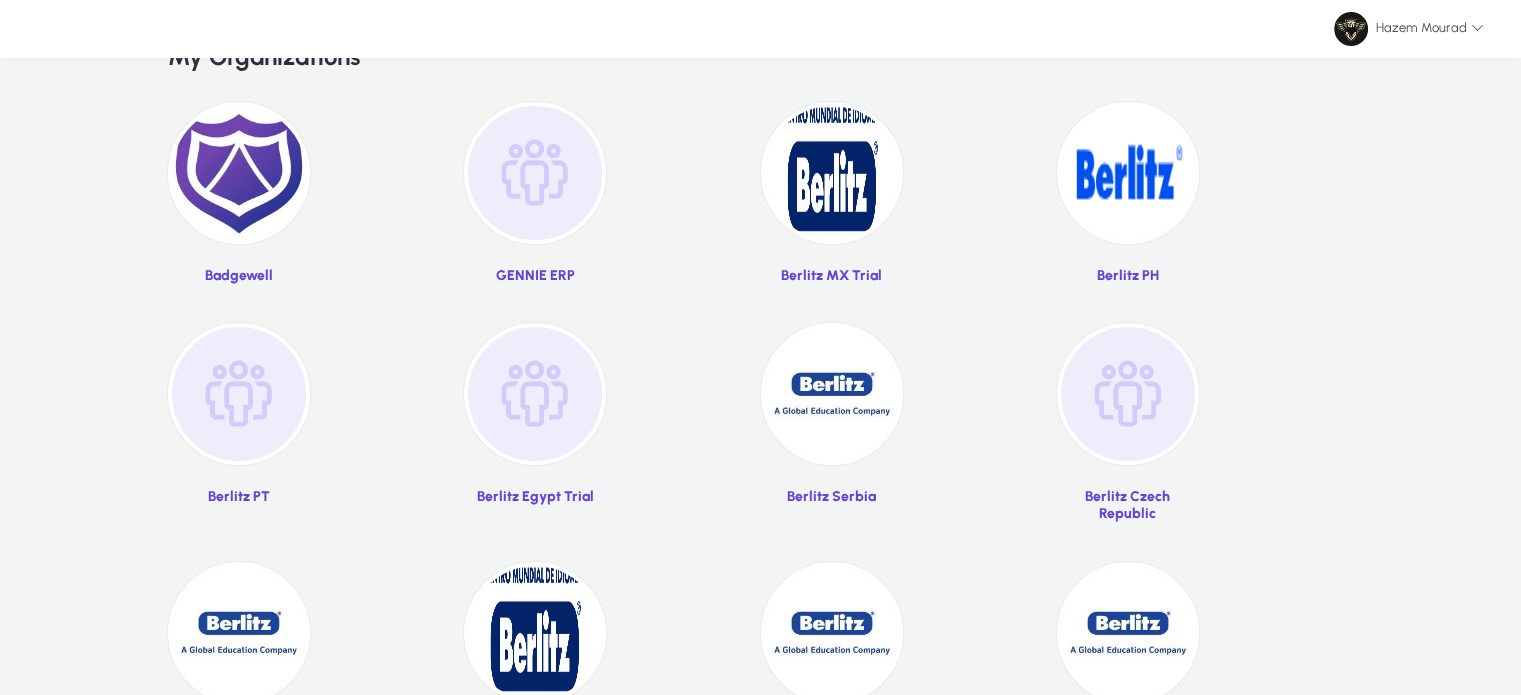 scroll, scrollTop: 132, scrollLeft: 0, axis: vertical 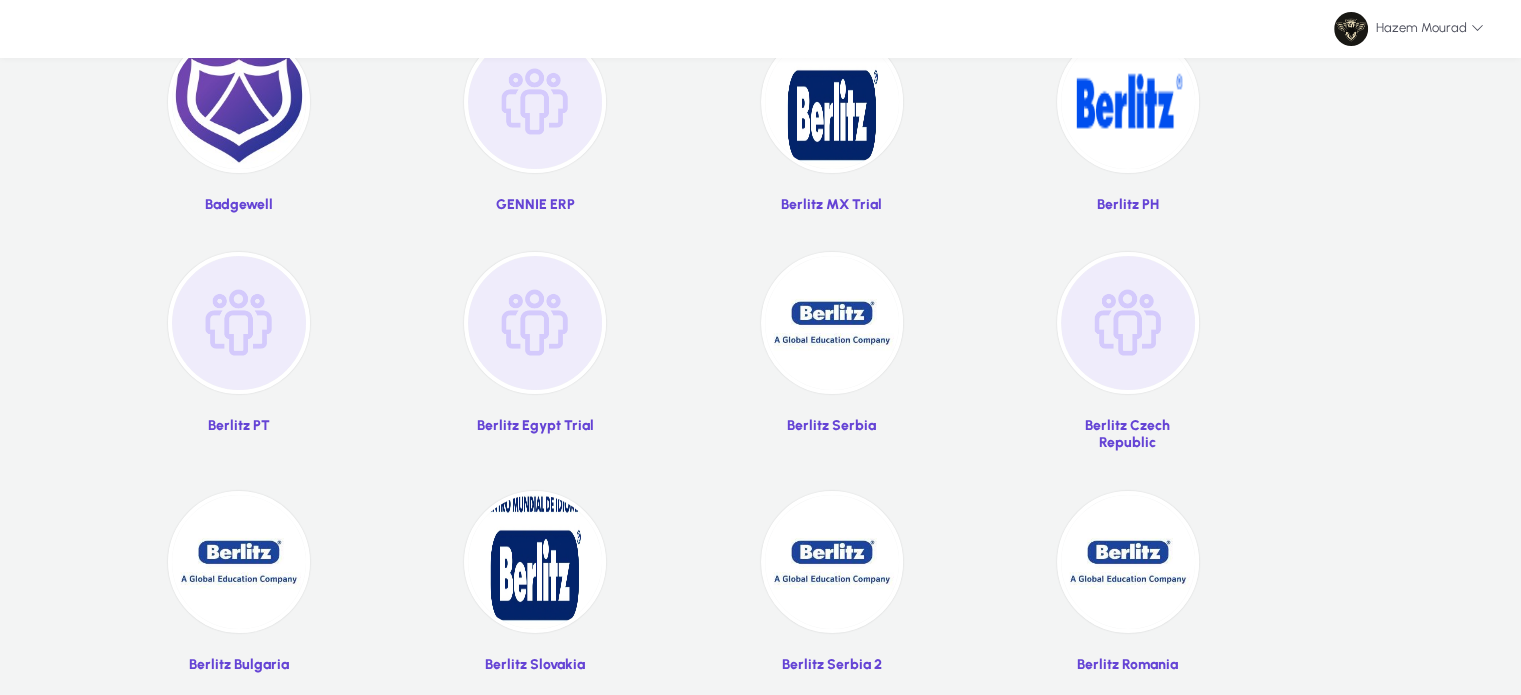 click 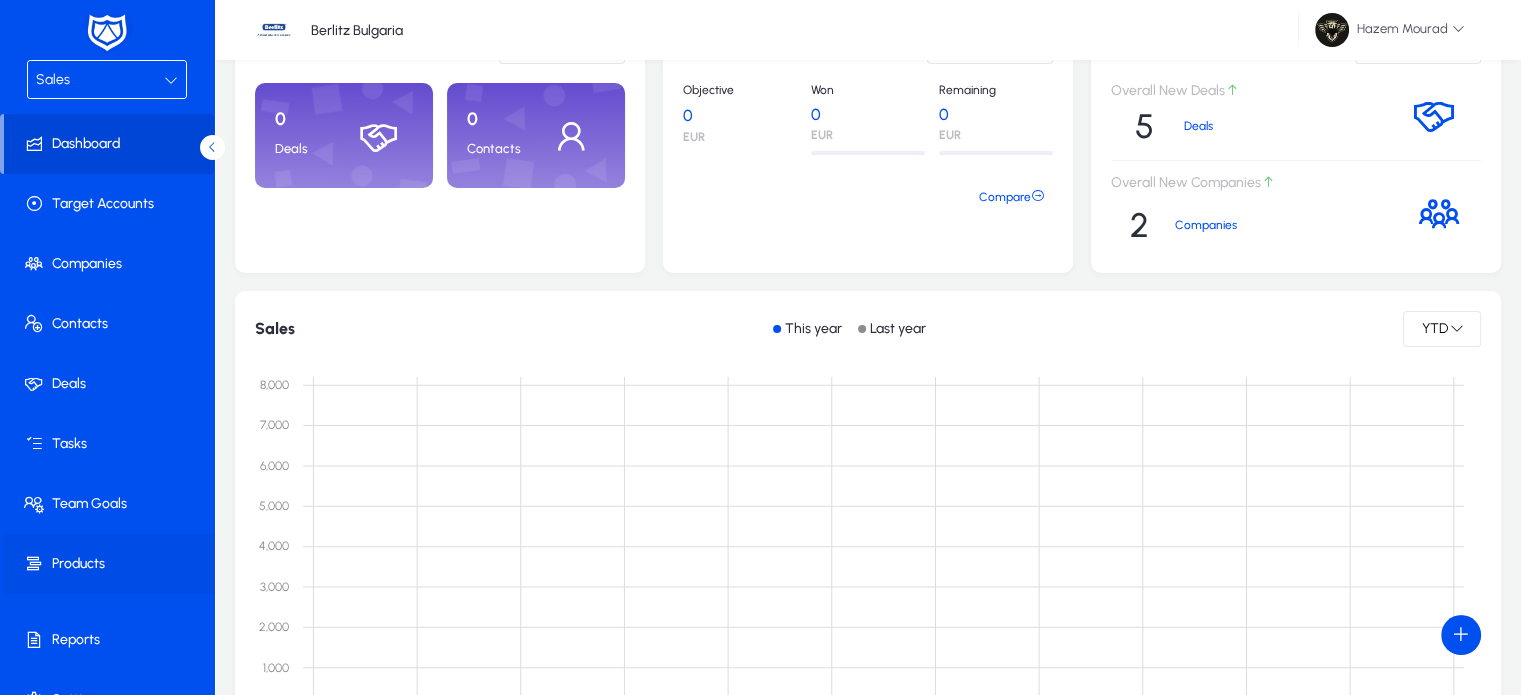 click on "Products" 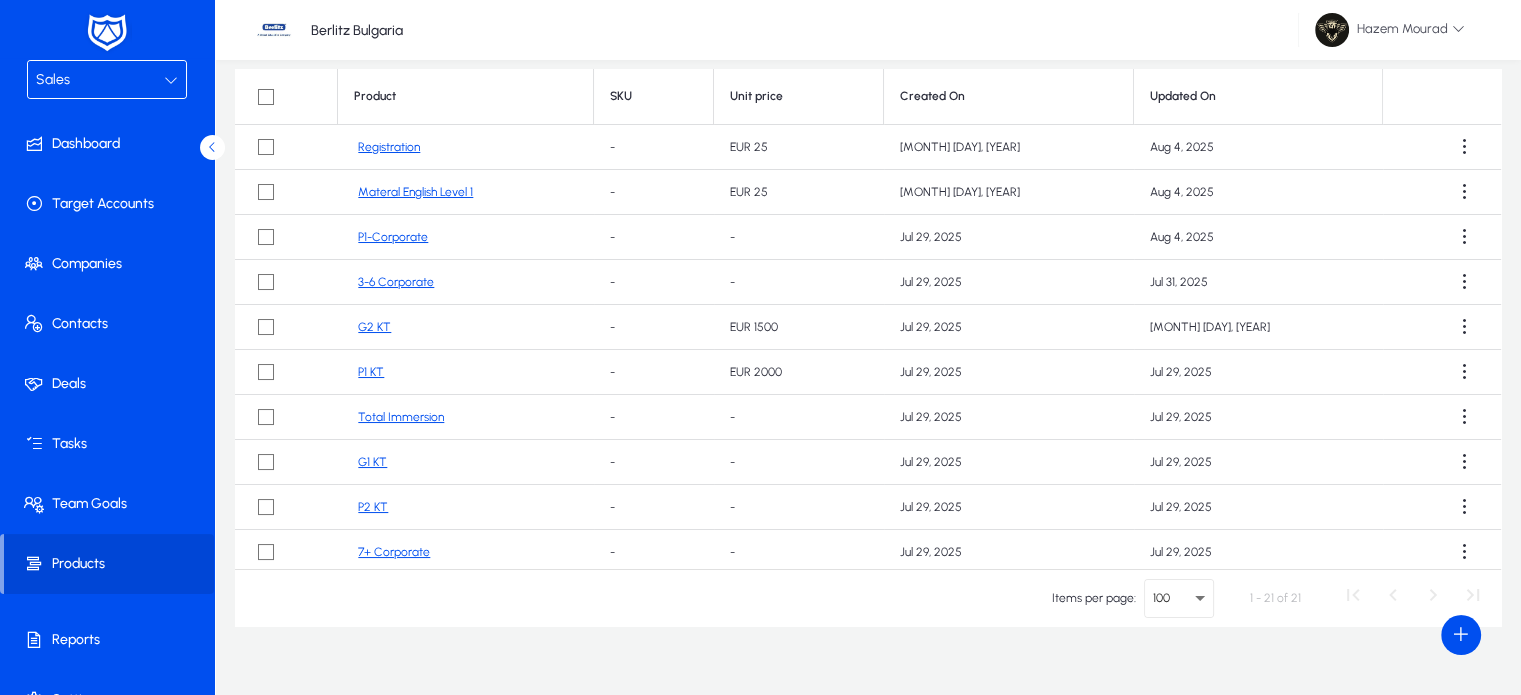 scroll, scrollTop: 0, scrollLeft: 0, axis: both 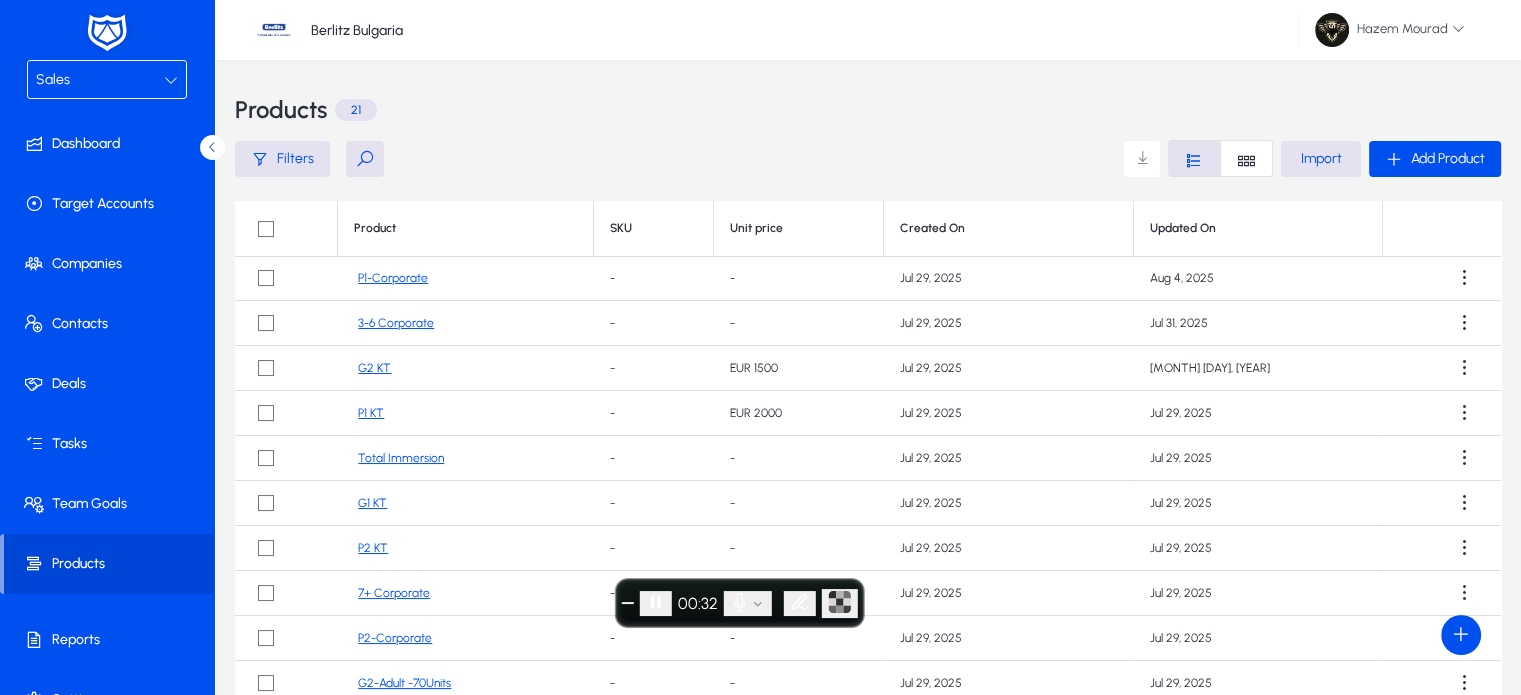 click on "Sales" 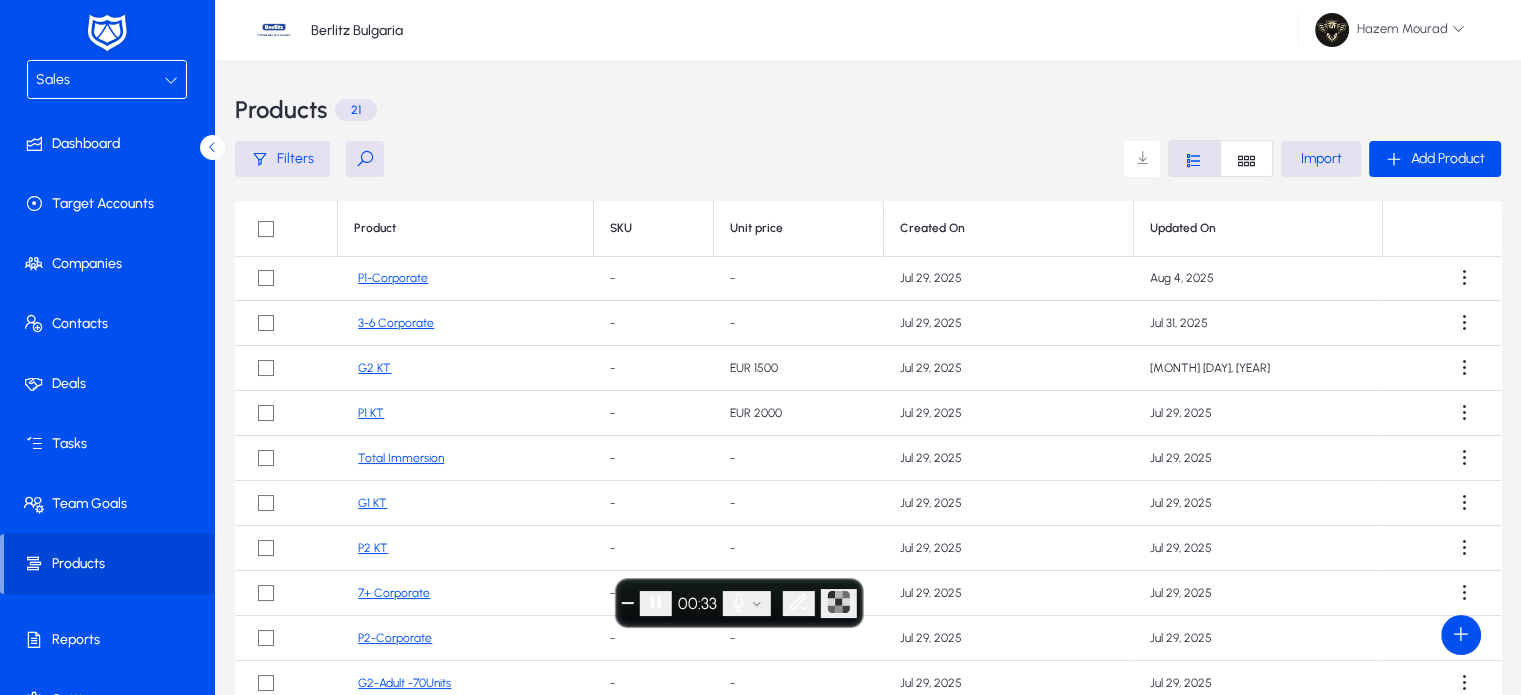 click on "Sales" at bounding box center [100, 80] 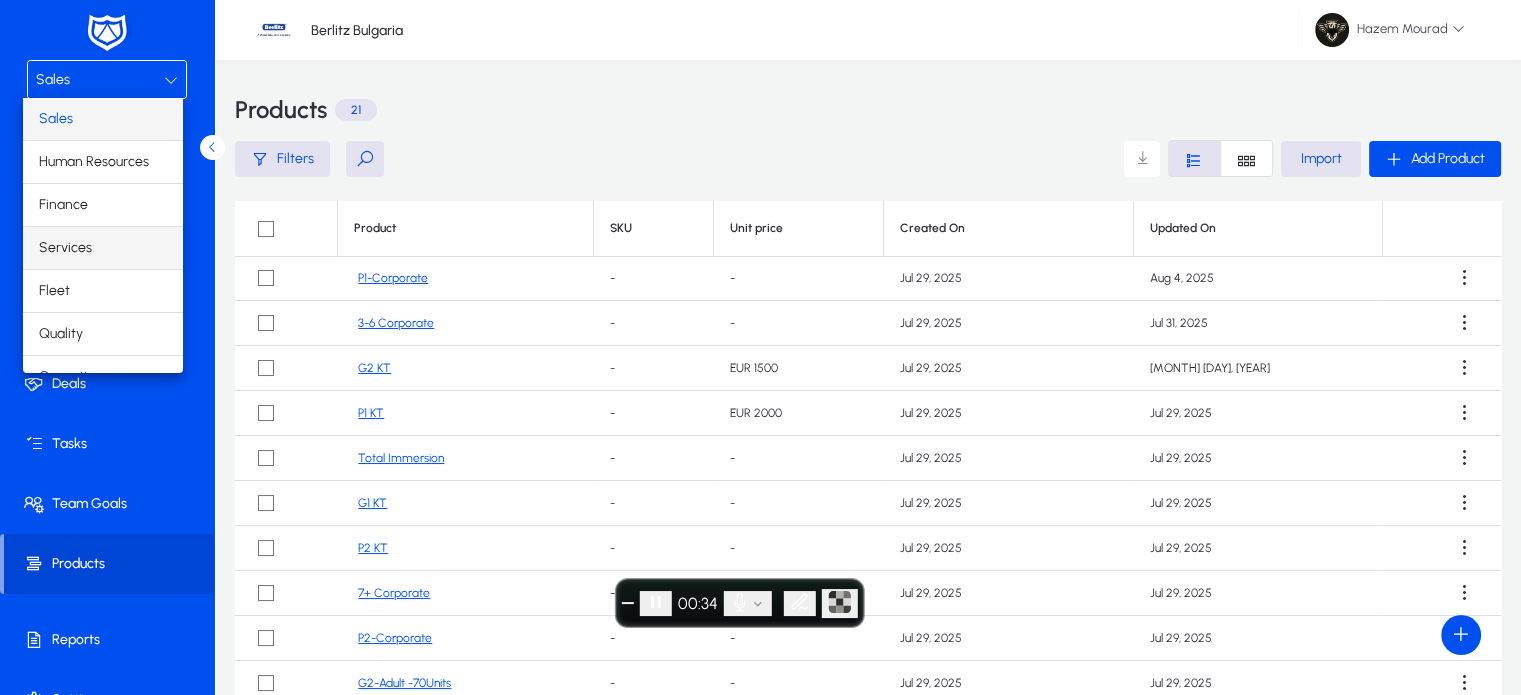scroll, scrollTop: 66, scrollLeft: 0, axis: vertical 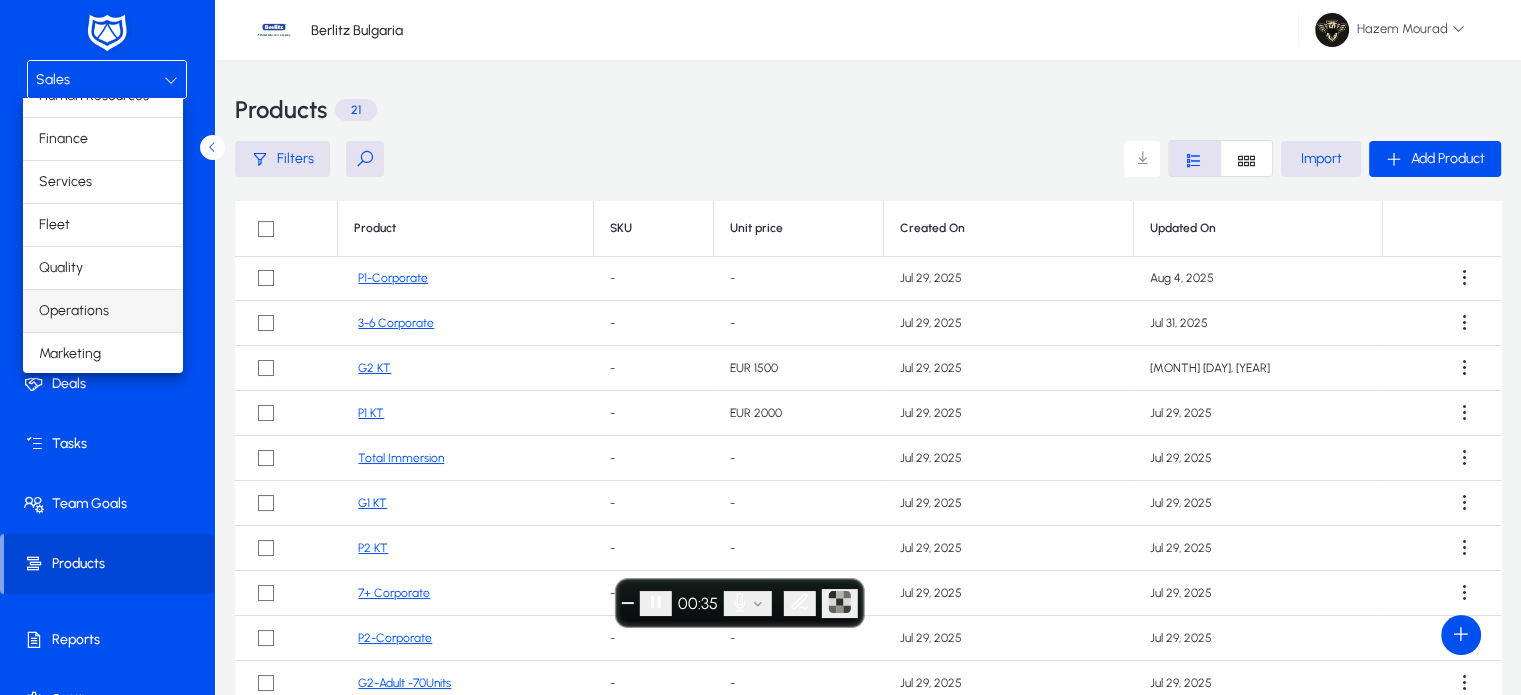 click on "Operations" at bounding box center (74, 311) 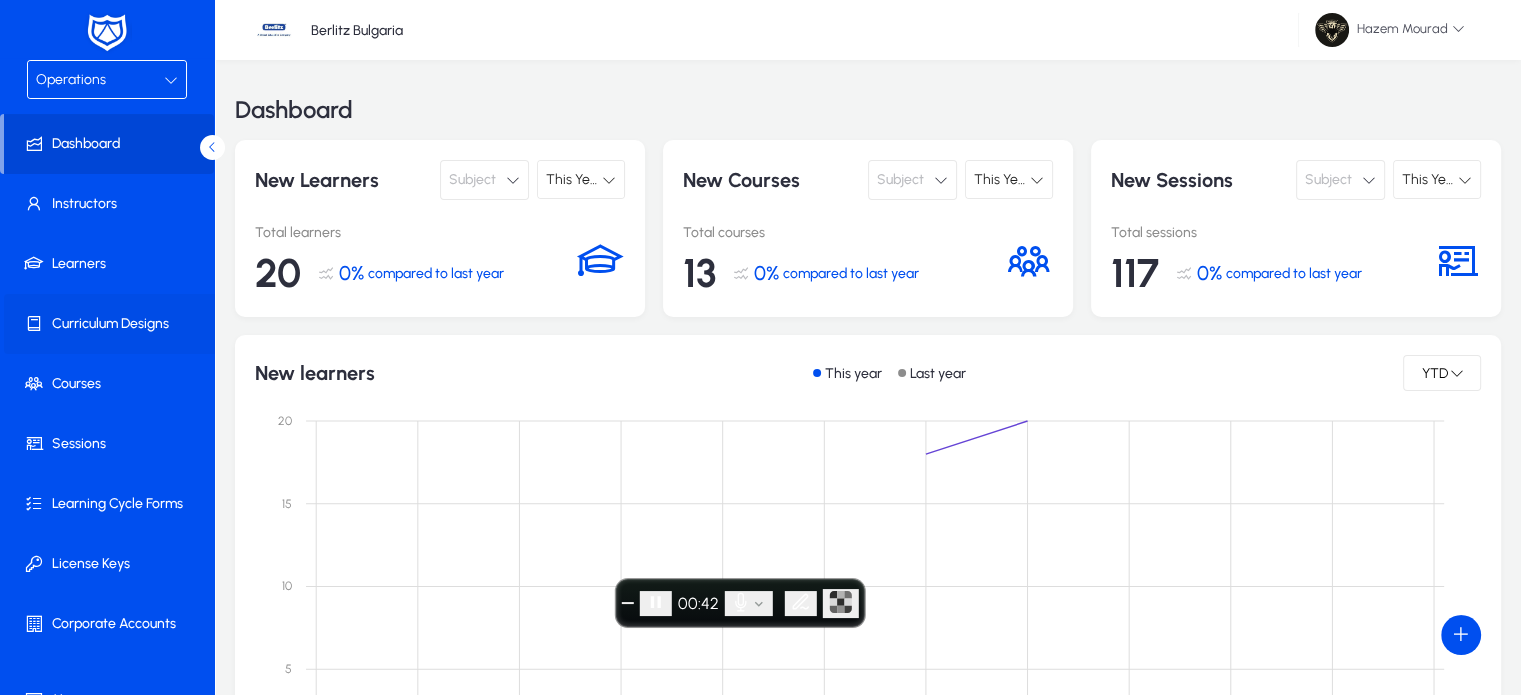 click on "Curriculum Designs" 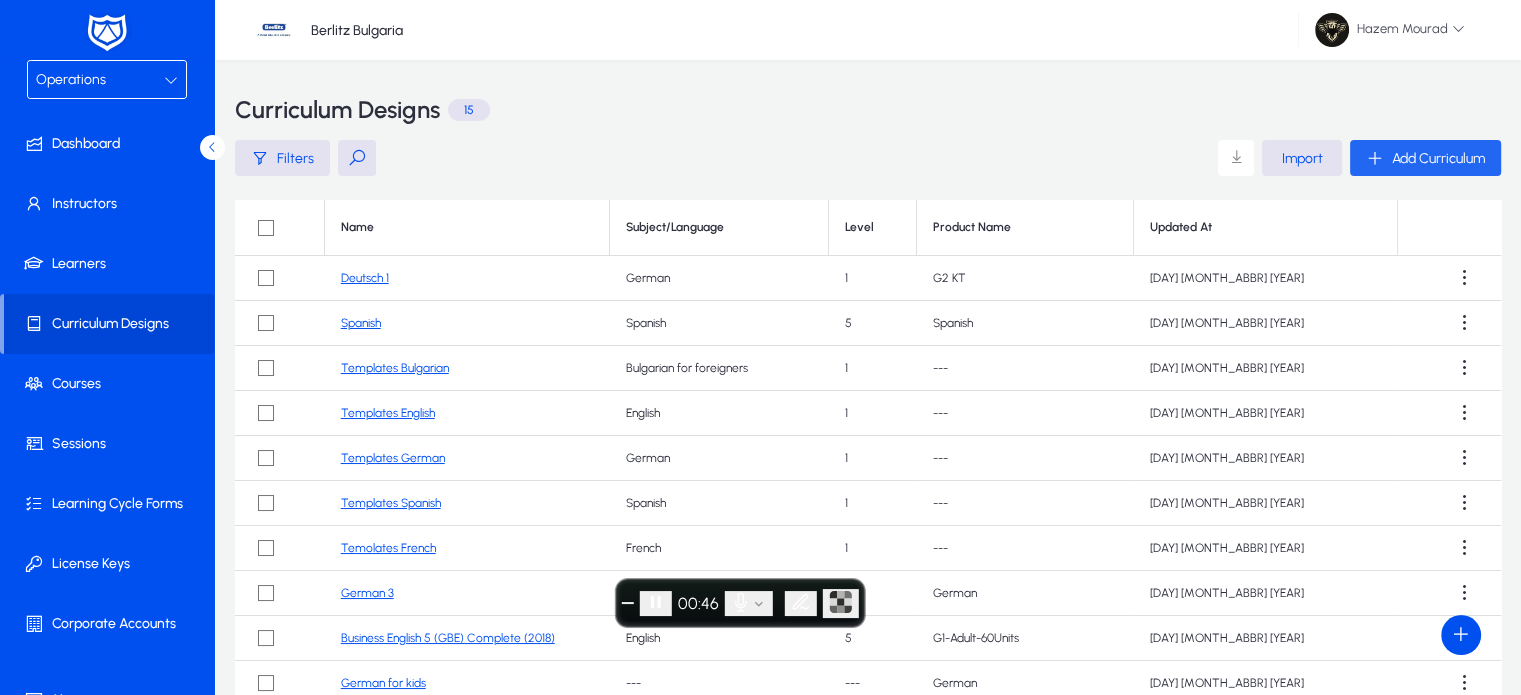 click on "Add Curriculum" 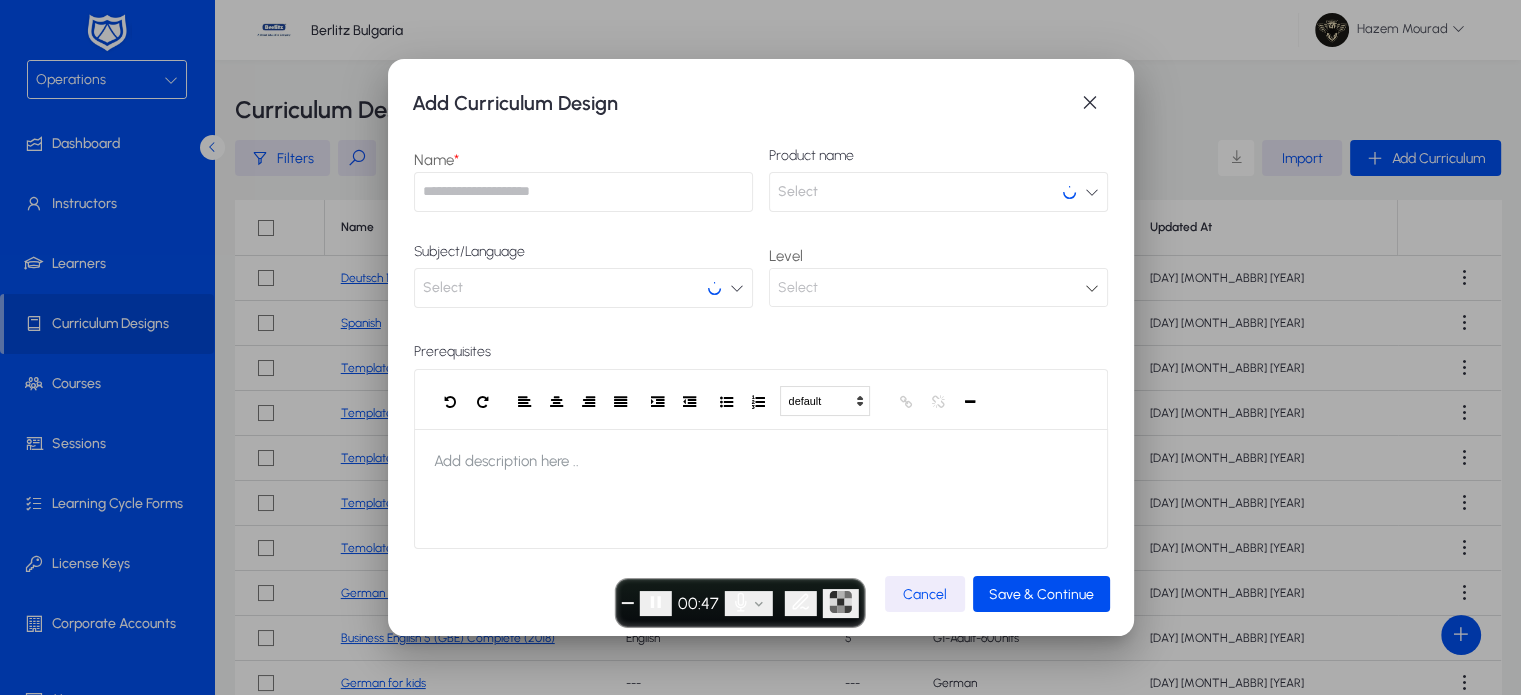 click at bounding box center [583, 192] 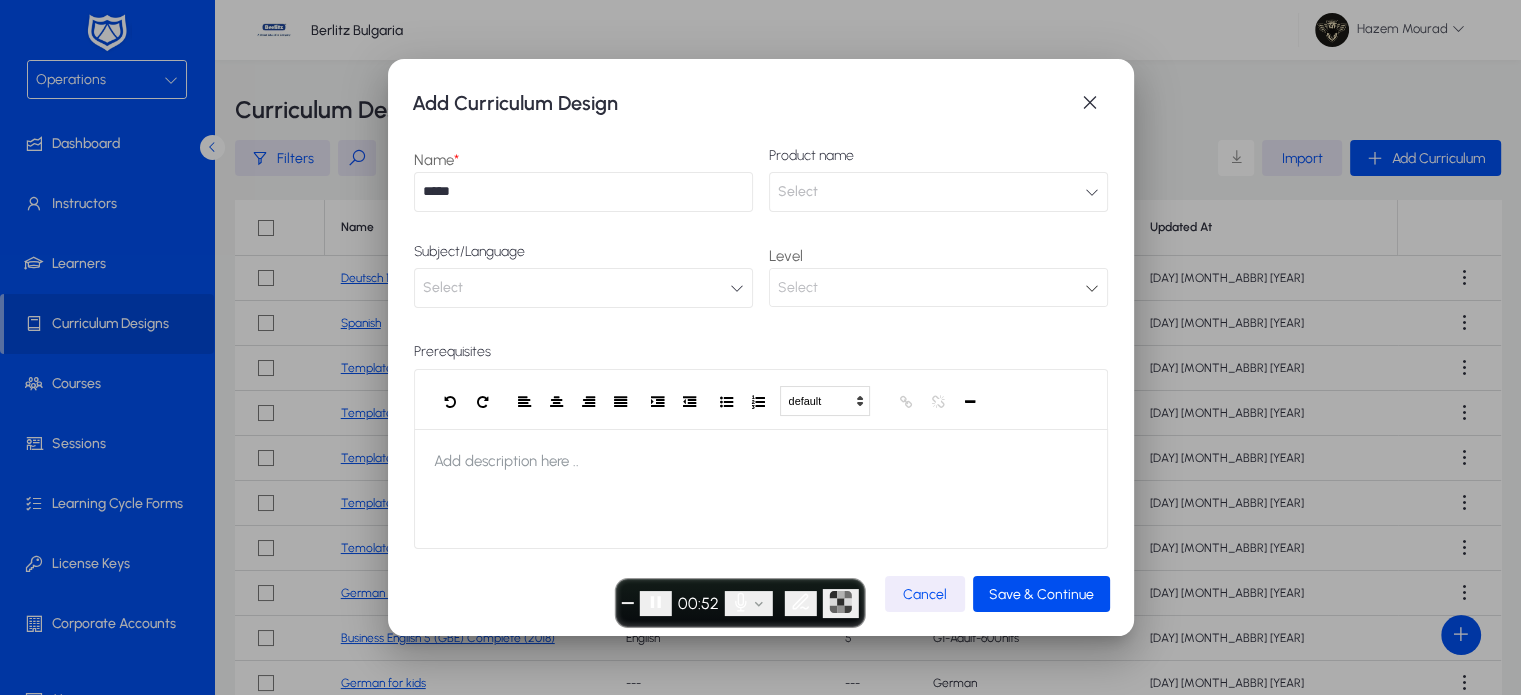 type on "*****" 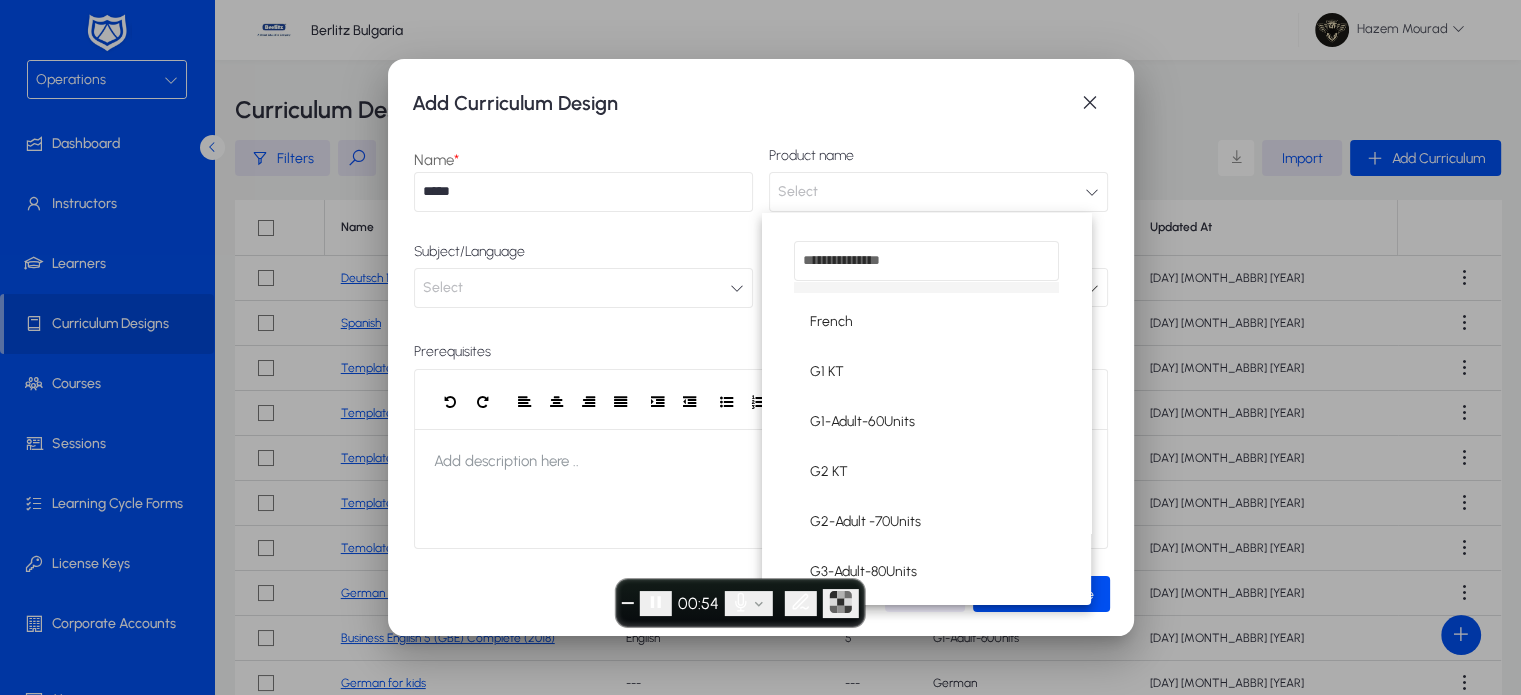 scroll, scrollTop: 216, scrollLeft: 0, axis: vertical 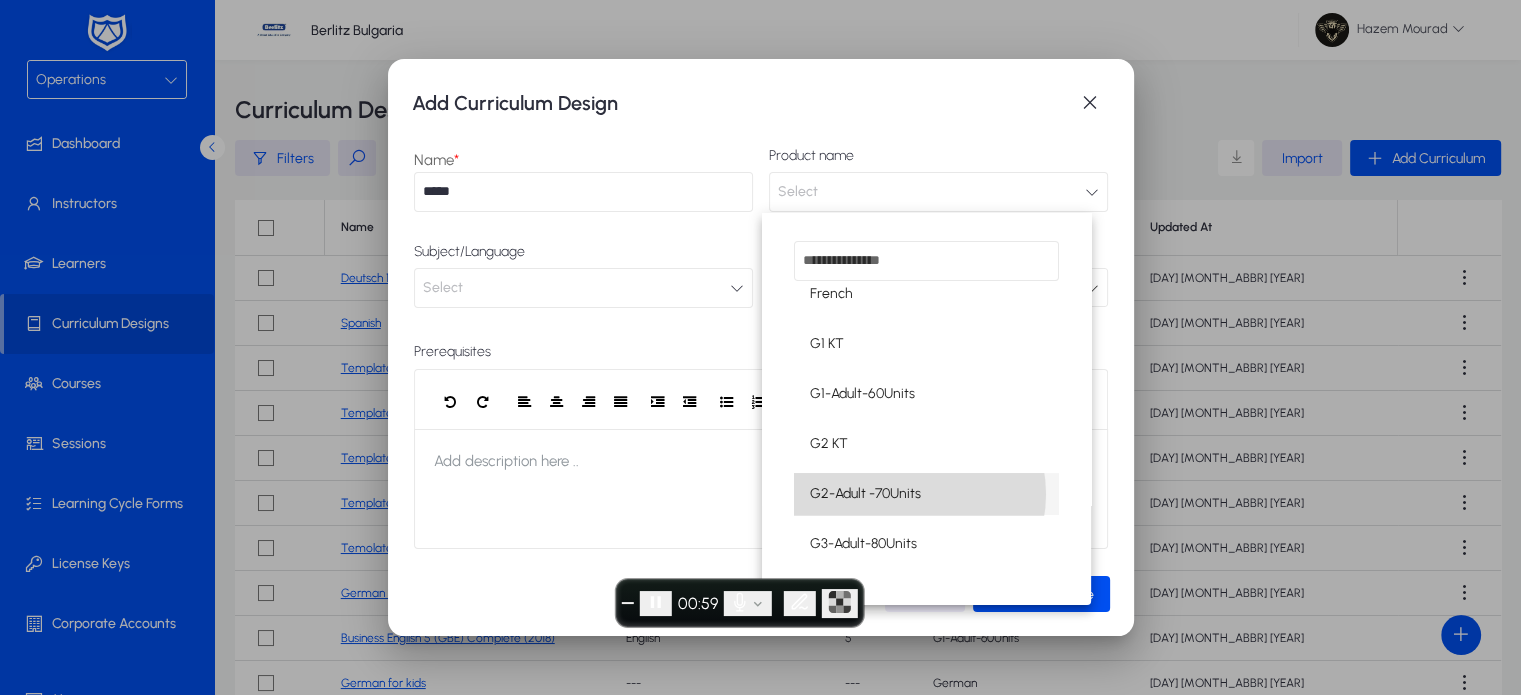 click on "G2-Adult -70Units" at bounding box center (865, 494) 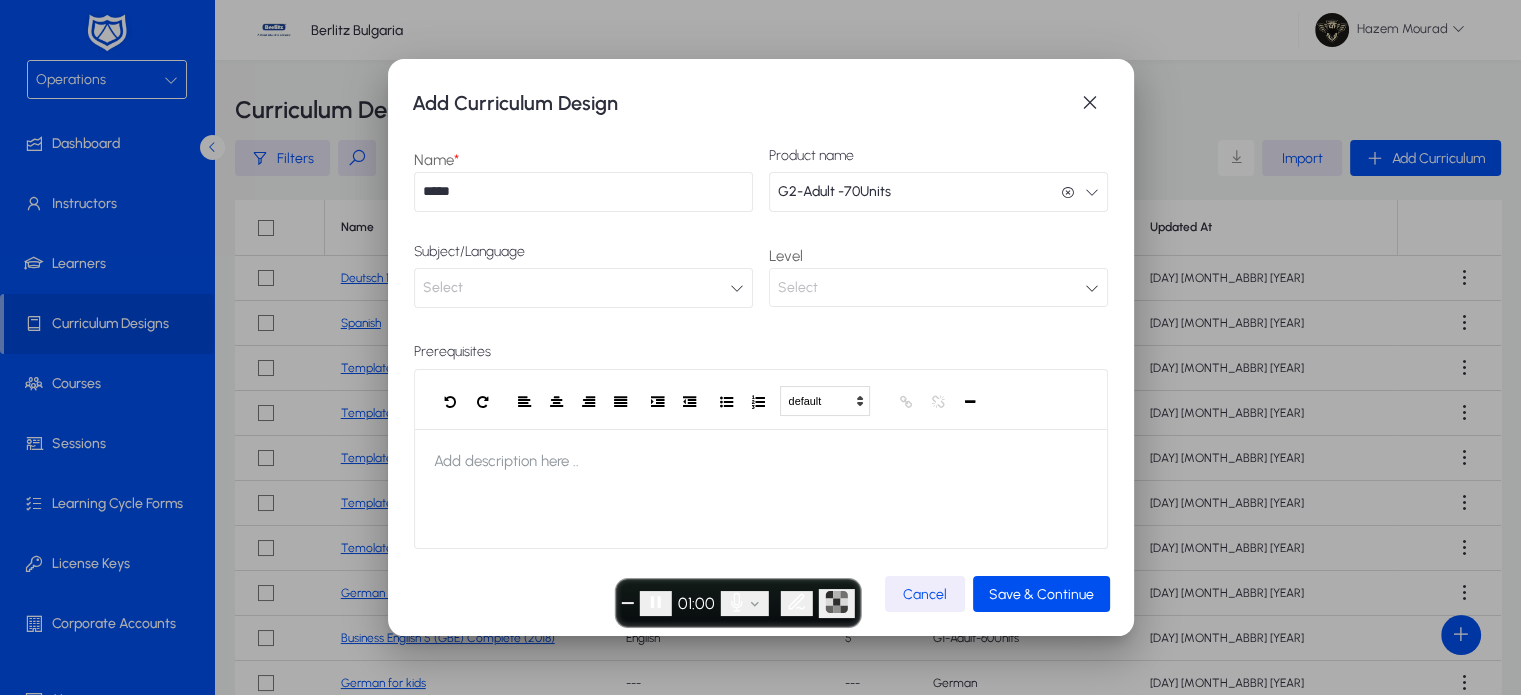 click on "Select" at bounding box center [583, 288] 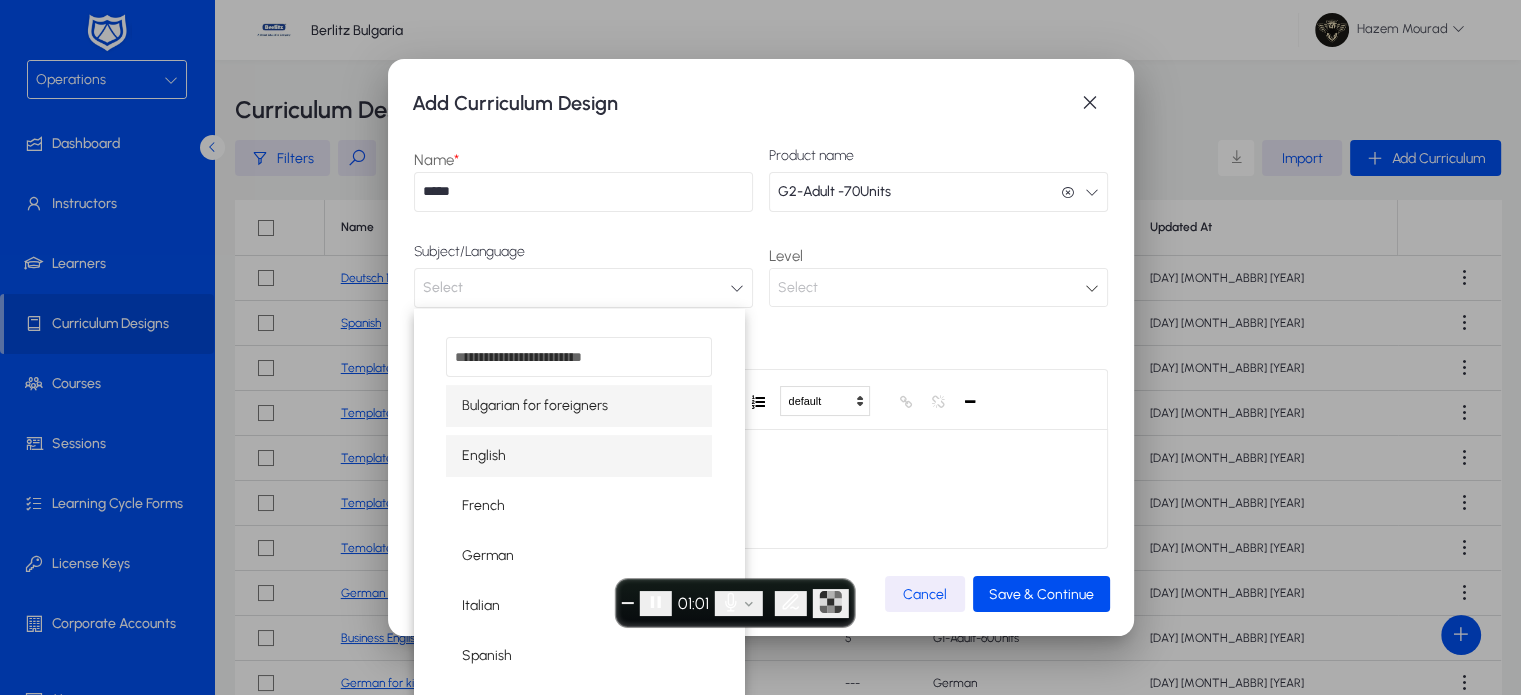 click on "English" at bounding box center (484, 456) 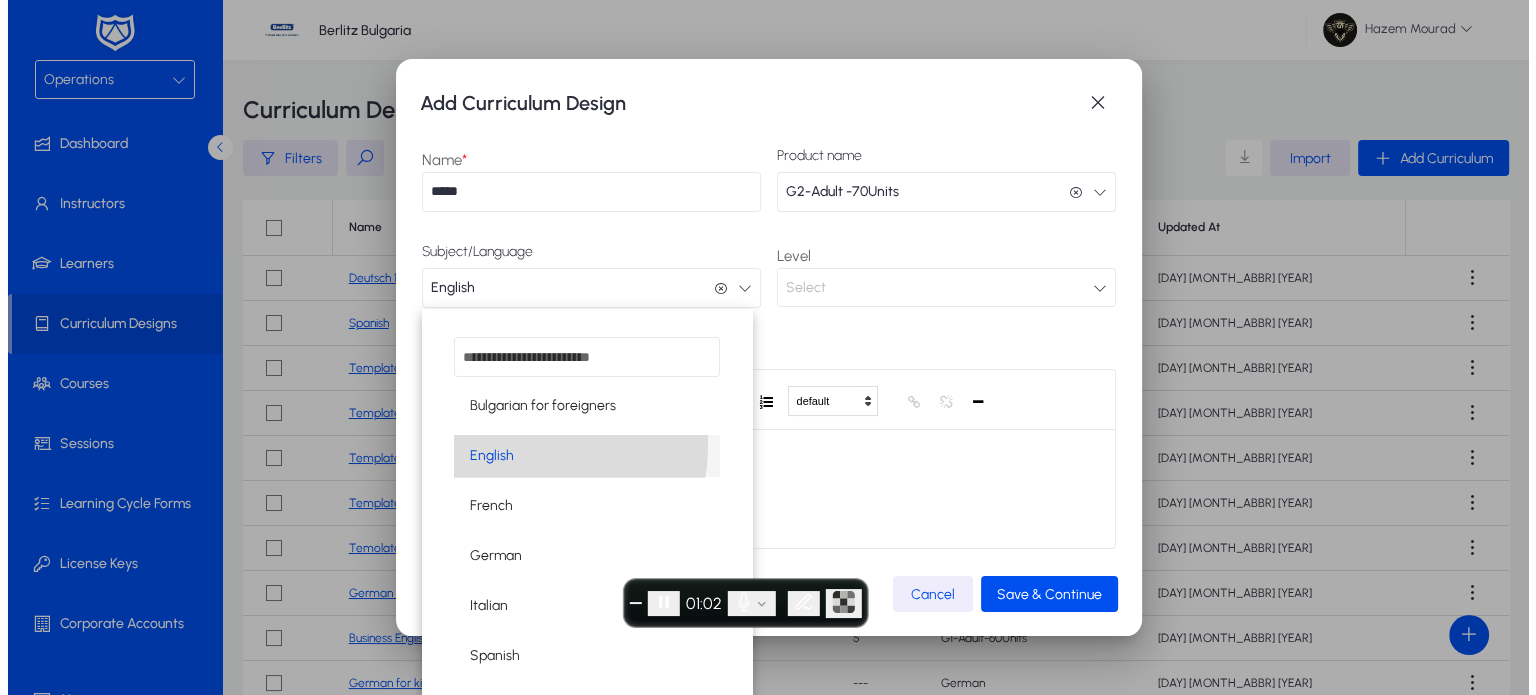 scroll, scrollTop: 0, scrollLeft: 0, axis: both 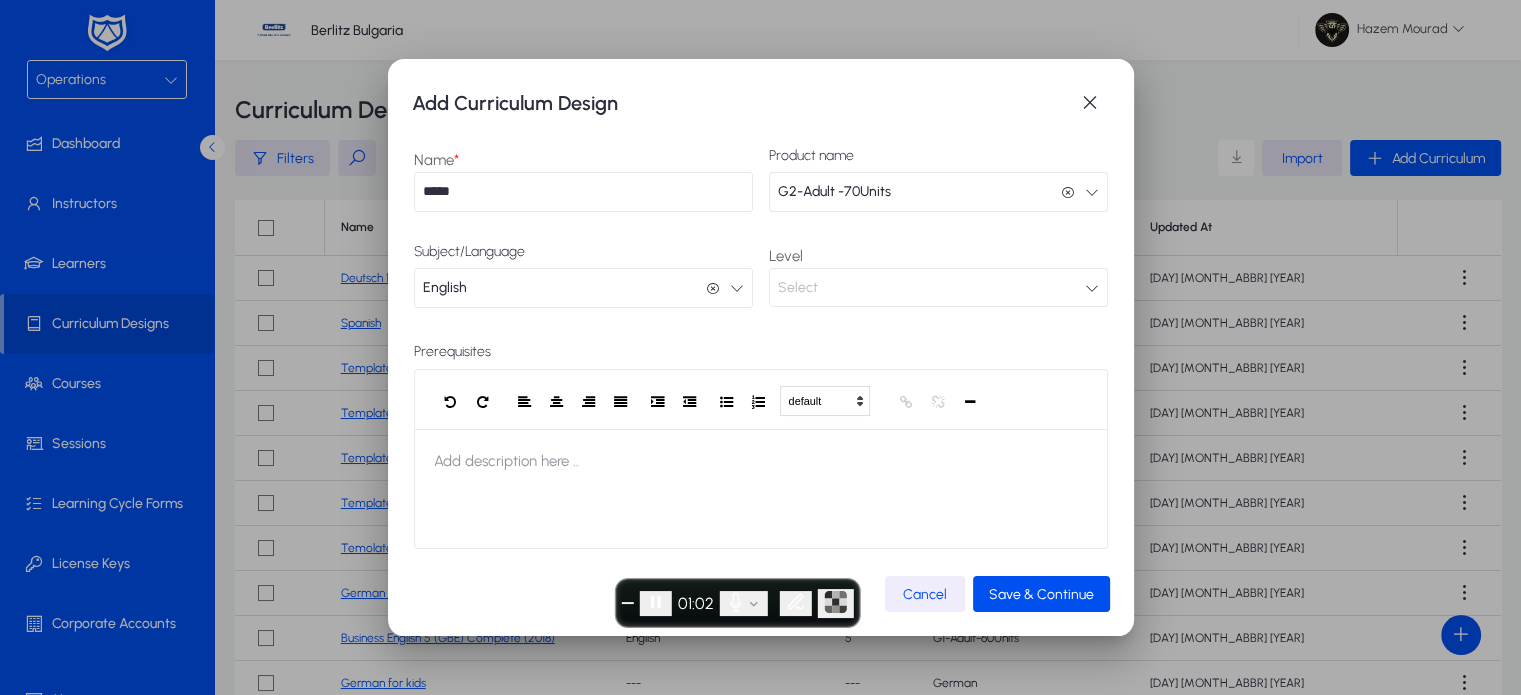 click on "Select" at bounding box center (931, 288) 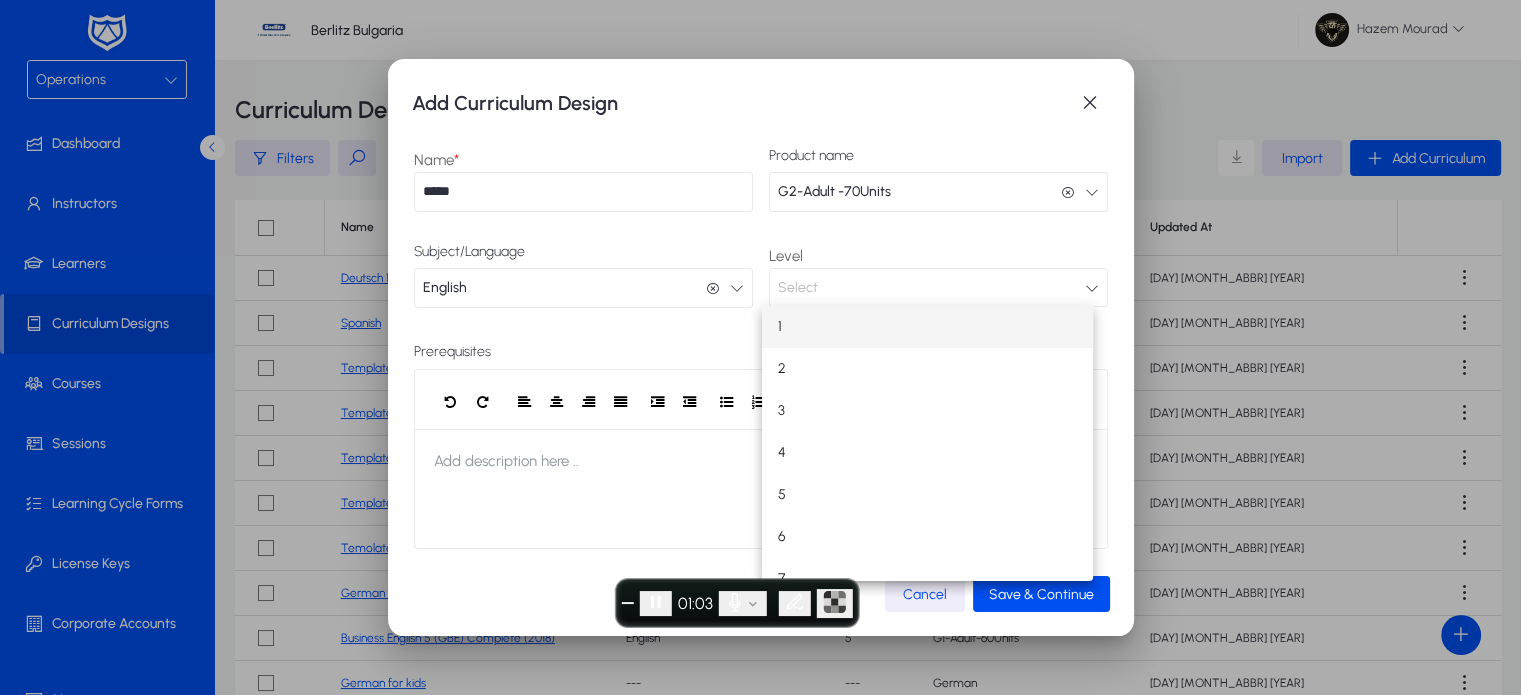 click on "1" at bounding box center (927, 327) 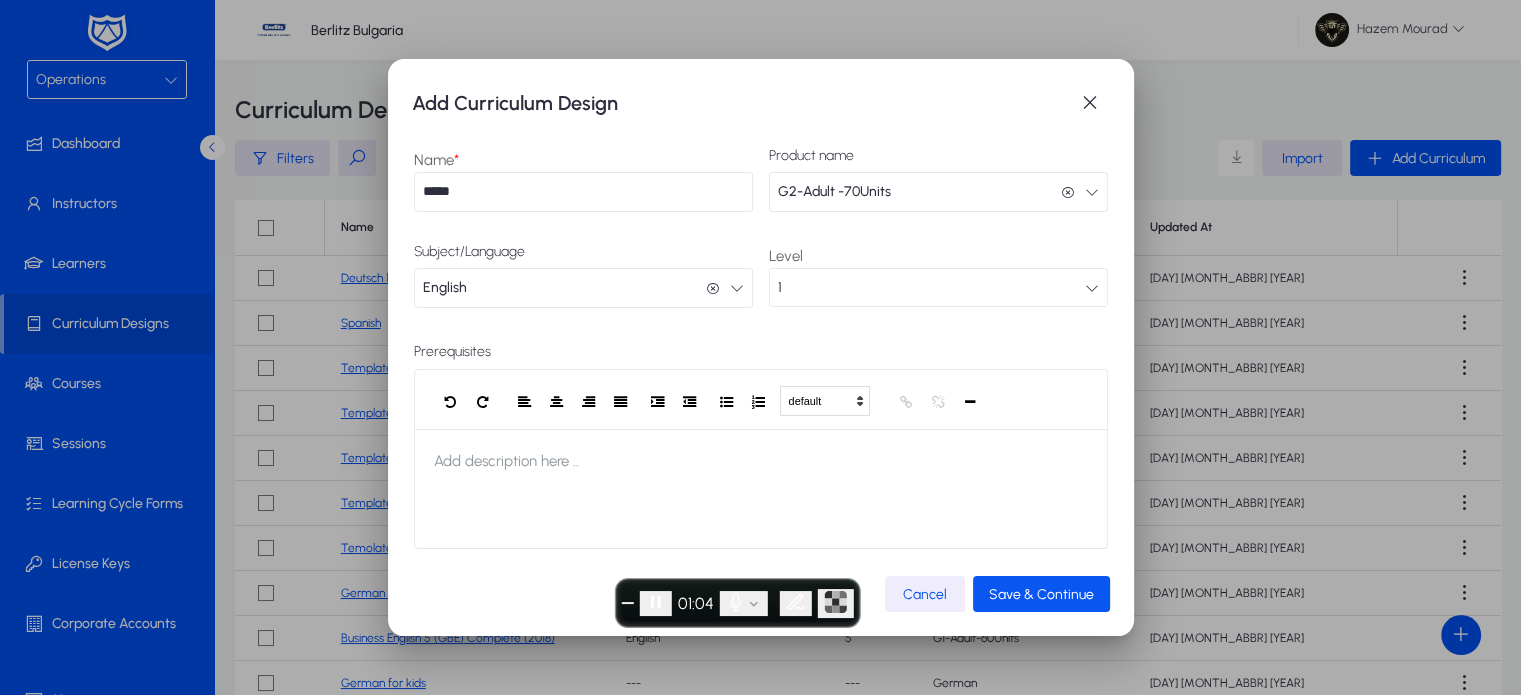 click 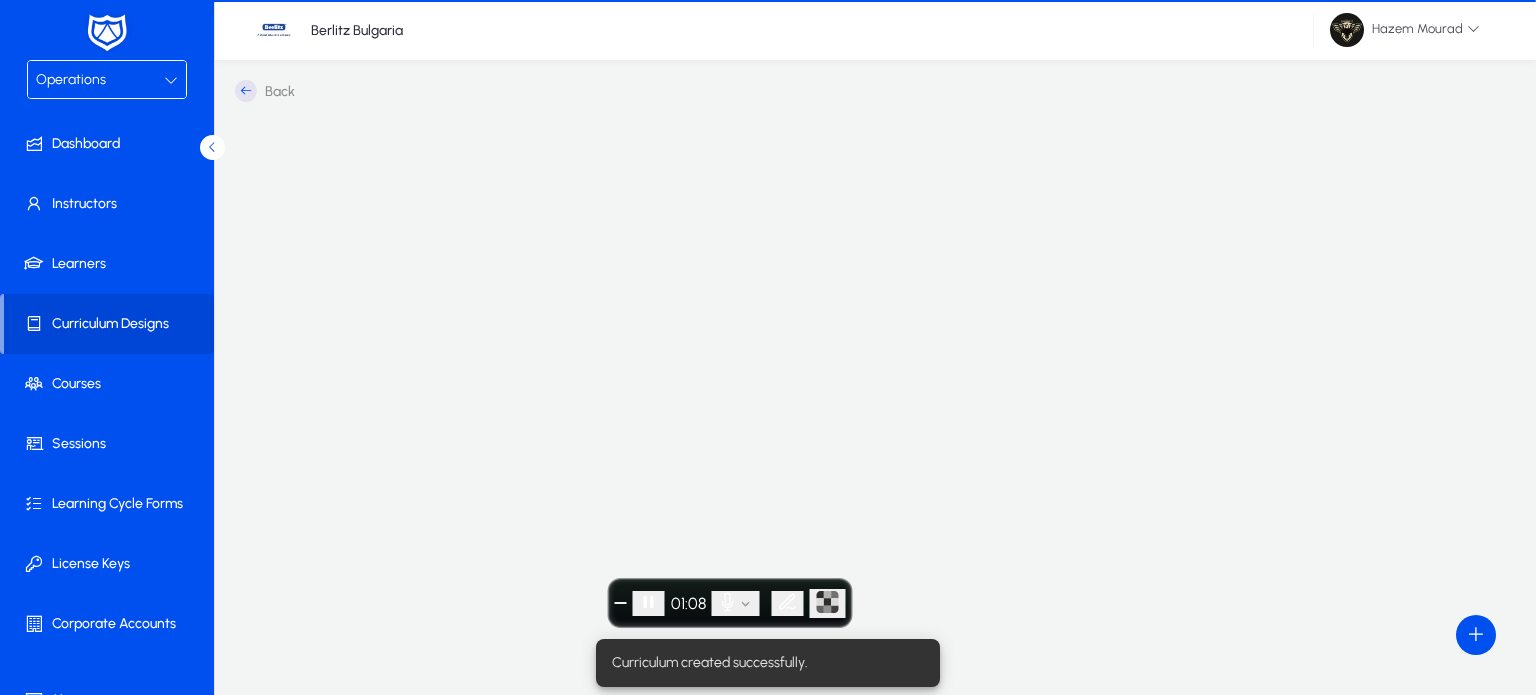 click on "Operations" at bounding box center (100, 80) 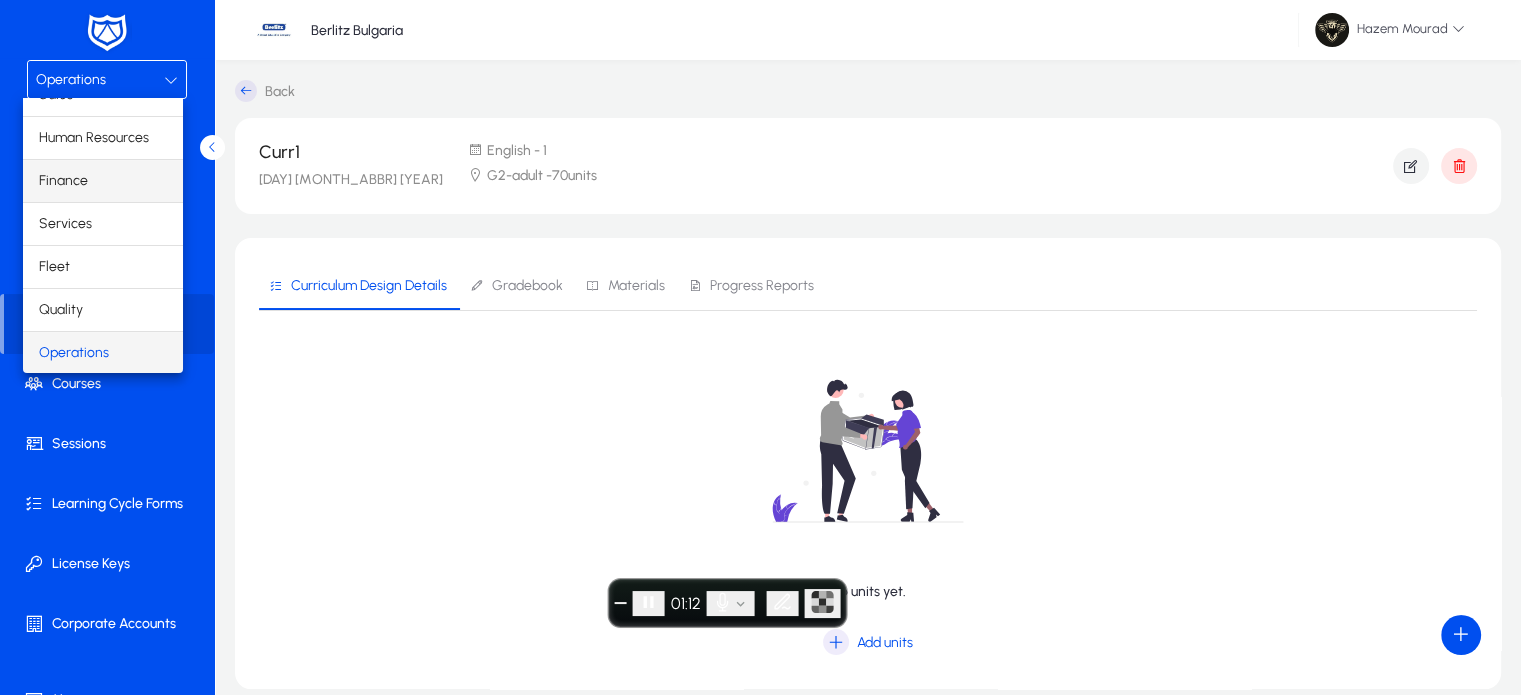 scroll, scrollTop: 0, scrollLeft: 0, axis: both 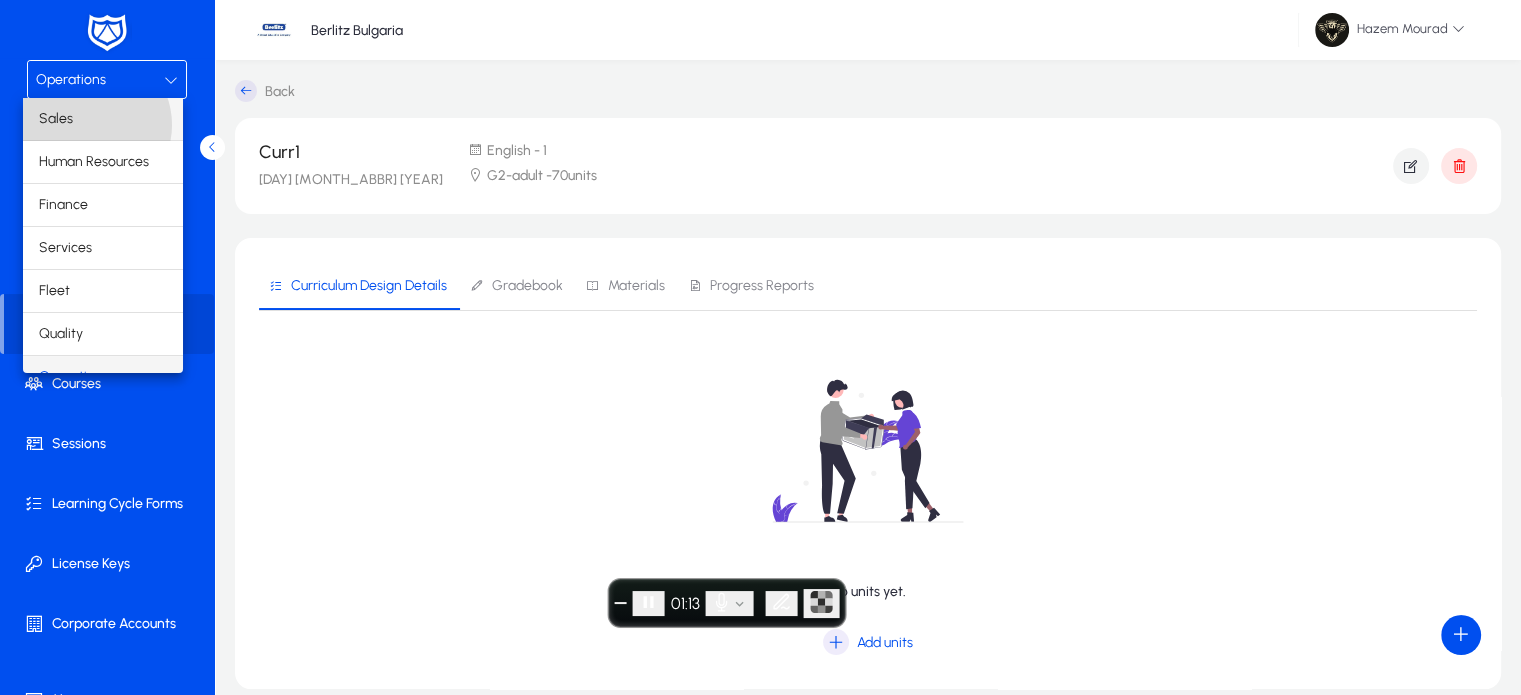 click on "Sales" at bounding box center (103, 119) 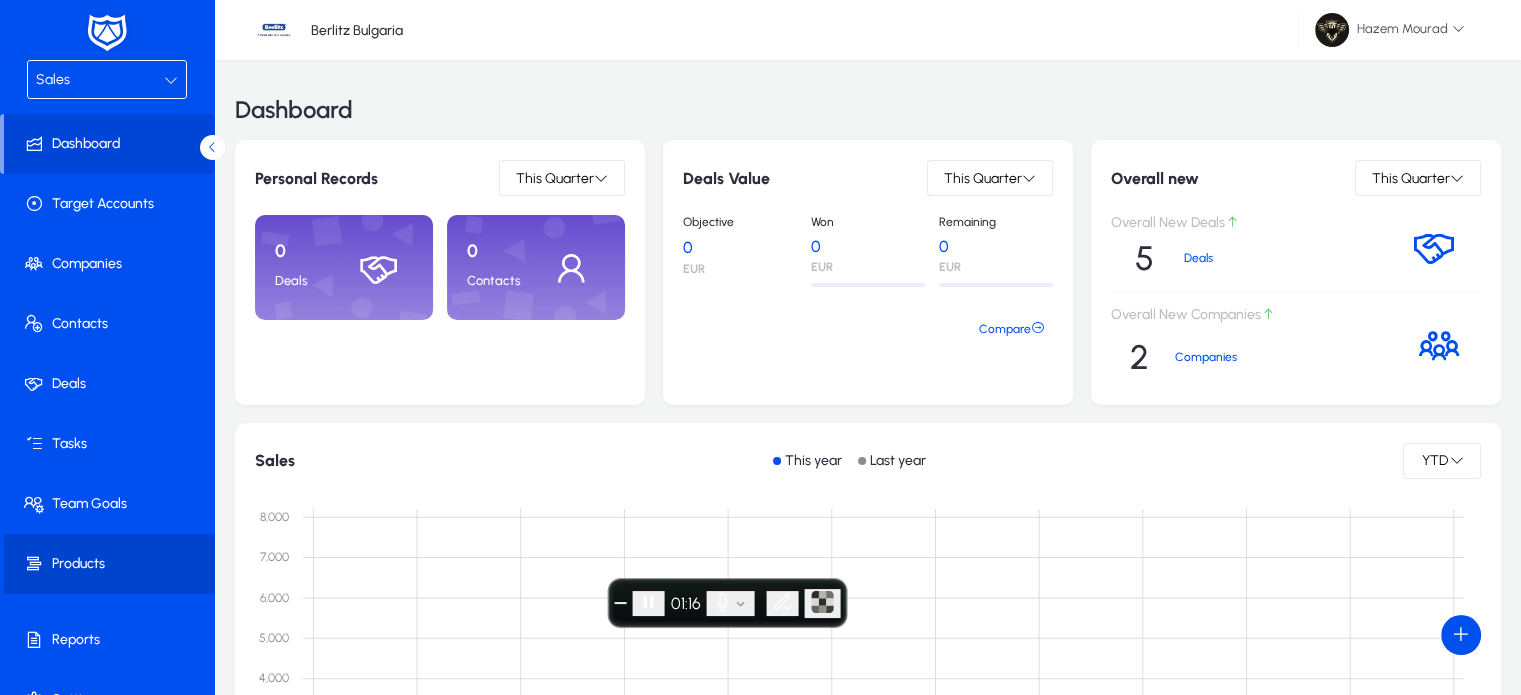 click on "Products" 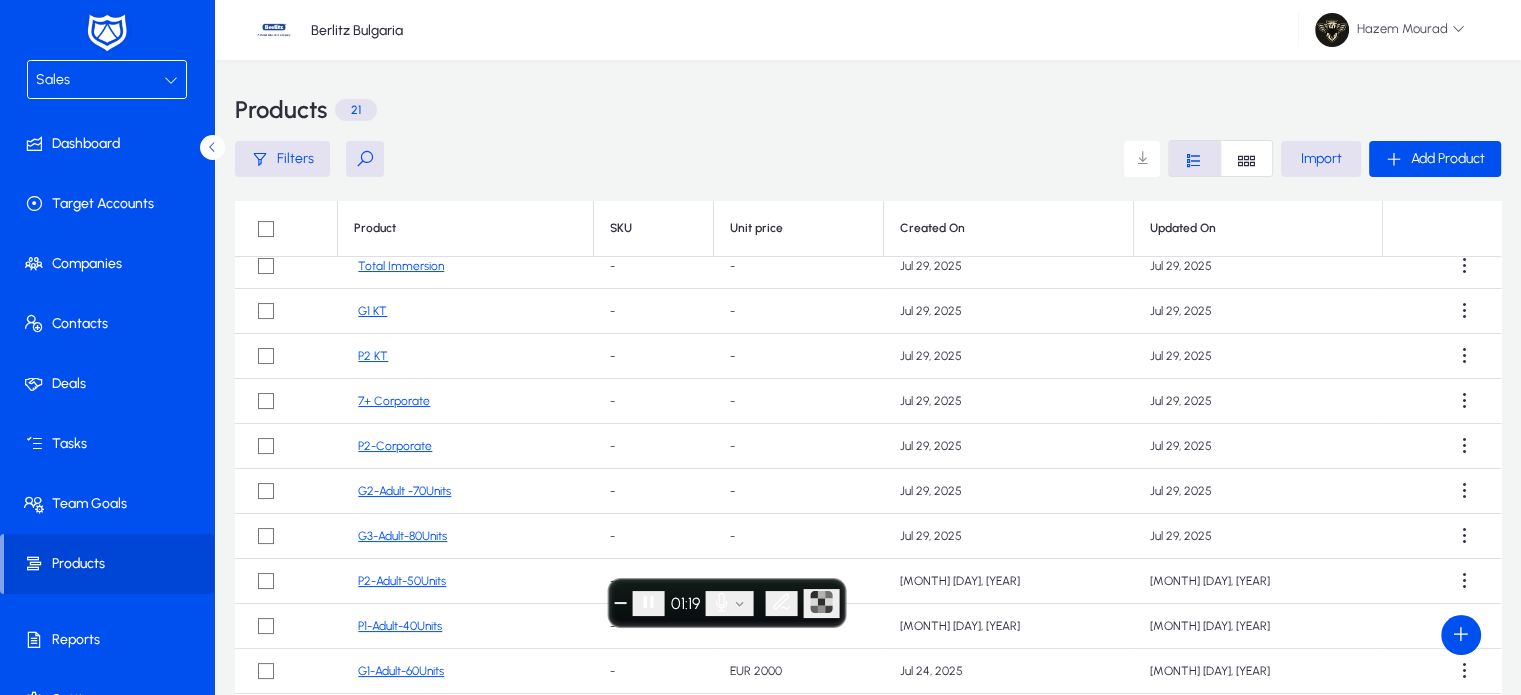 scroll, scrollTop: 284, scrollLeft: 0, axis: vertical 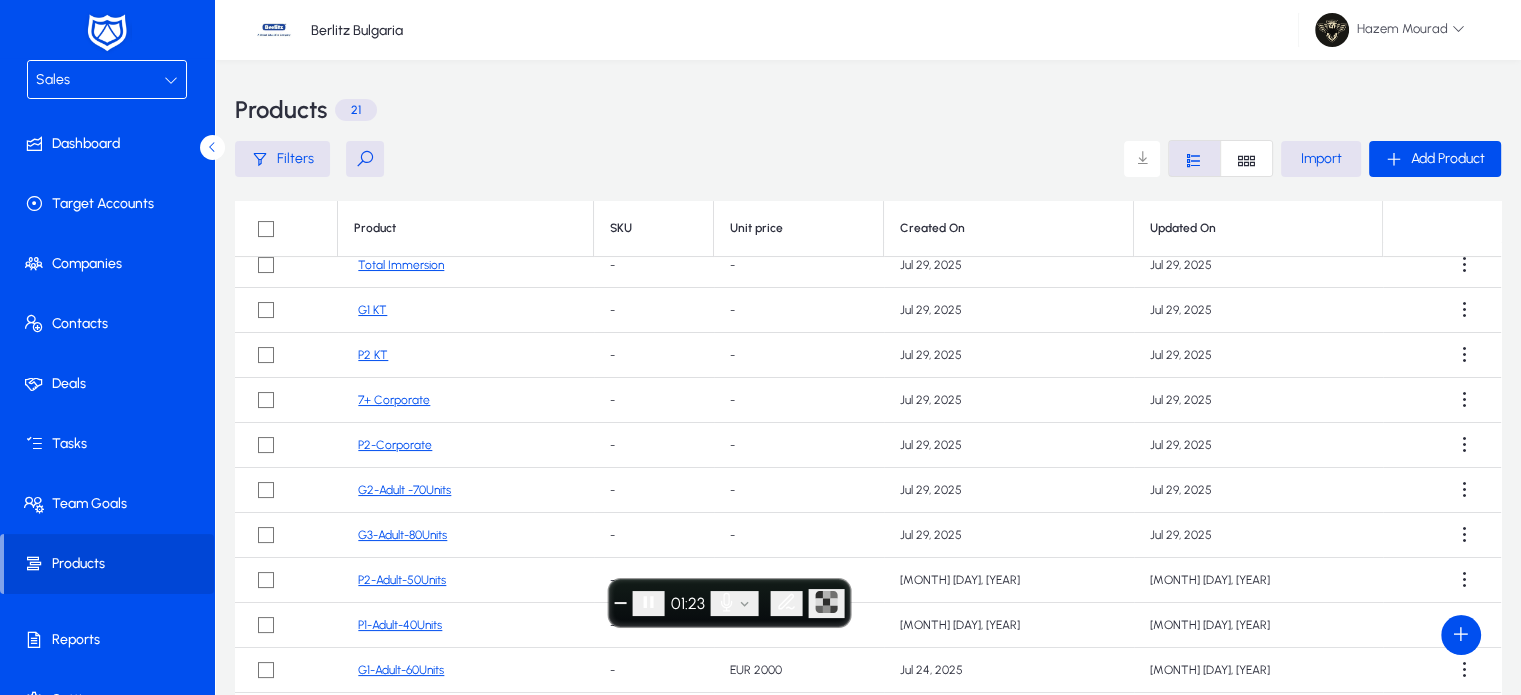 click on "Sales" at bounding box center [107, 79] 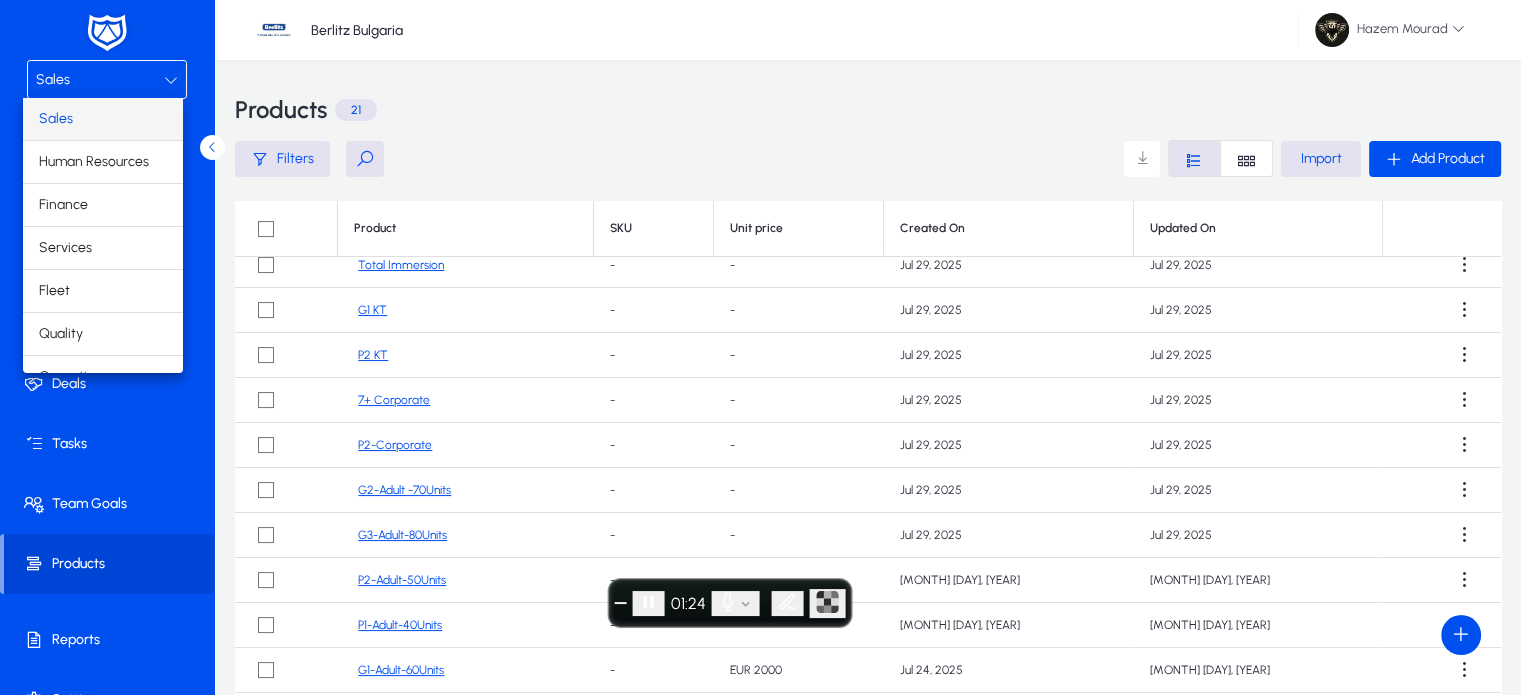 click at bounding box center (760, 347) 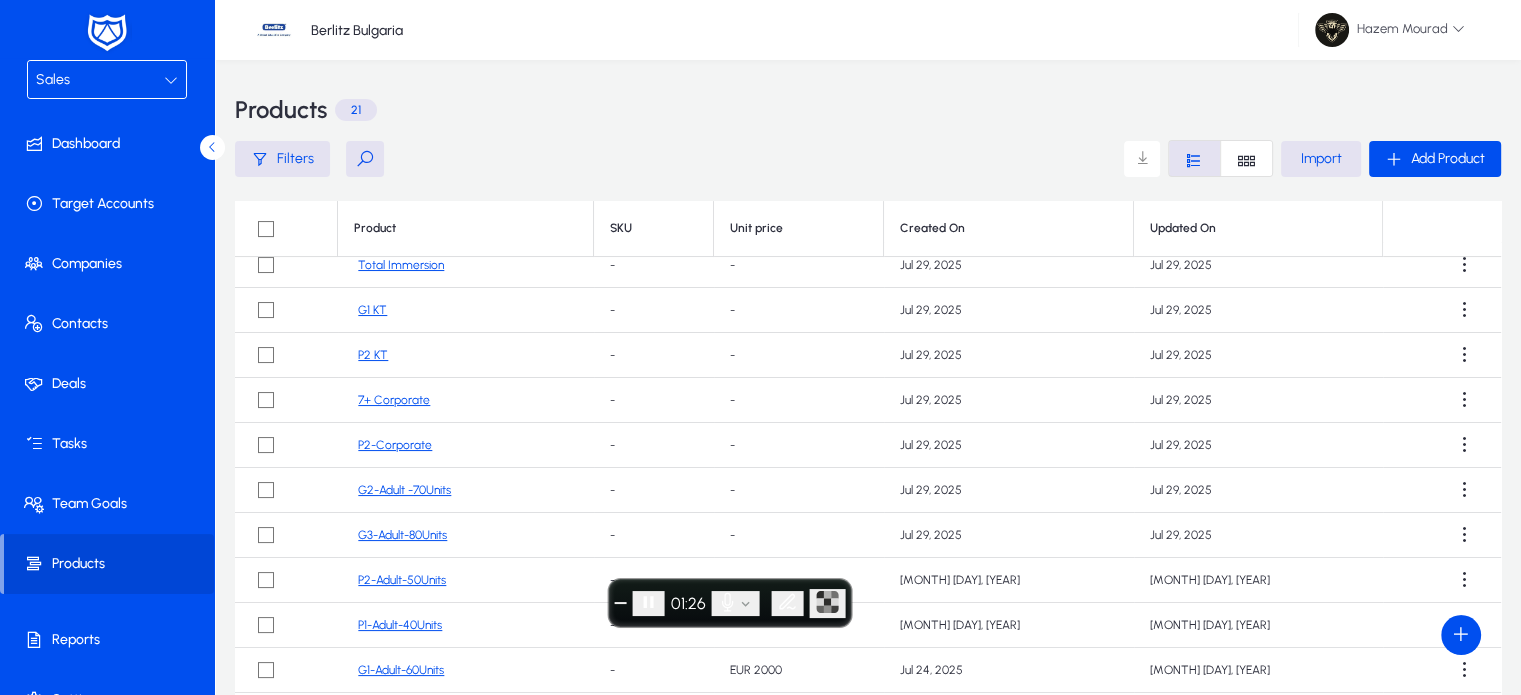 click on "Sales" at bounding box center (100, 80) 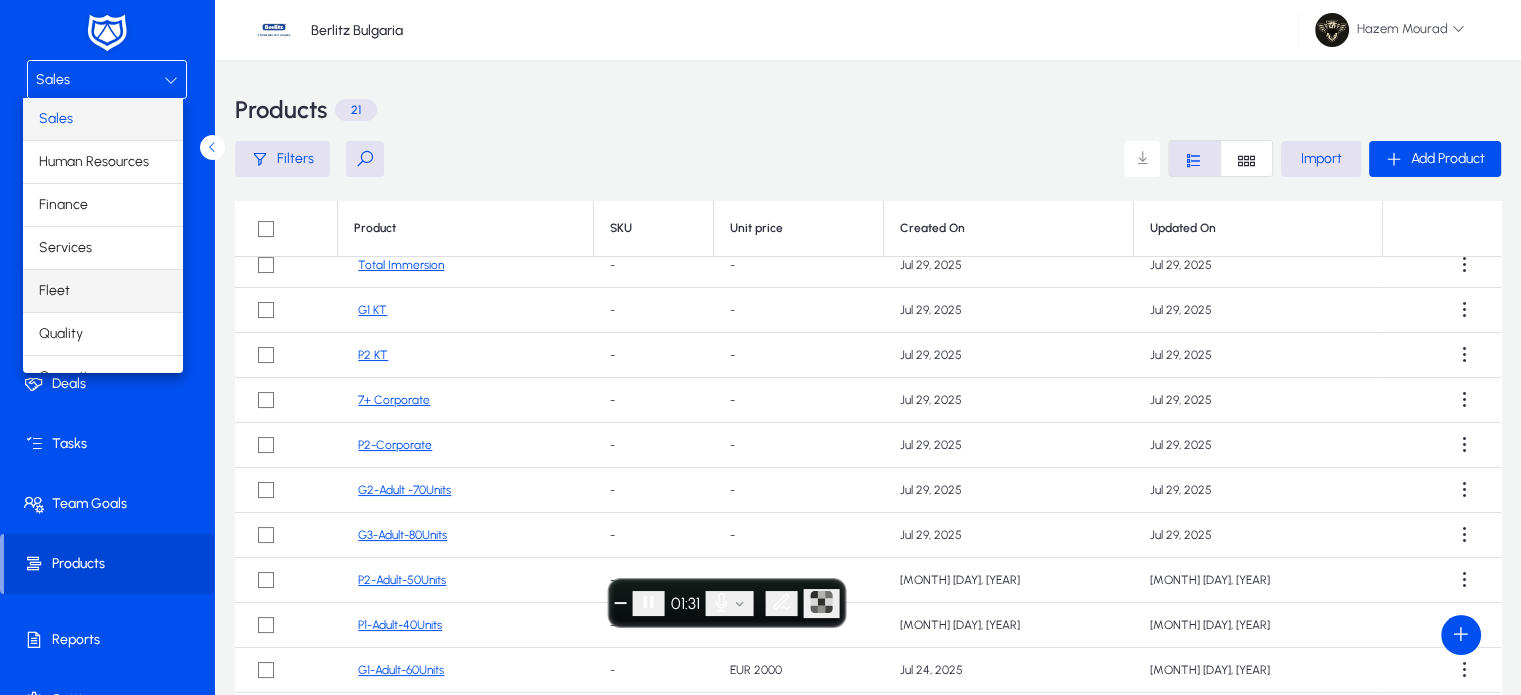 scroll, scrollTop: 66, scrollLeft: 0, axis: vertical 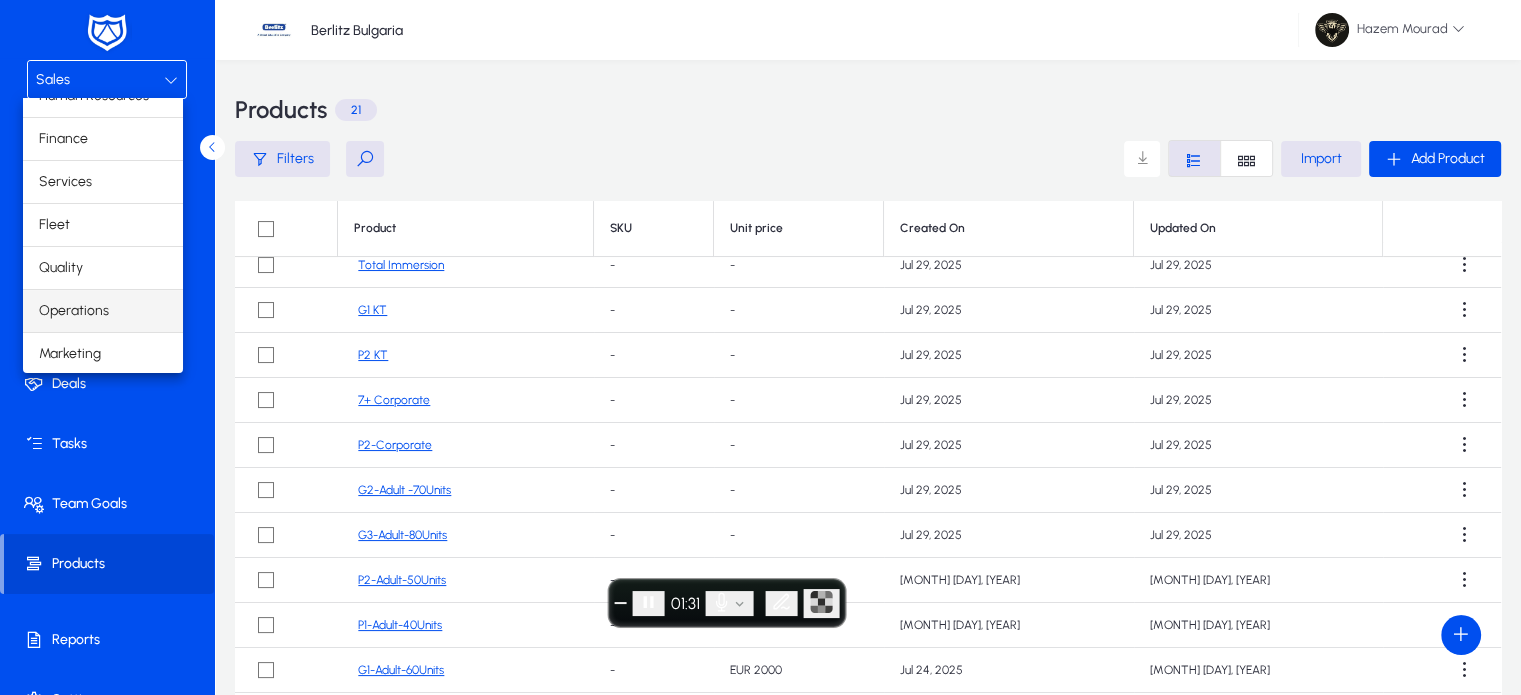 click on "Operations" at bounding box center (74, 311) 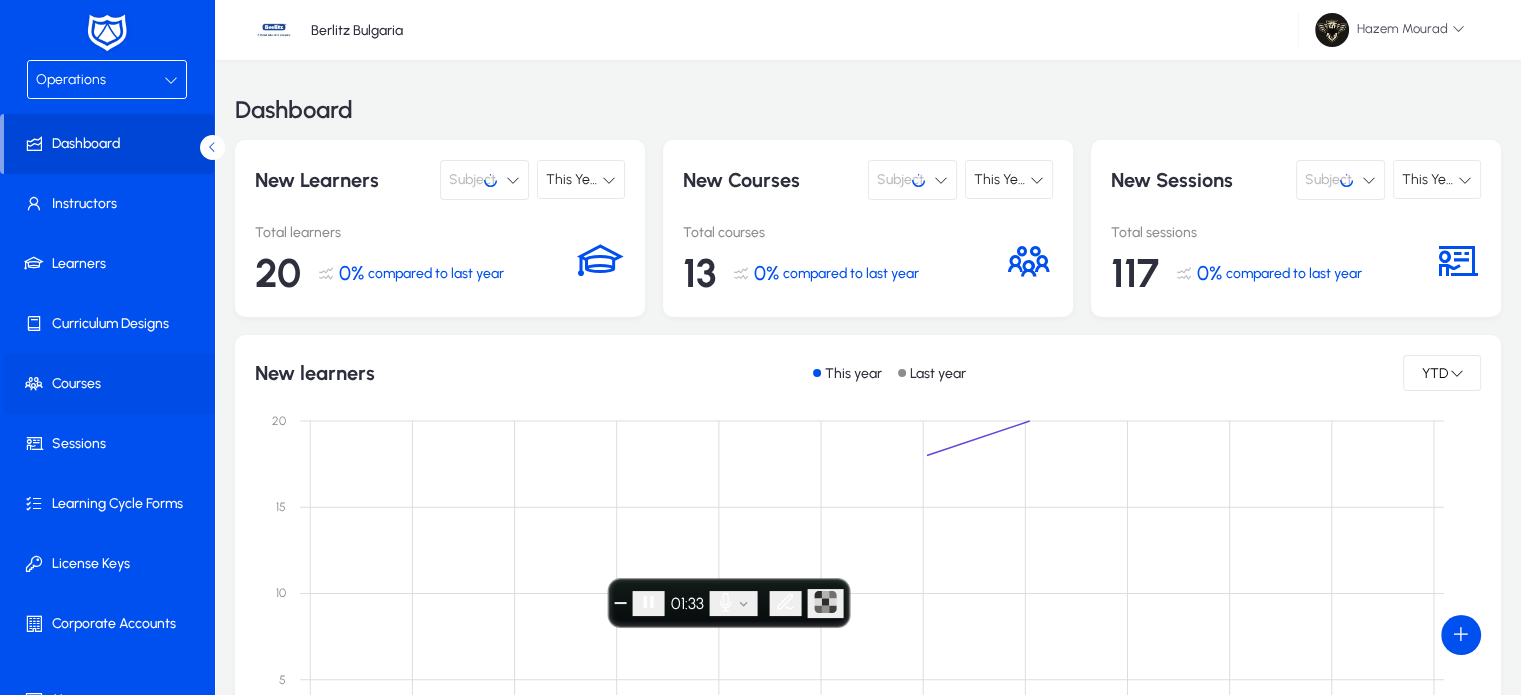 click on "Courses" 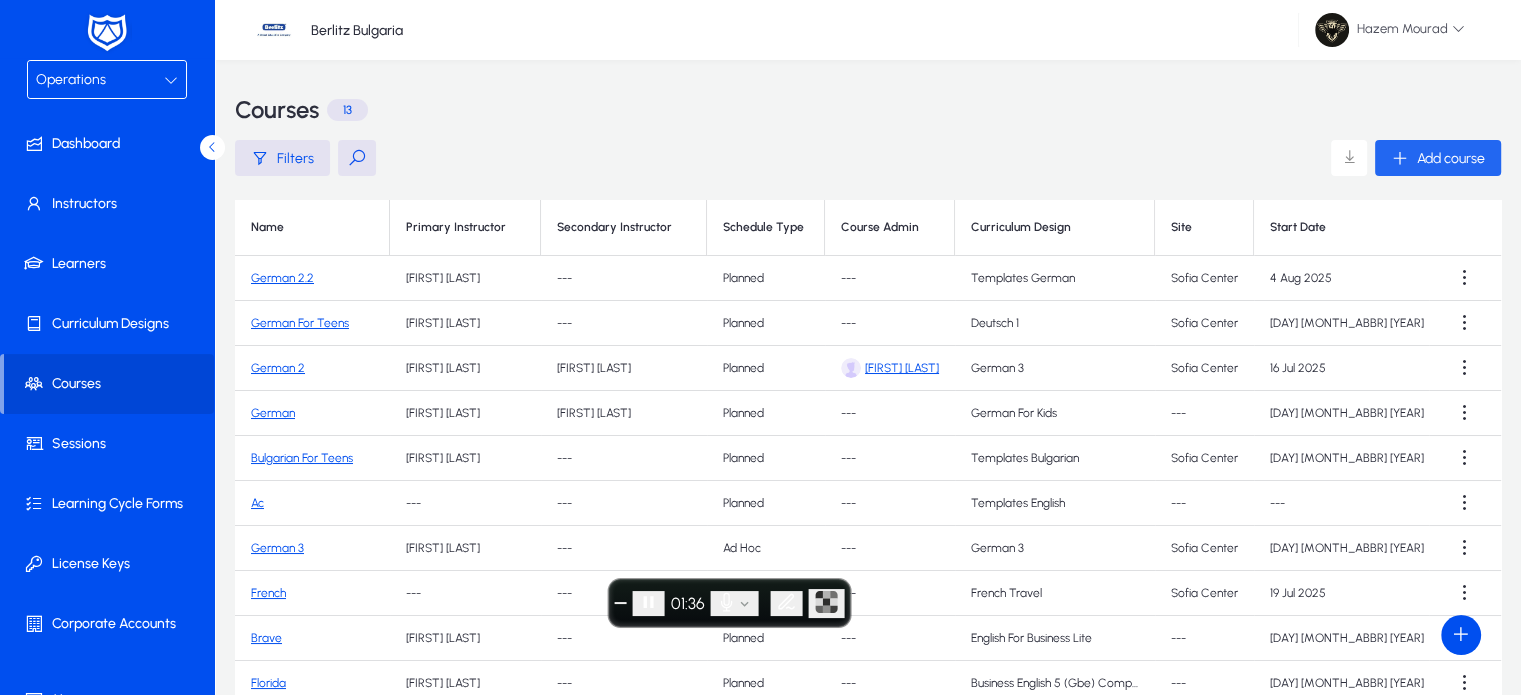 click on "Add course" 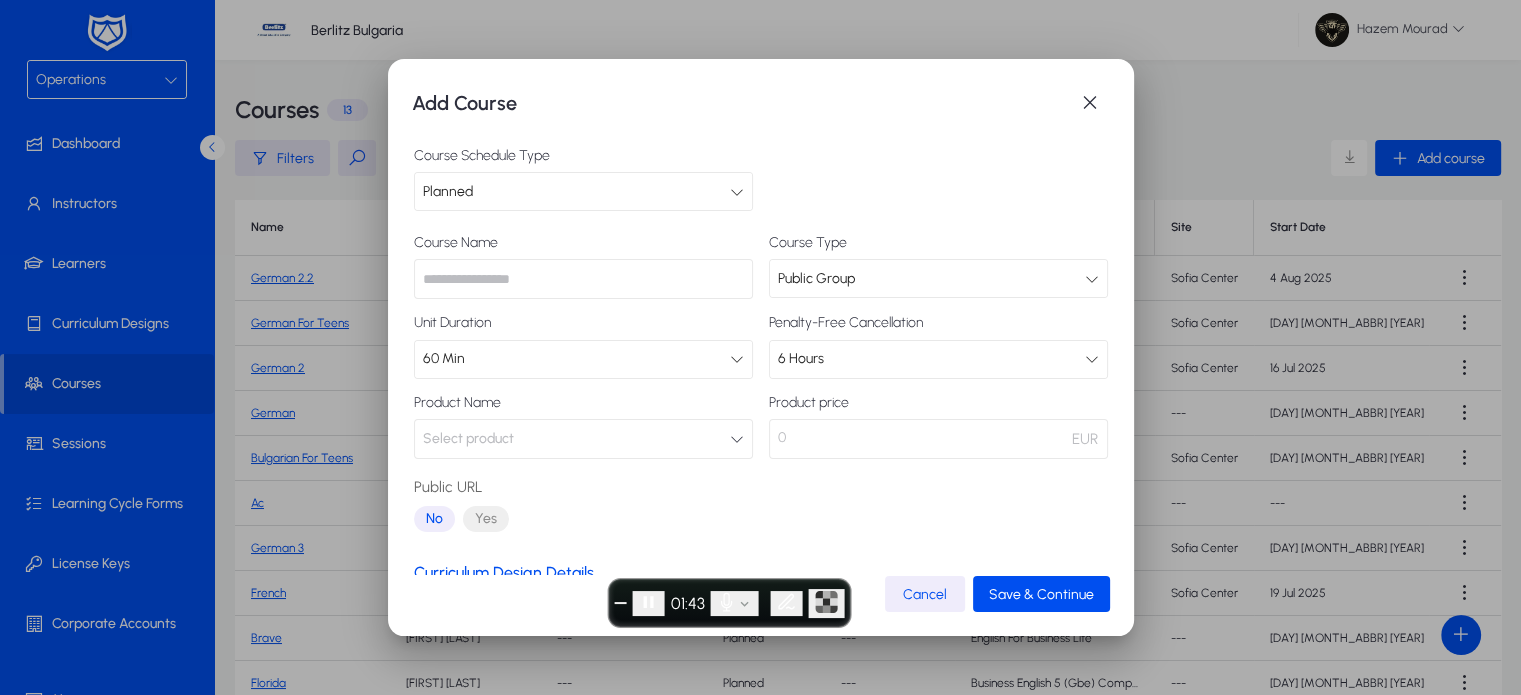click at bounding box center (583, 279) 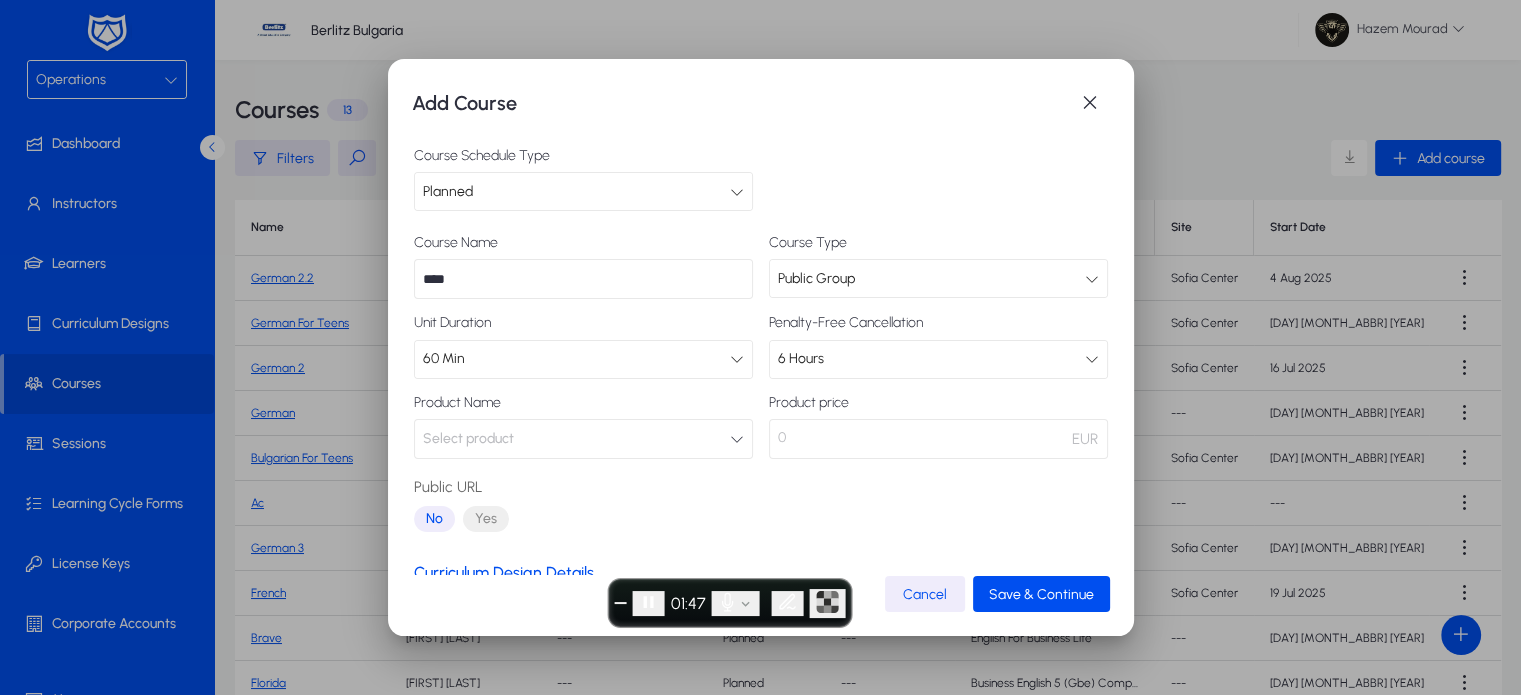 type on "****" 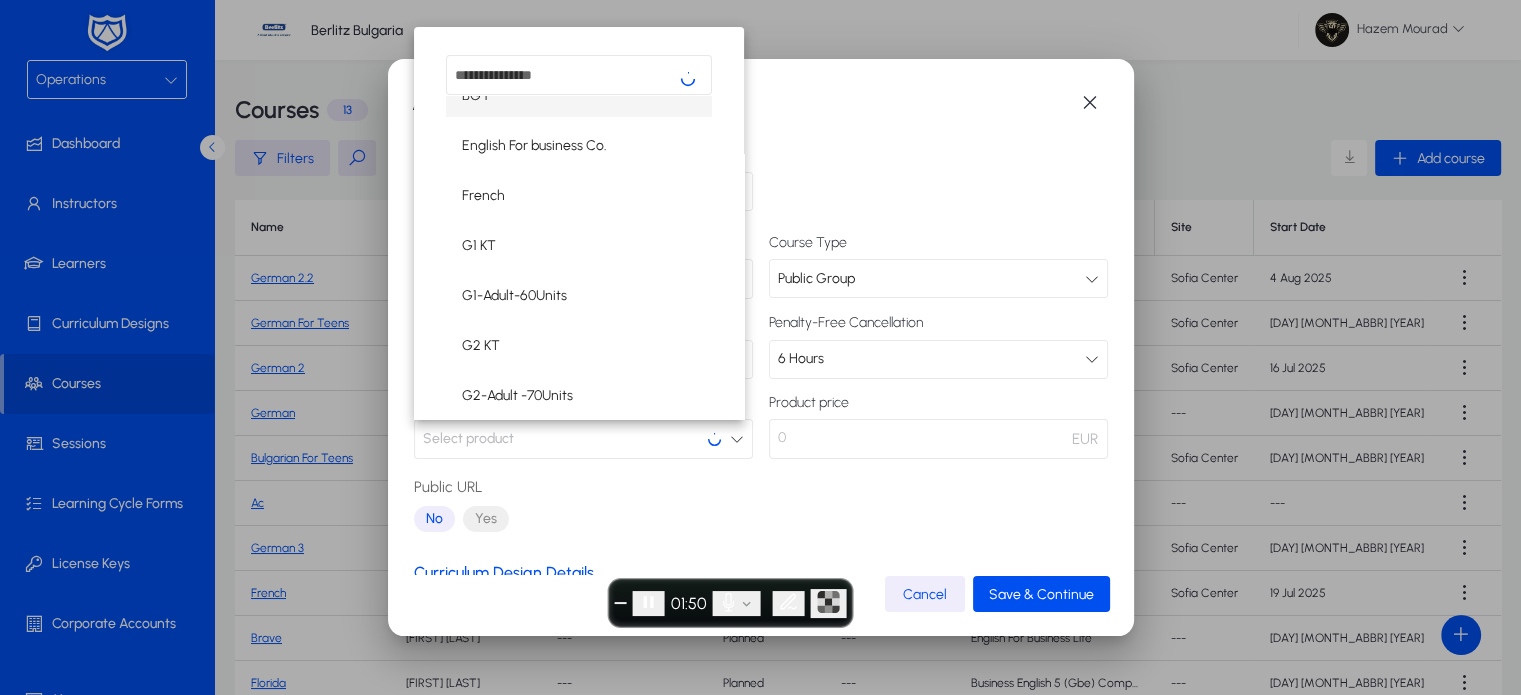 scroll, scrollTop: 203, scrollLeft: 0, axis: vertical 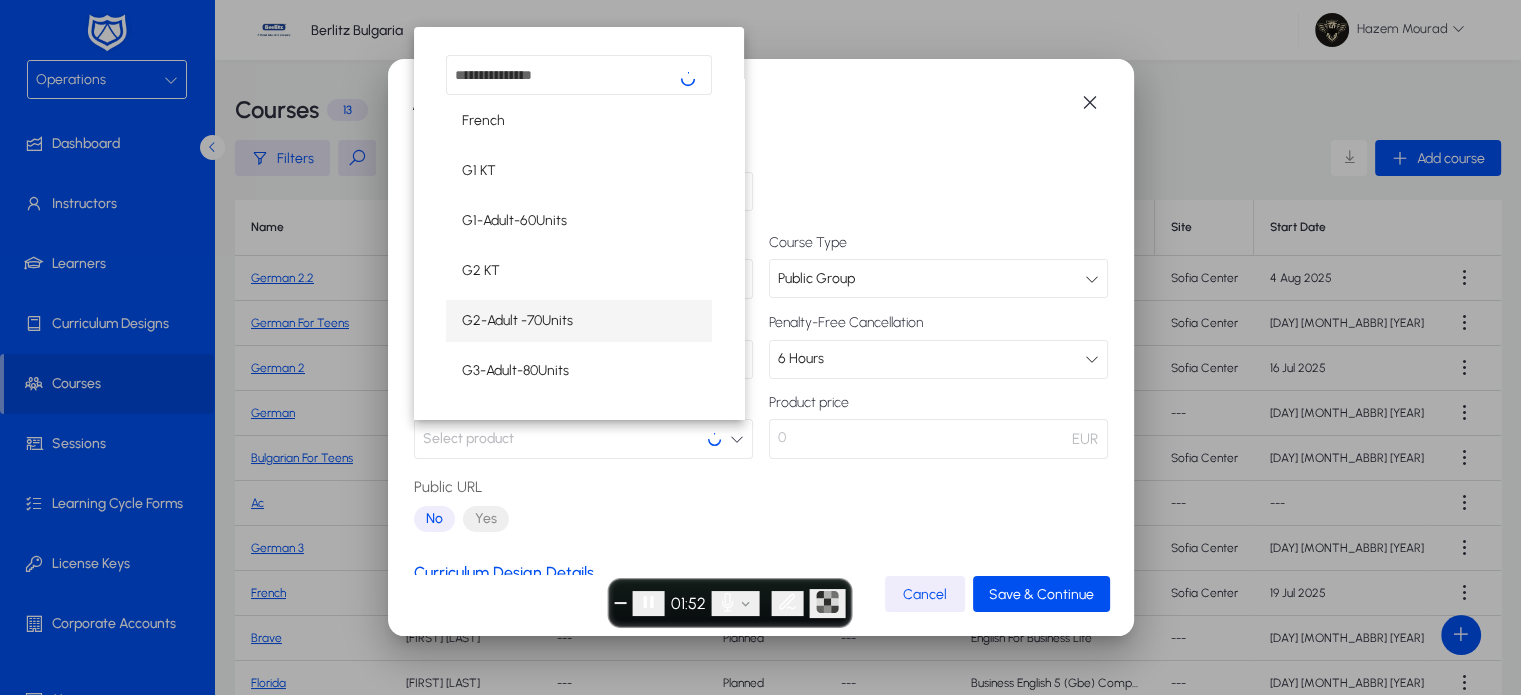 click on "G2-Adult -70Units" at bounding box center (579, 321) 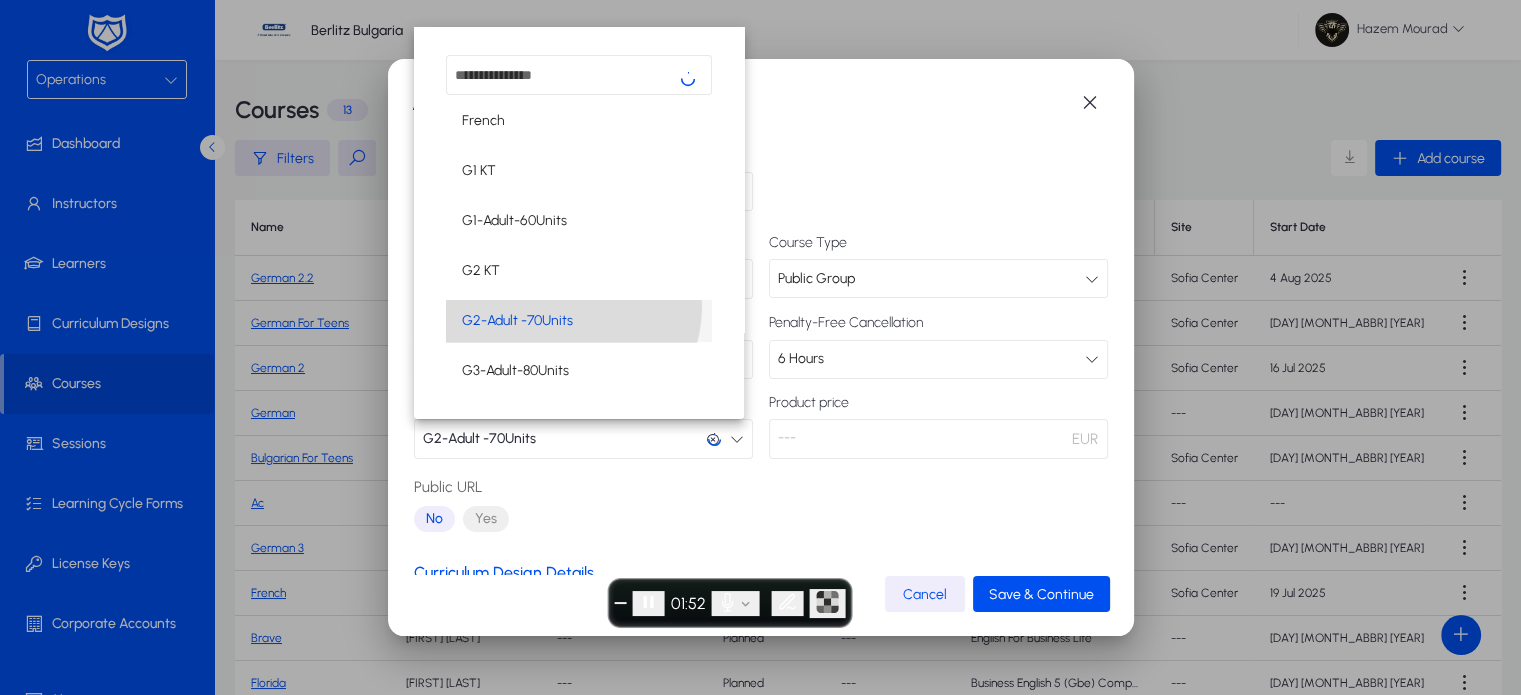 scroll, scrollTop: 0, scrollLeft: 0, axis: both 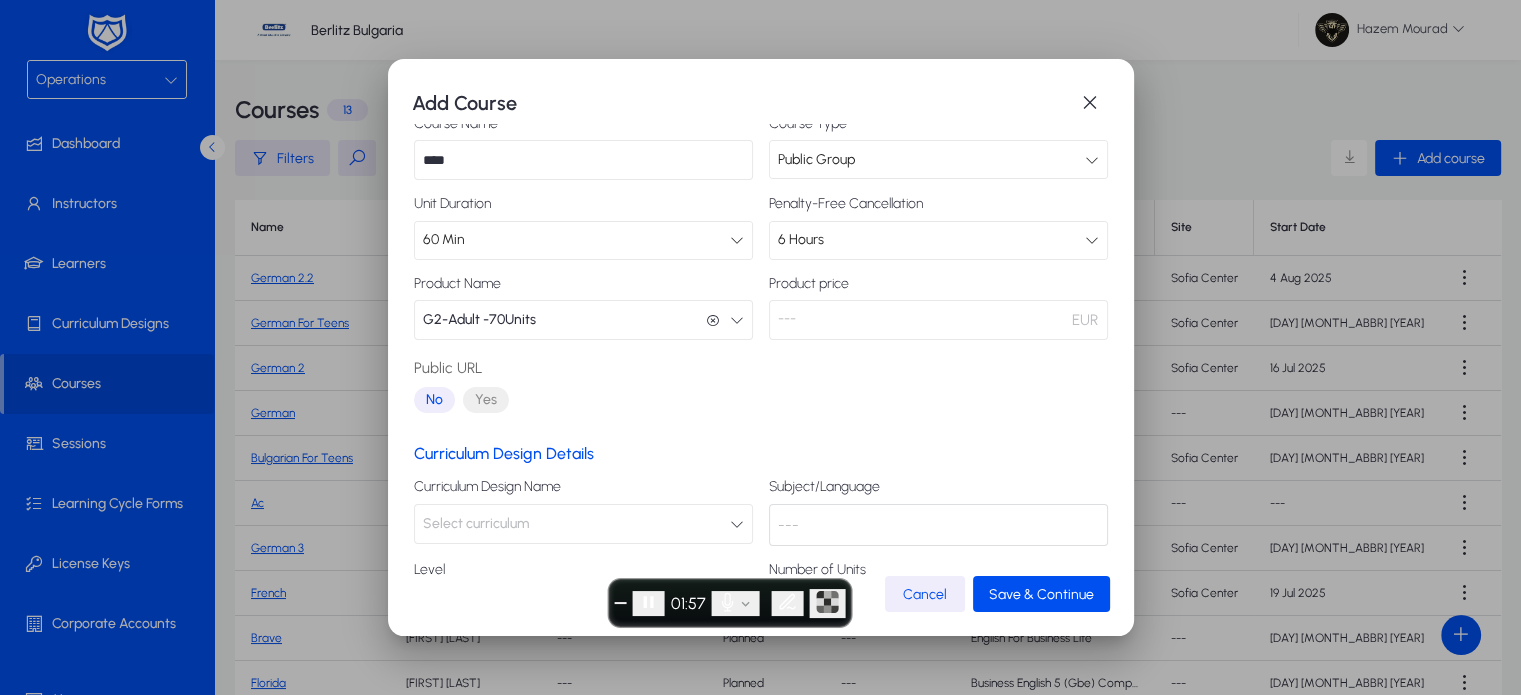 click on "Select curriculum" at bounding box center [583, 524] 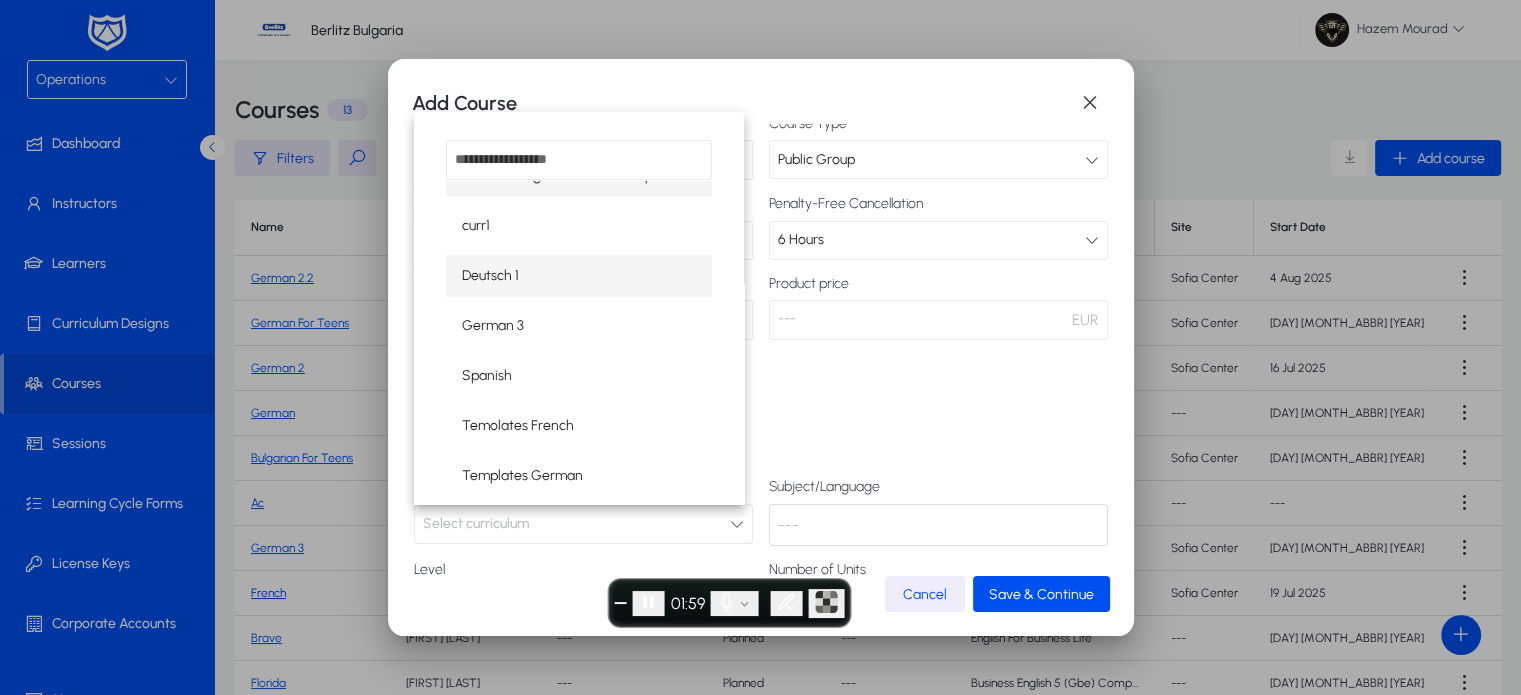scroll, scrollTop: 84, scrollLeft: 0, axis: vertical 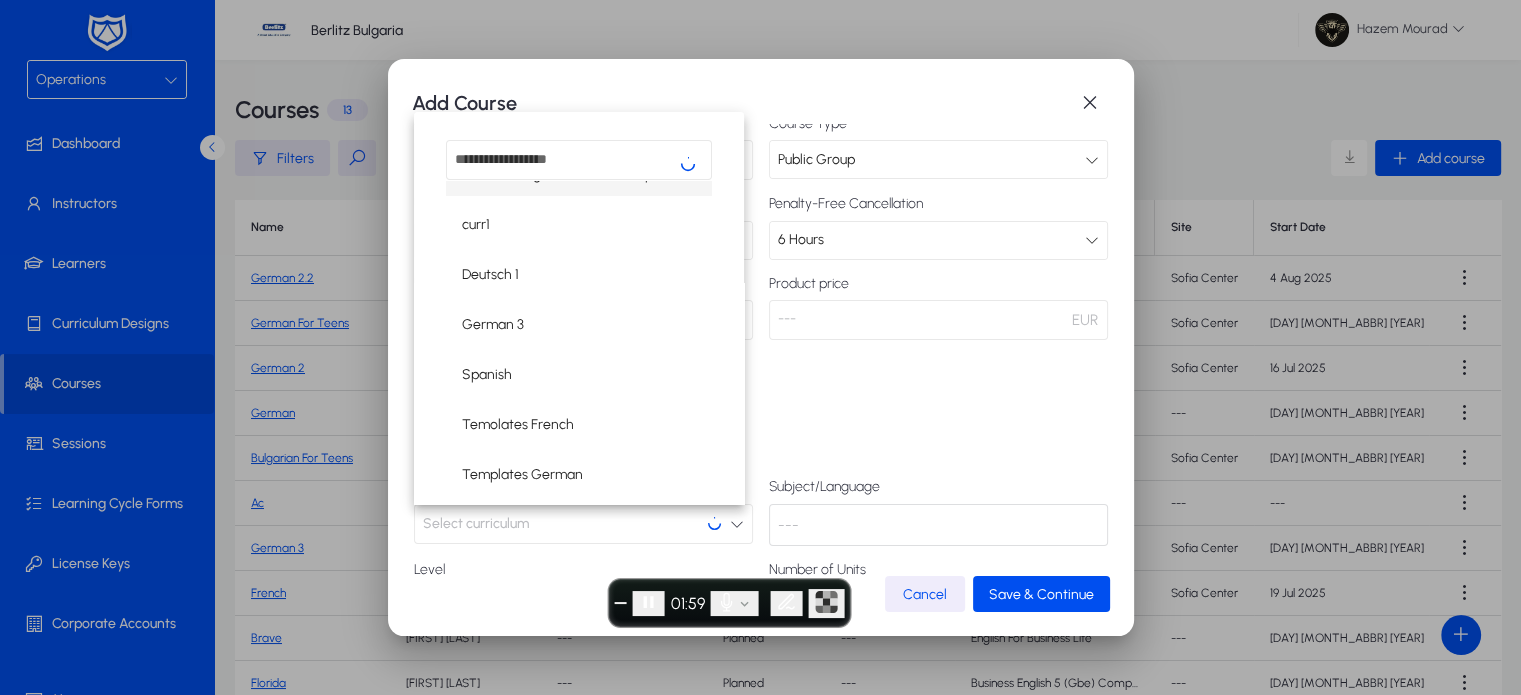 click at bounding box center [760, 347] 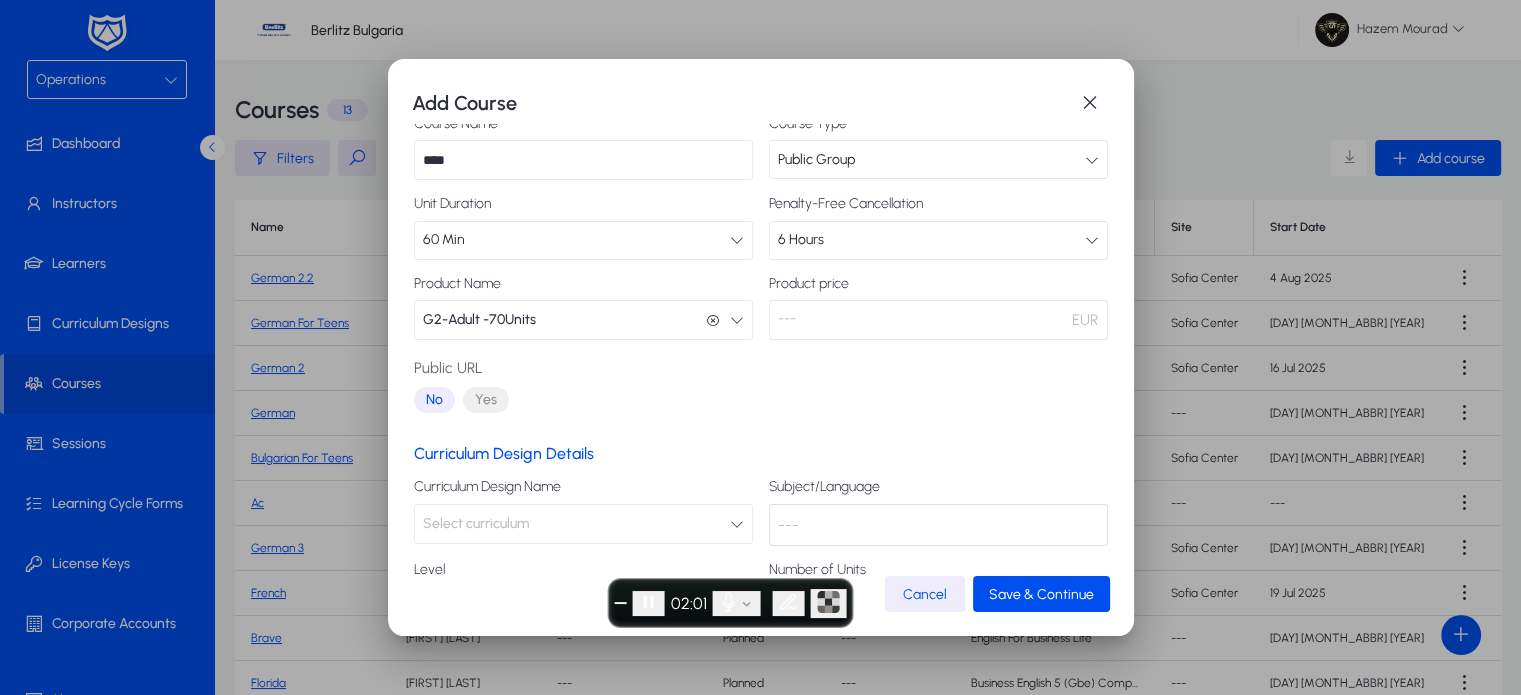 scroll, scrollTop: 201, scrollLeft: 0, axis: vertical 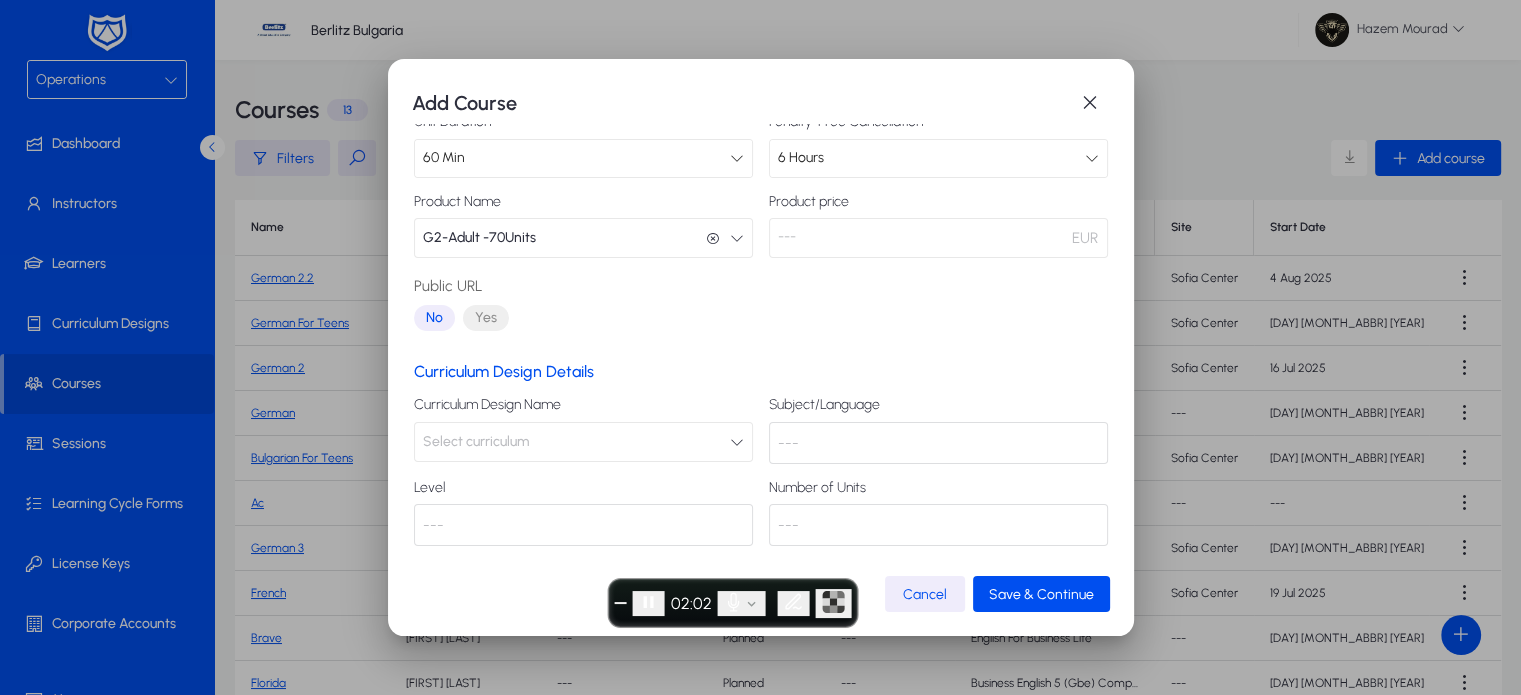 click on "Select curriculum" at bounding box center [583, 442] 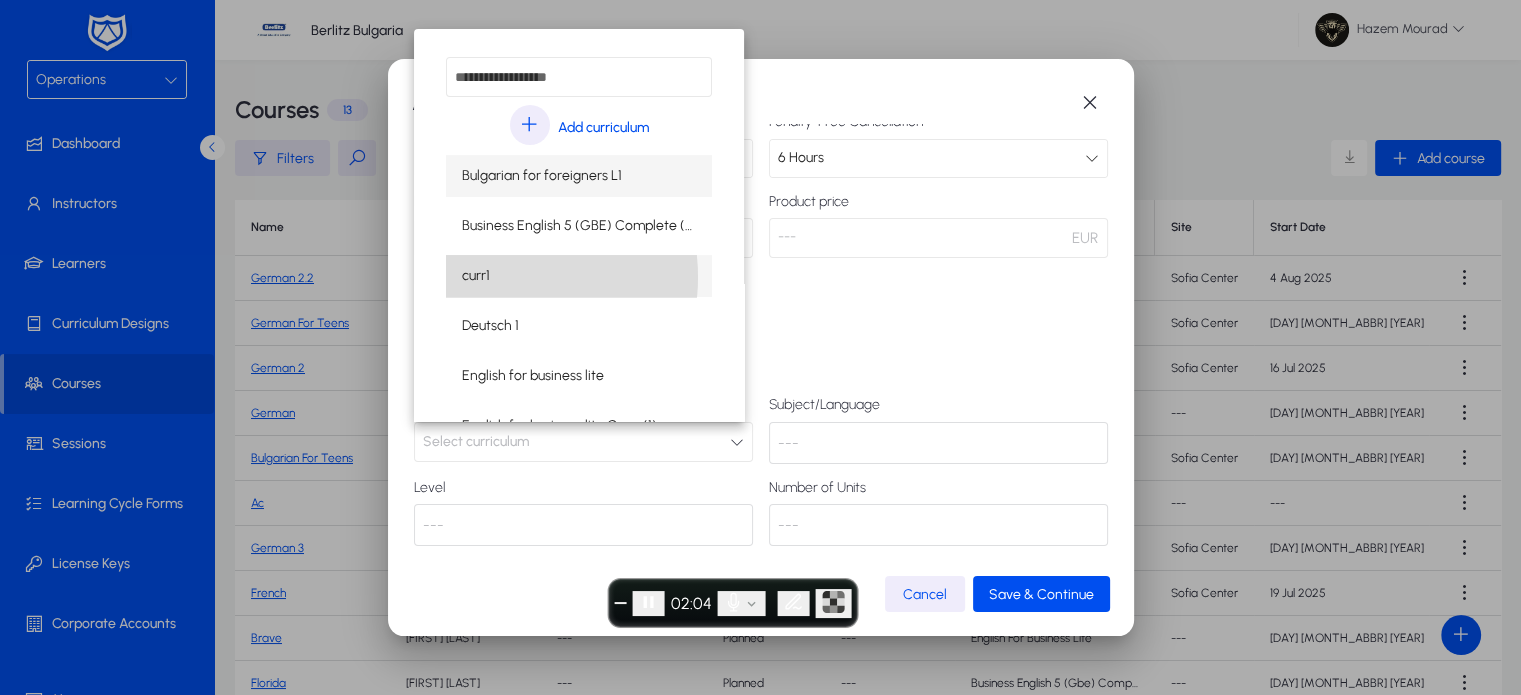 click on "curr1" at bounding box center (579, 276) 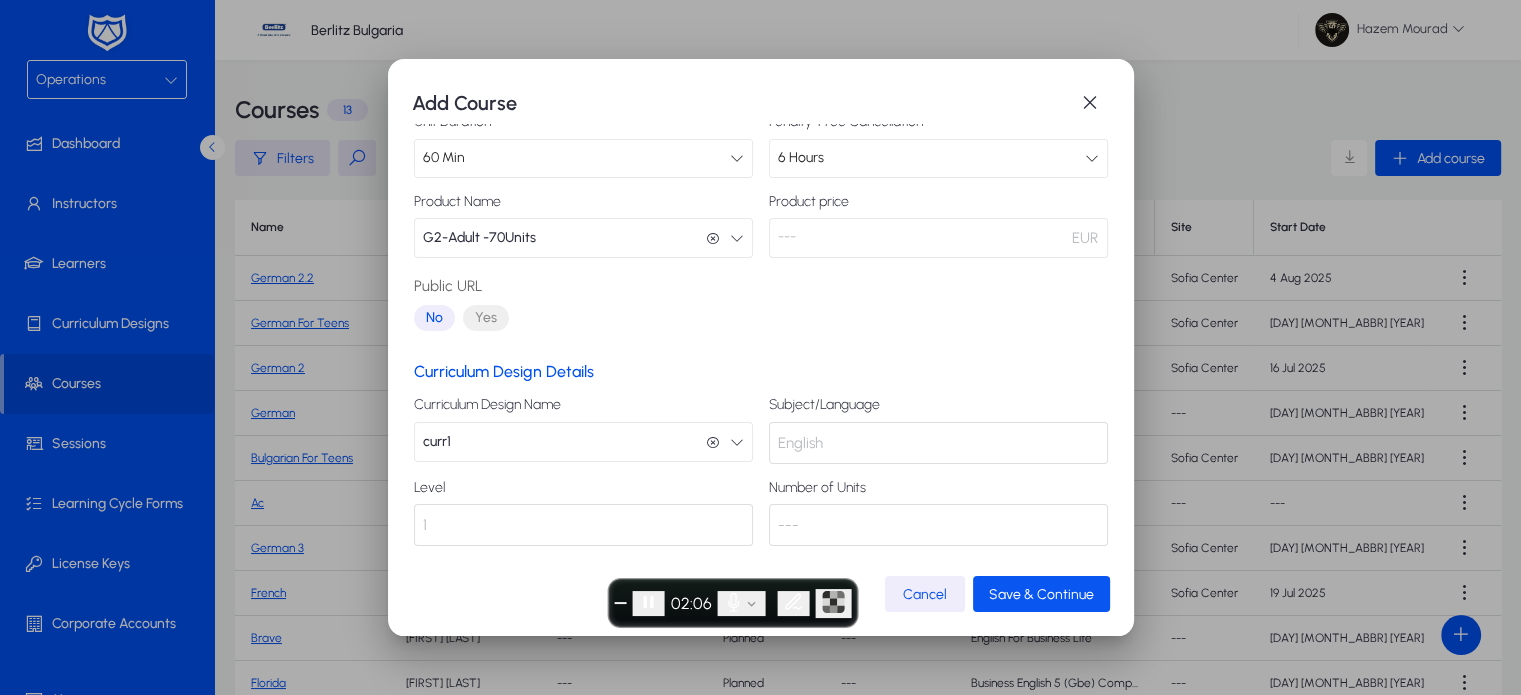 click on "Save & Continue" 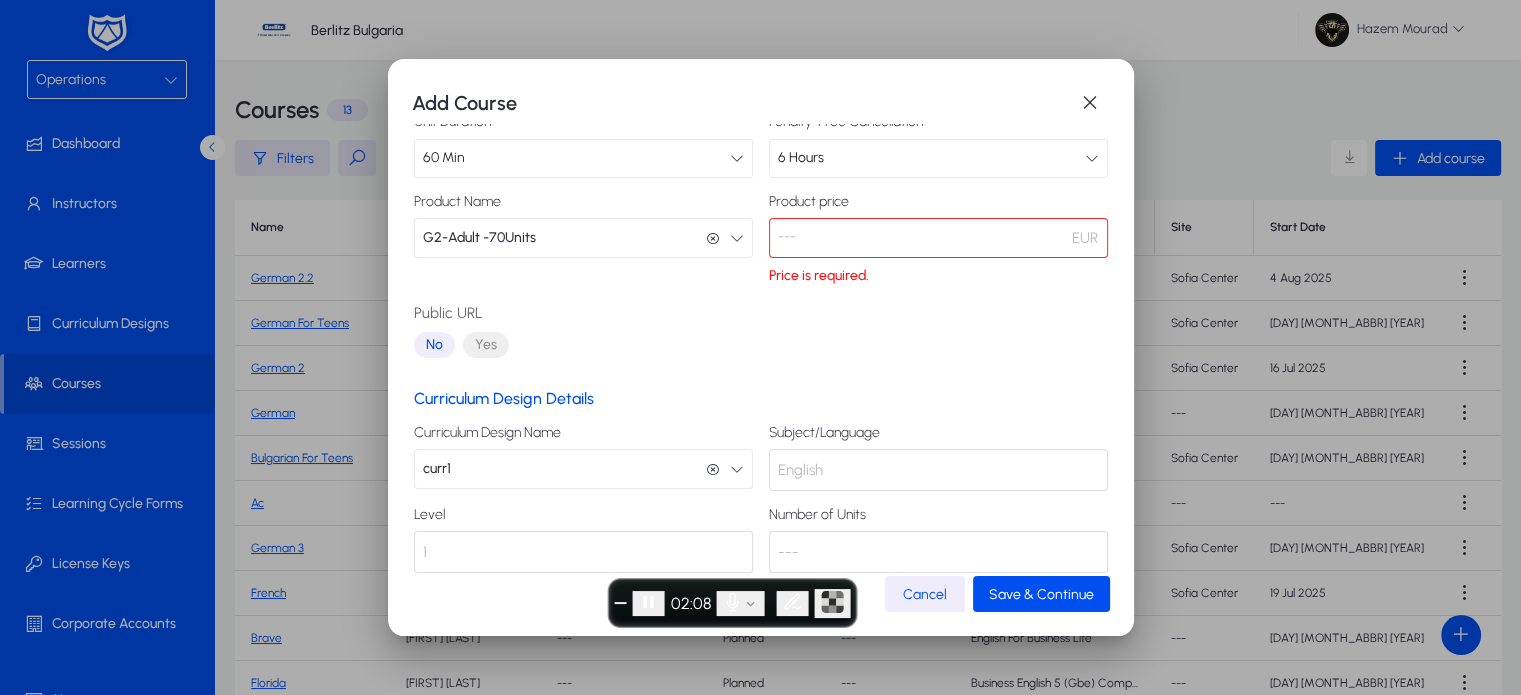 click on "---" at bounding box center [938, 238] 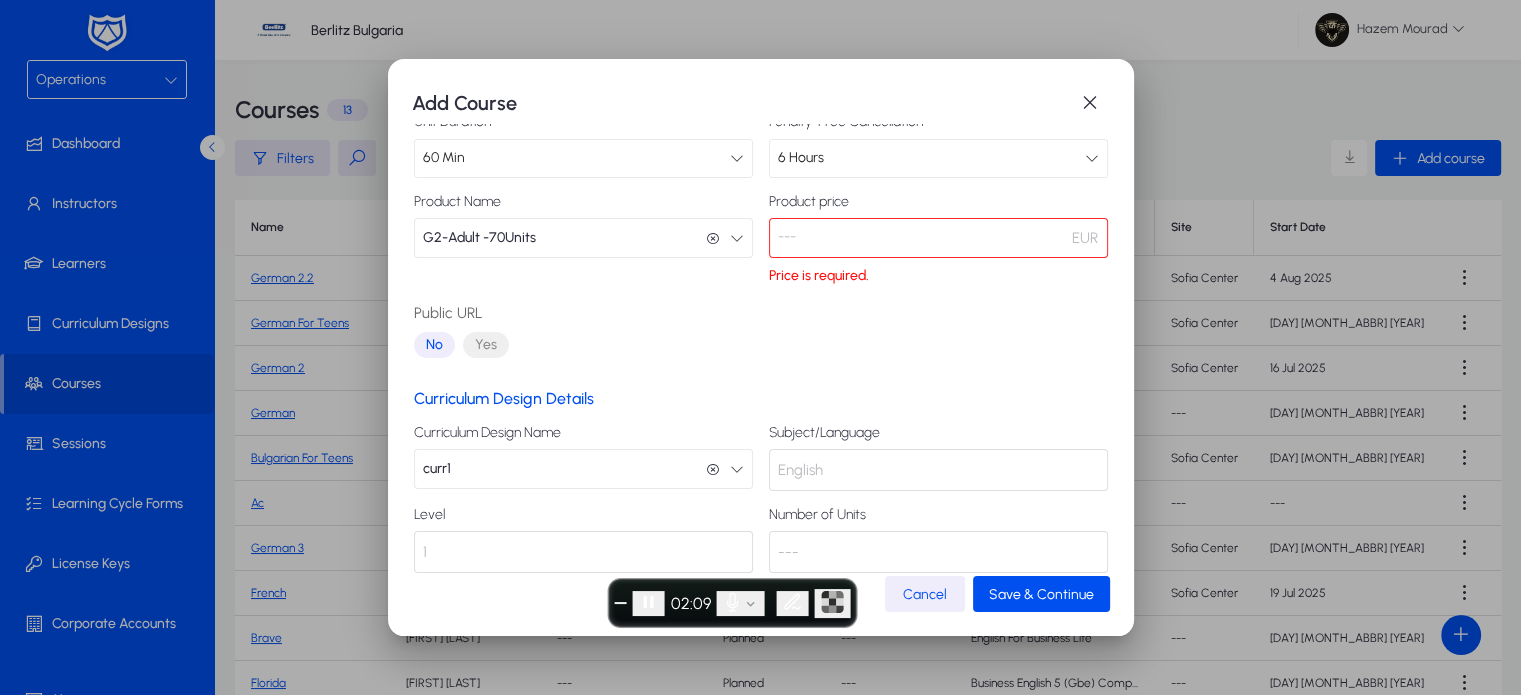 drag, startPoint x: 800, startPoint y: 237, endPoint x: 756, endPoint y: 241, distance: 44.181442 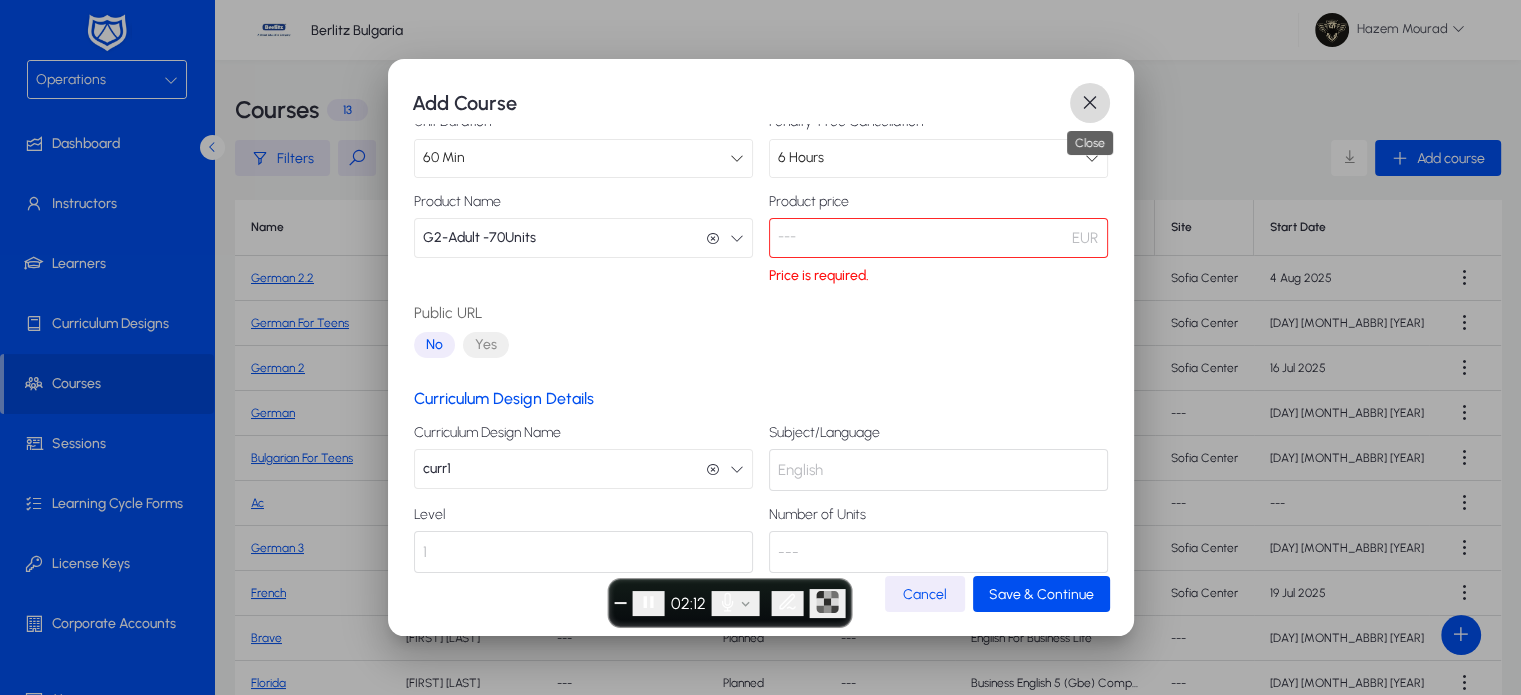 click at bounding box center (1090, 103) 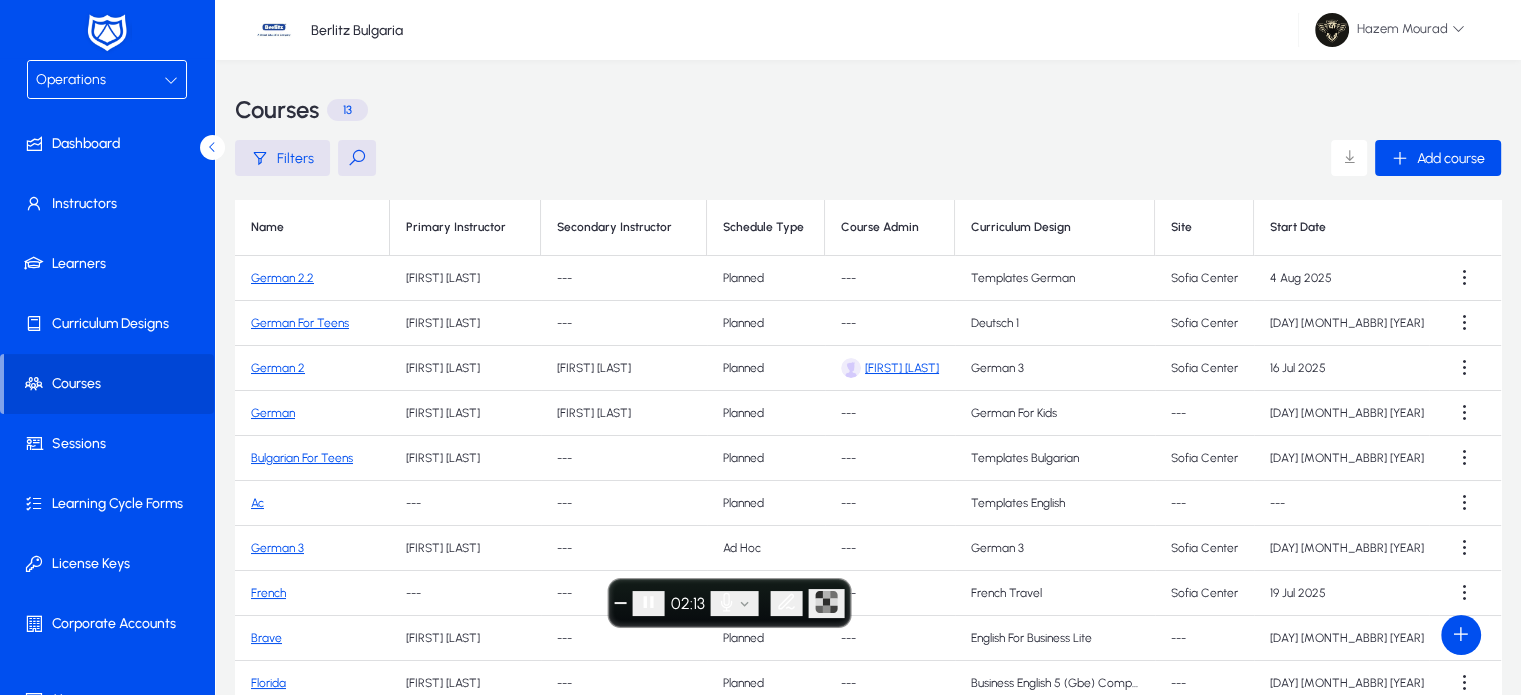 click on "Operations" at bounding box center [71, 79] 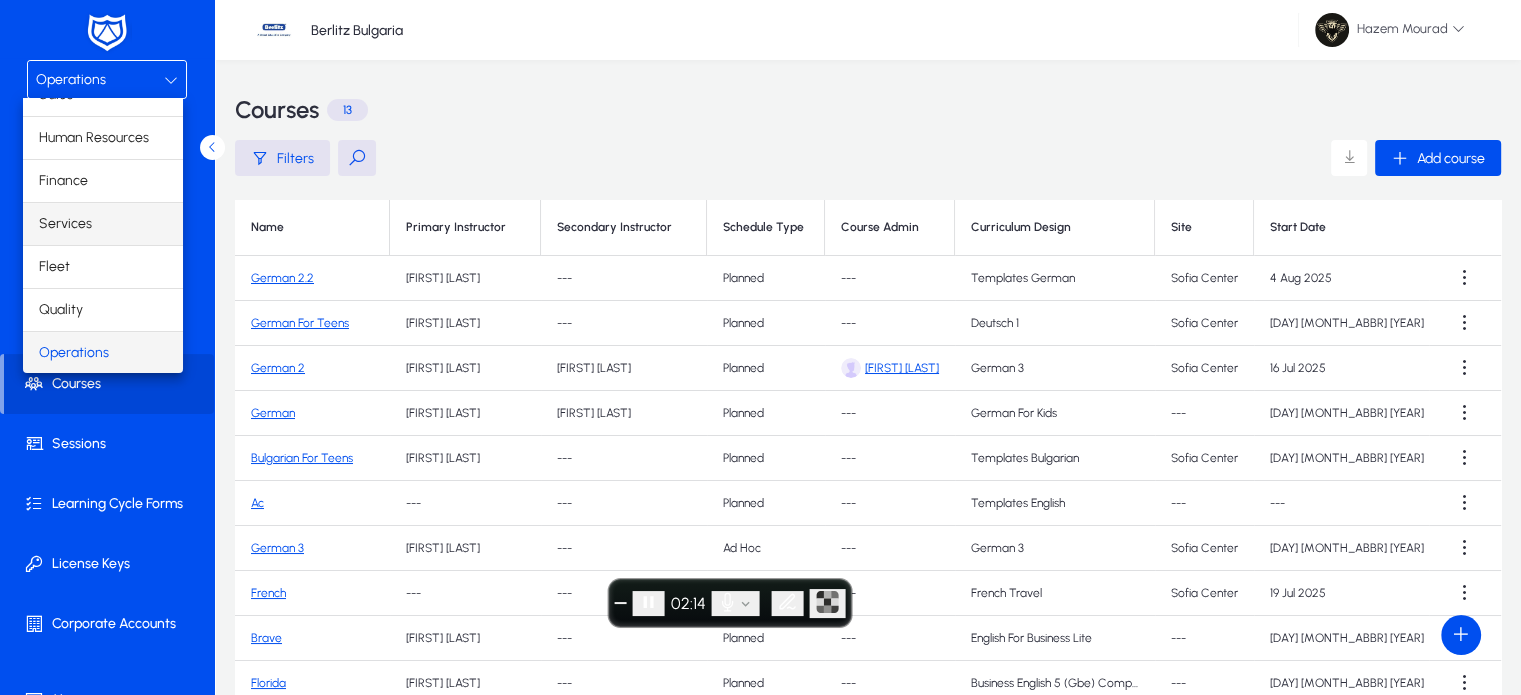 scroll, scrollTop: 0, scrollLeft: 0, axis: both 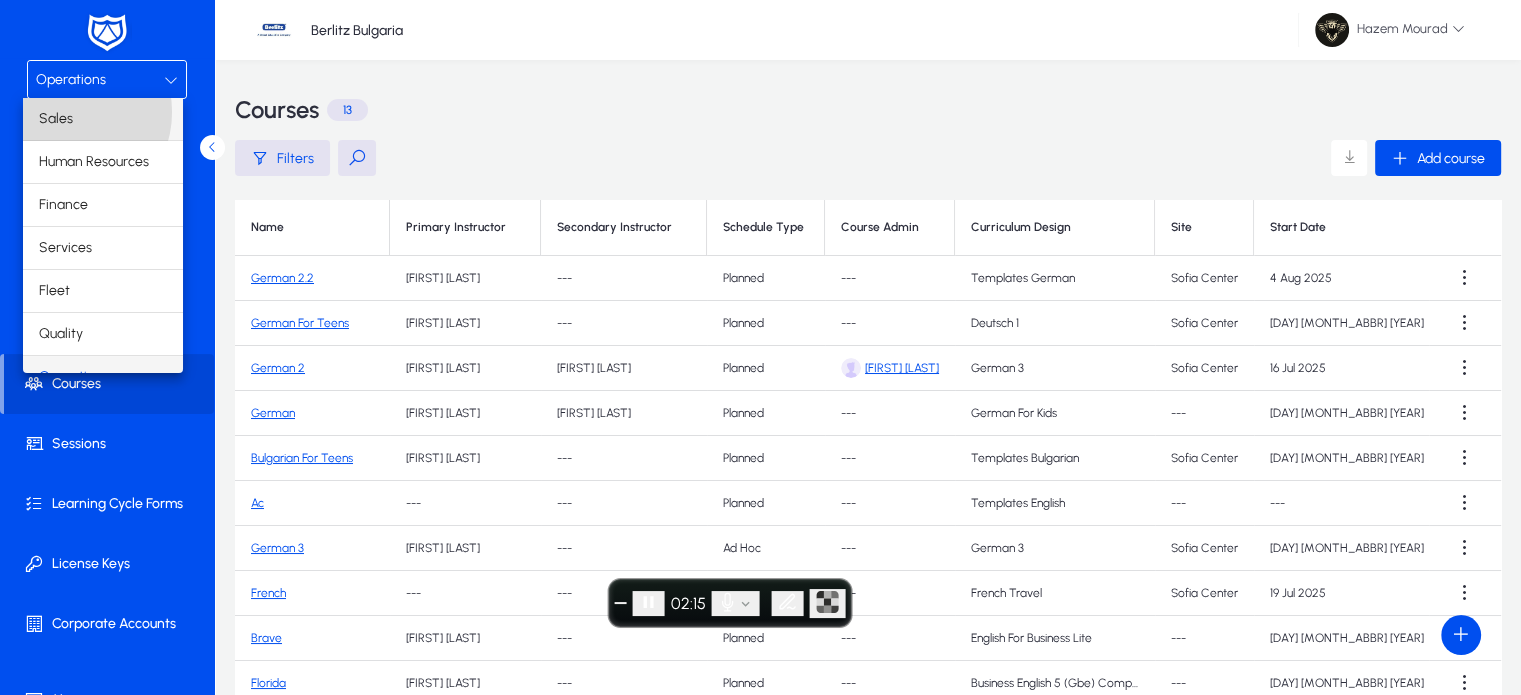 click on "Sales" at bounding box center [56, 119] 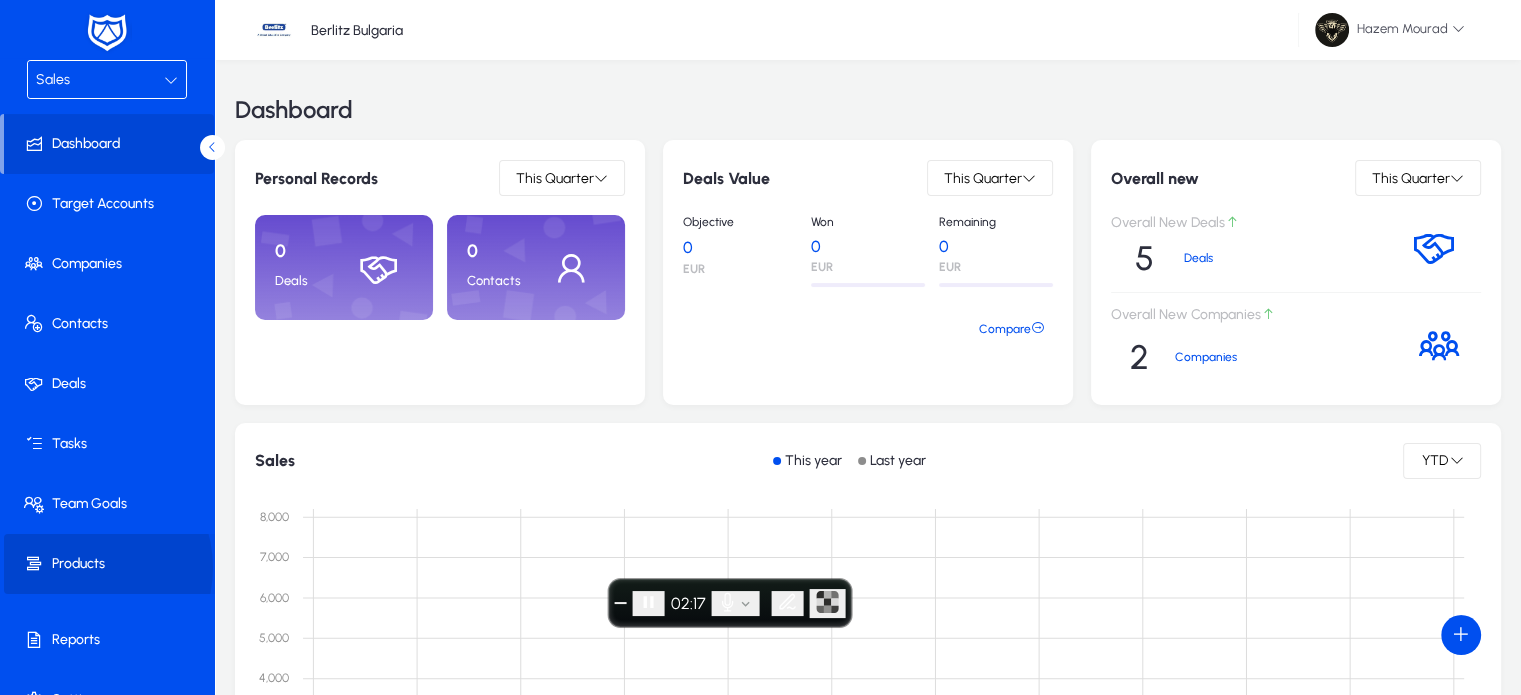 click on "Products" 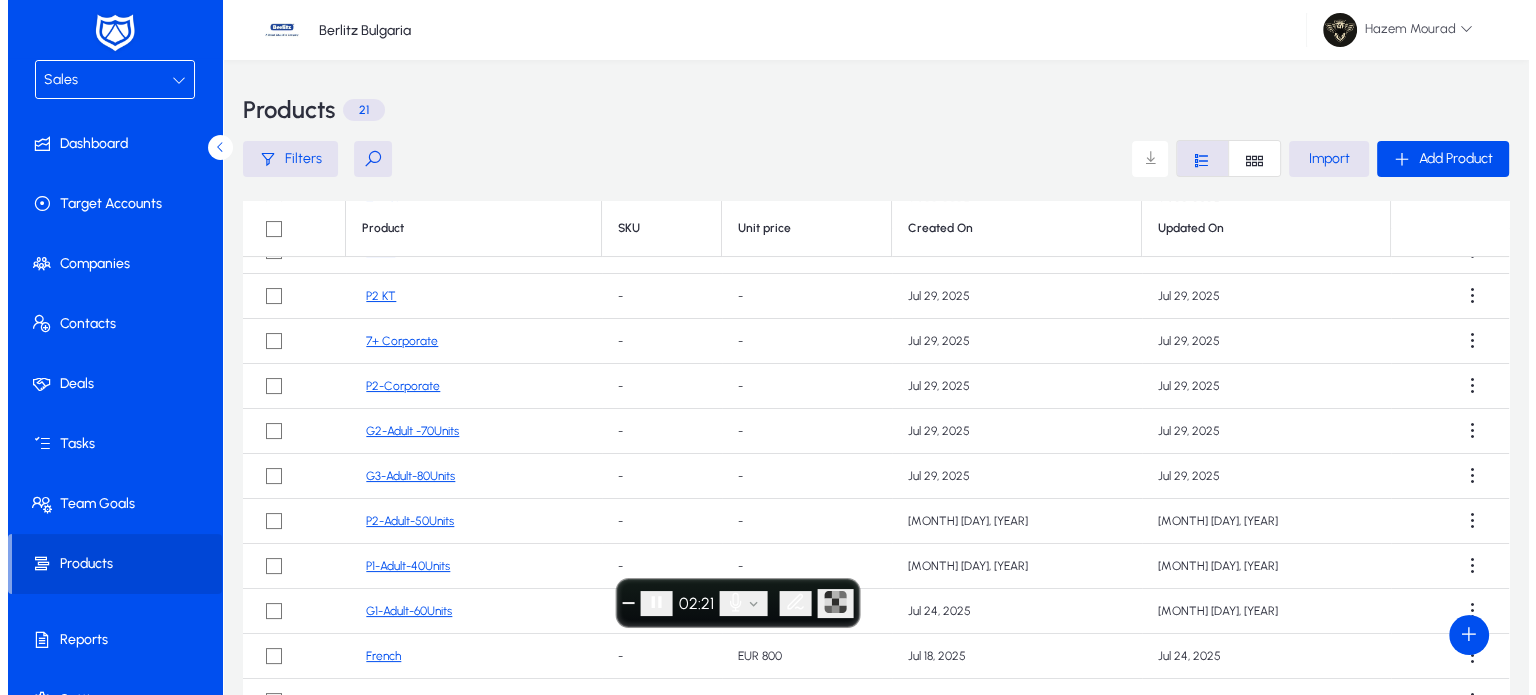 scroll, scrollTop: 344, scrollLeft: 0, axis: vertical 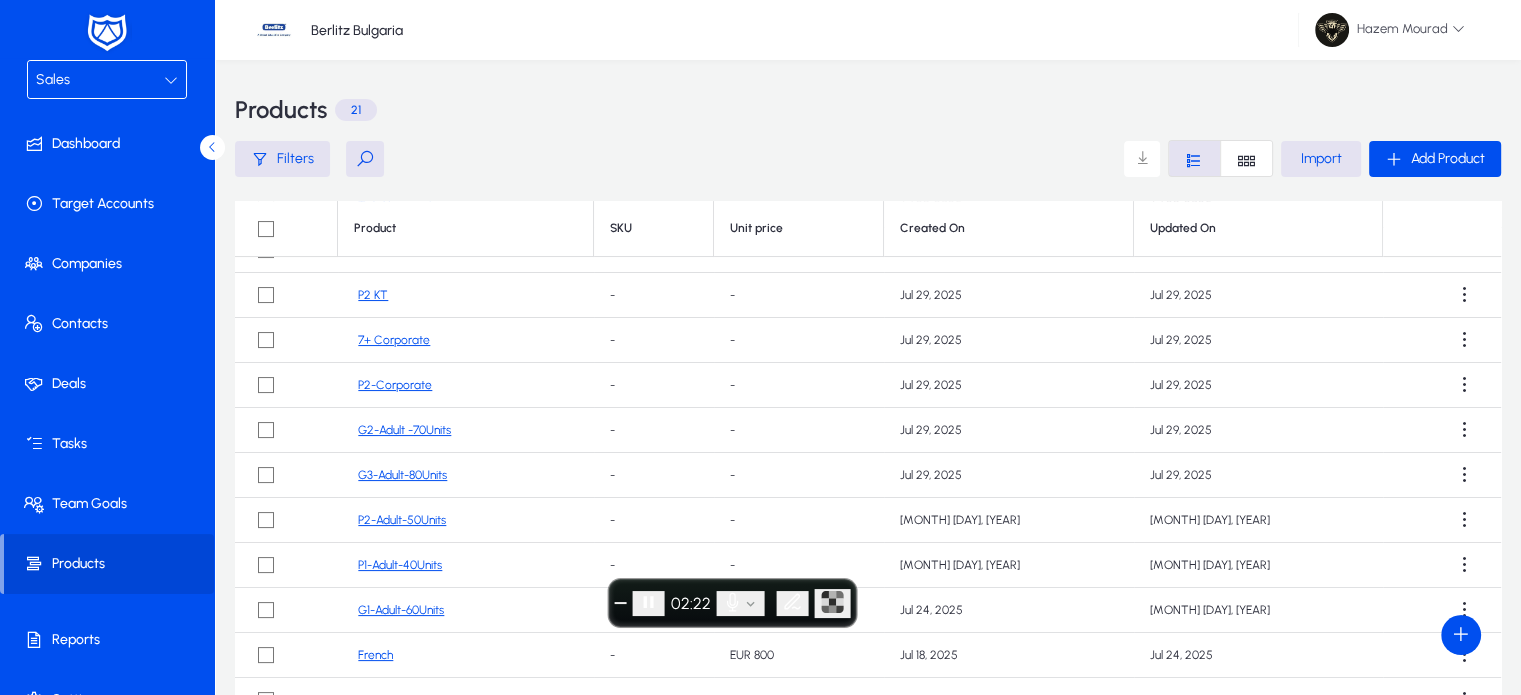 click on "G2-Adult -70Units" 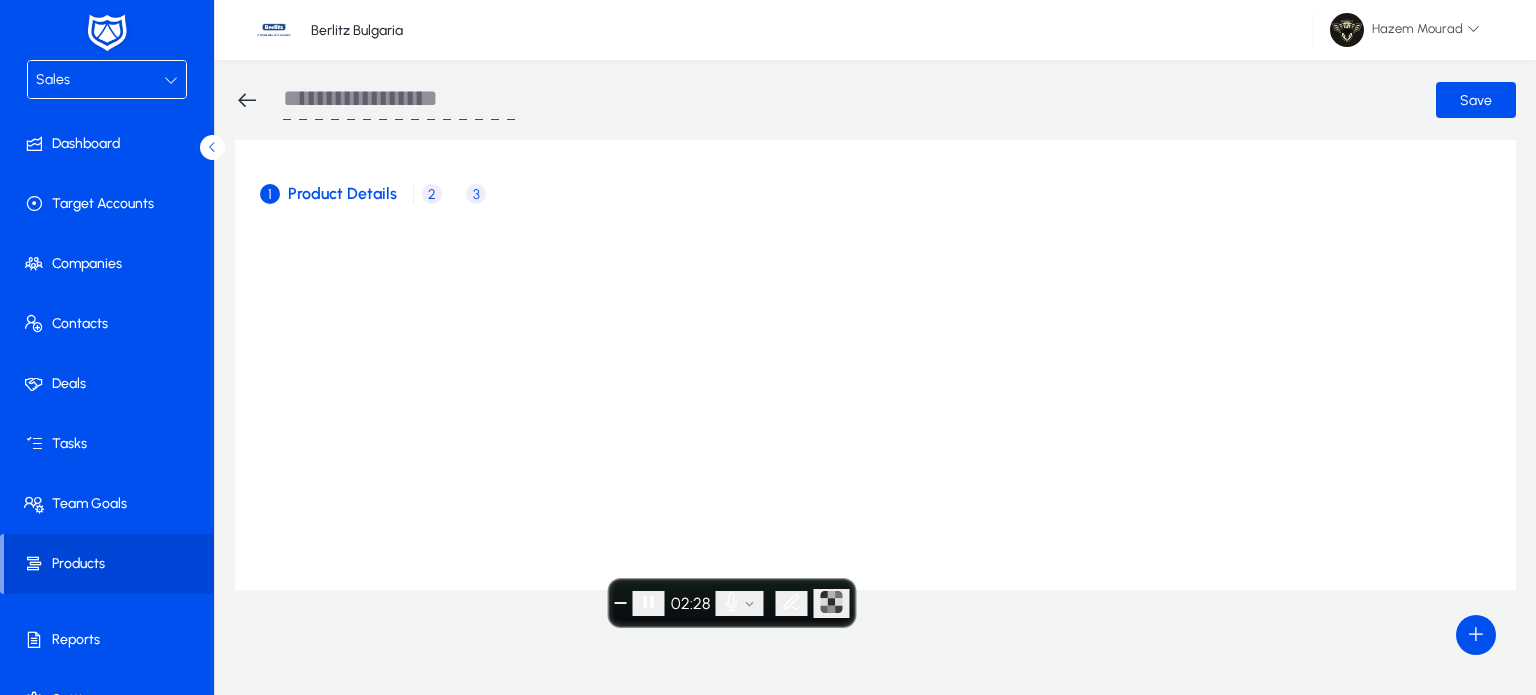 click on "2" at bounding box center [432, 194] 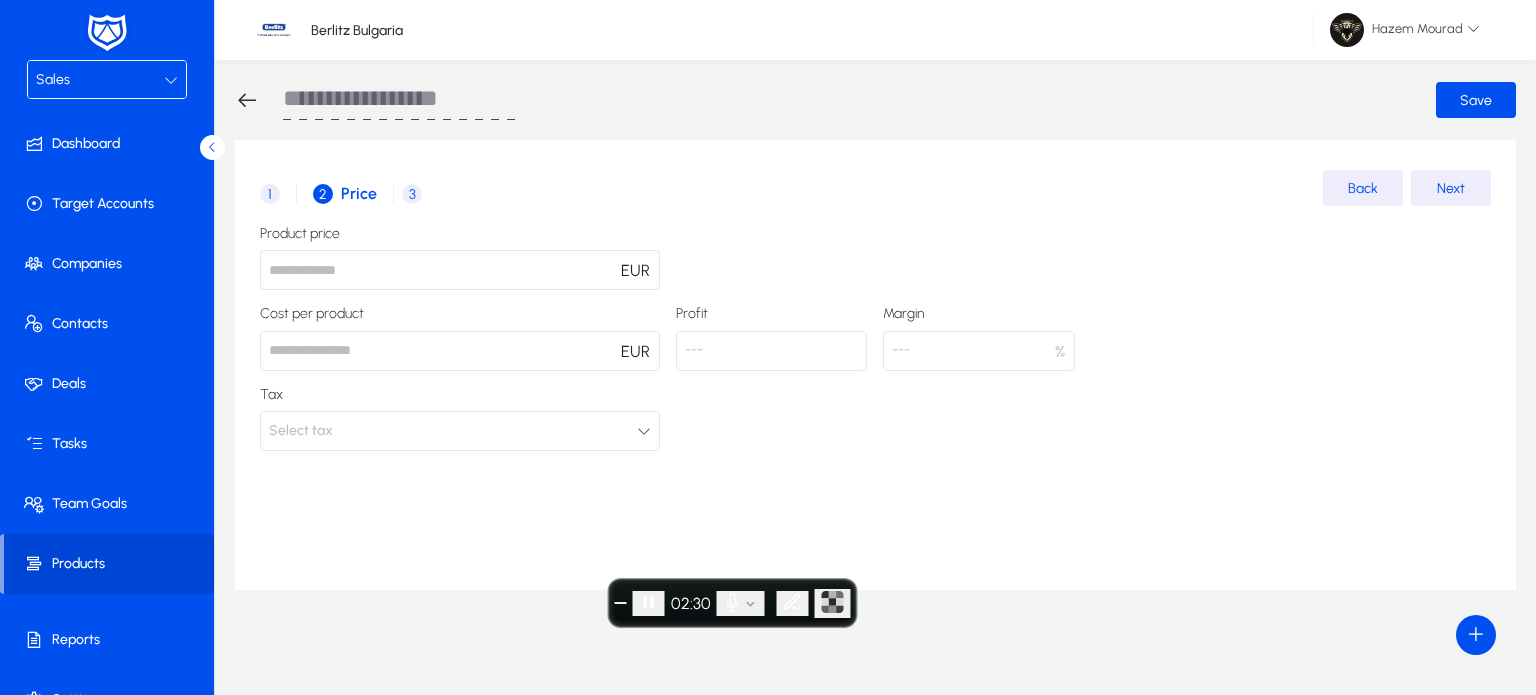 click 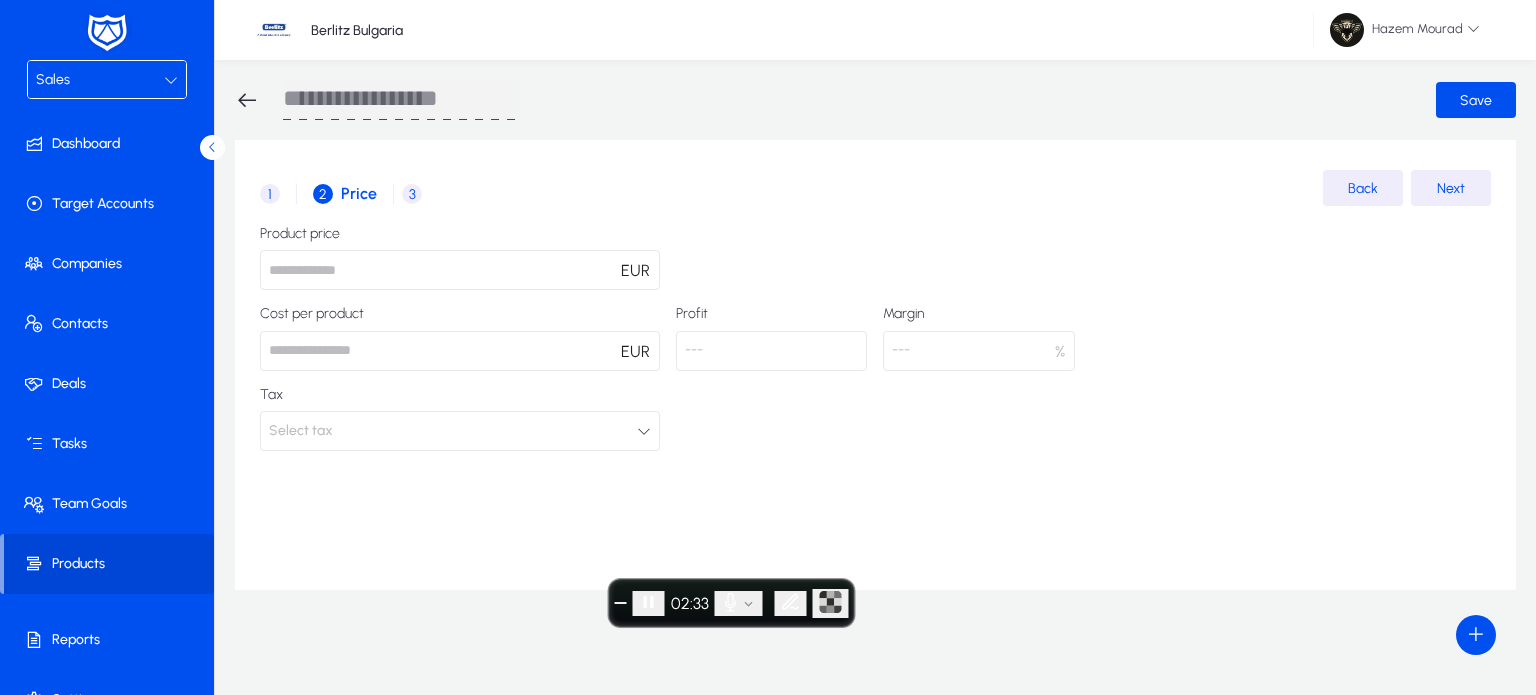 type on "***" 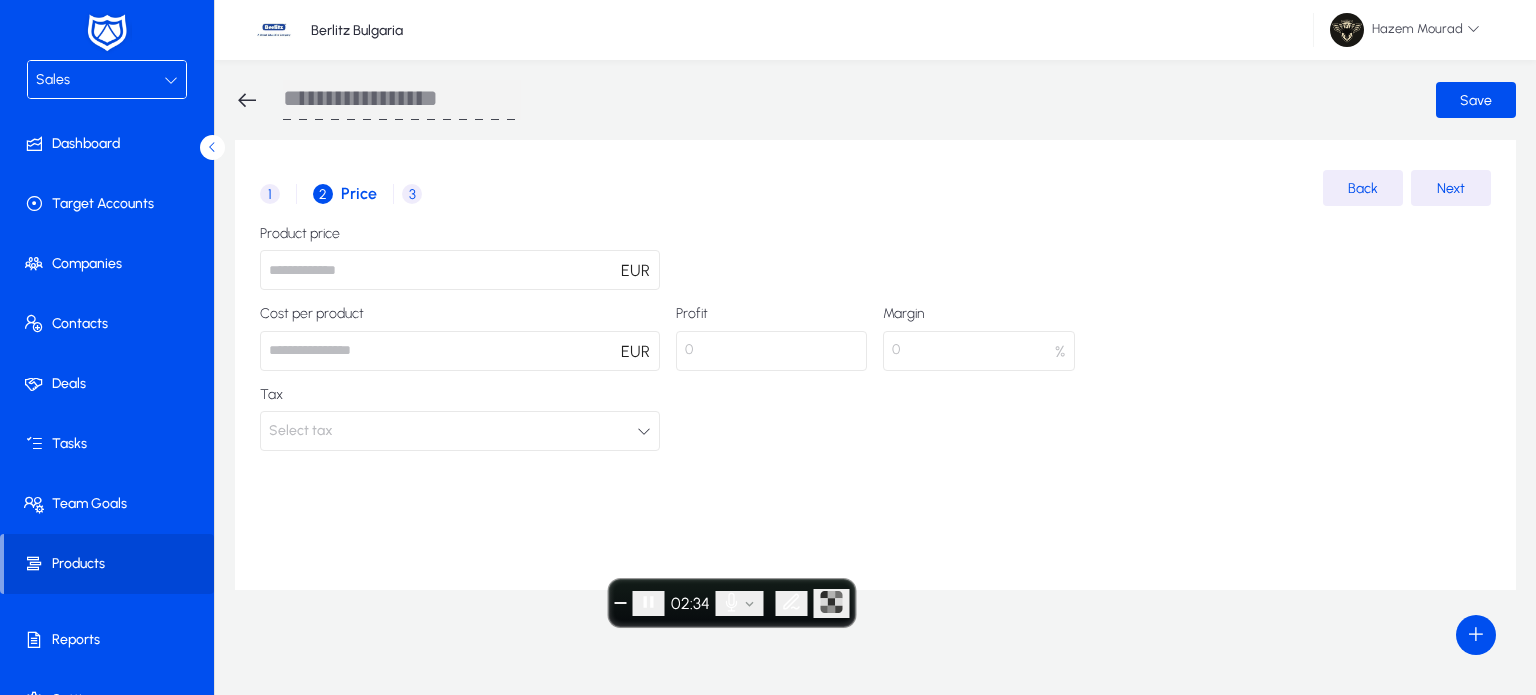 type on "***" 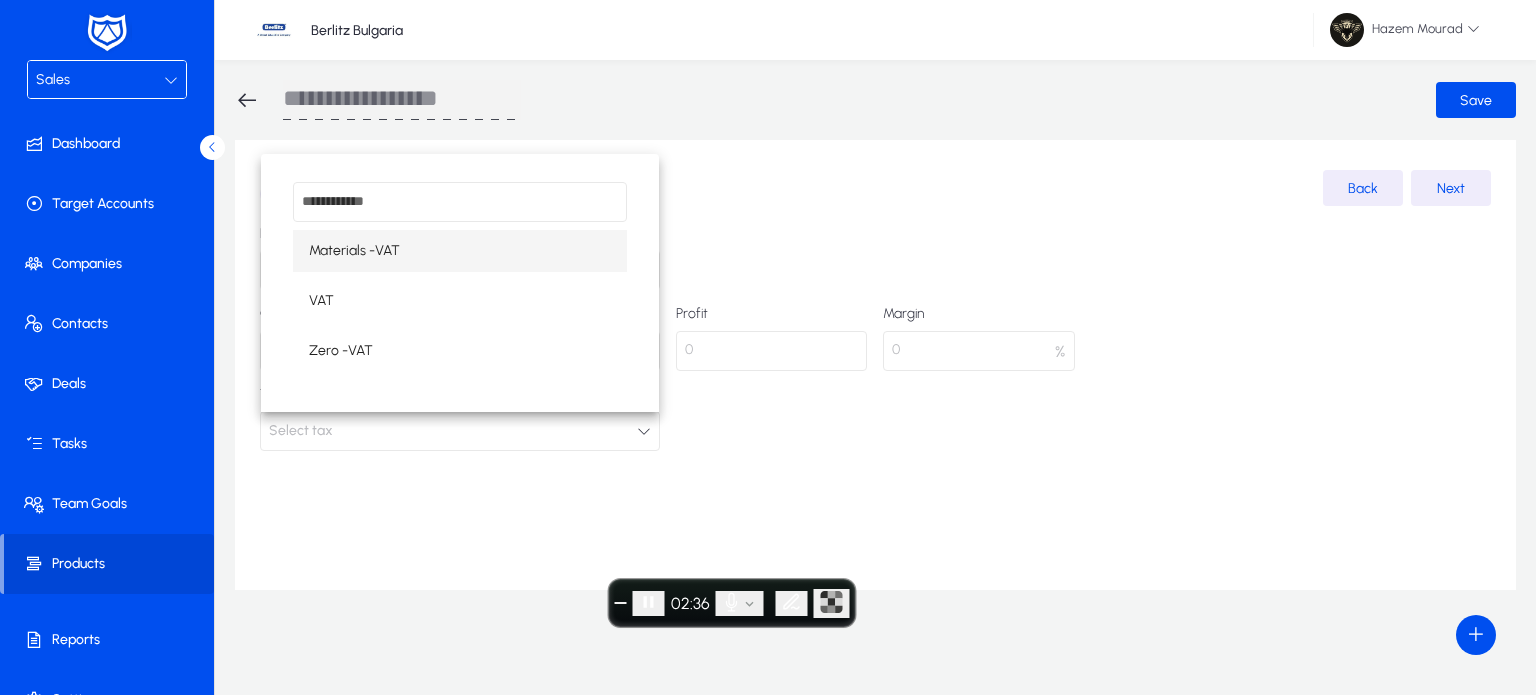 click on "Materials -VAT" at bounding box center [354, 251] 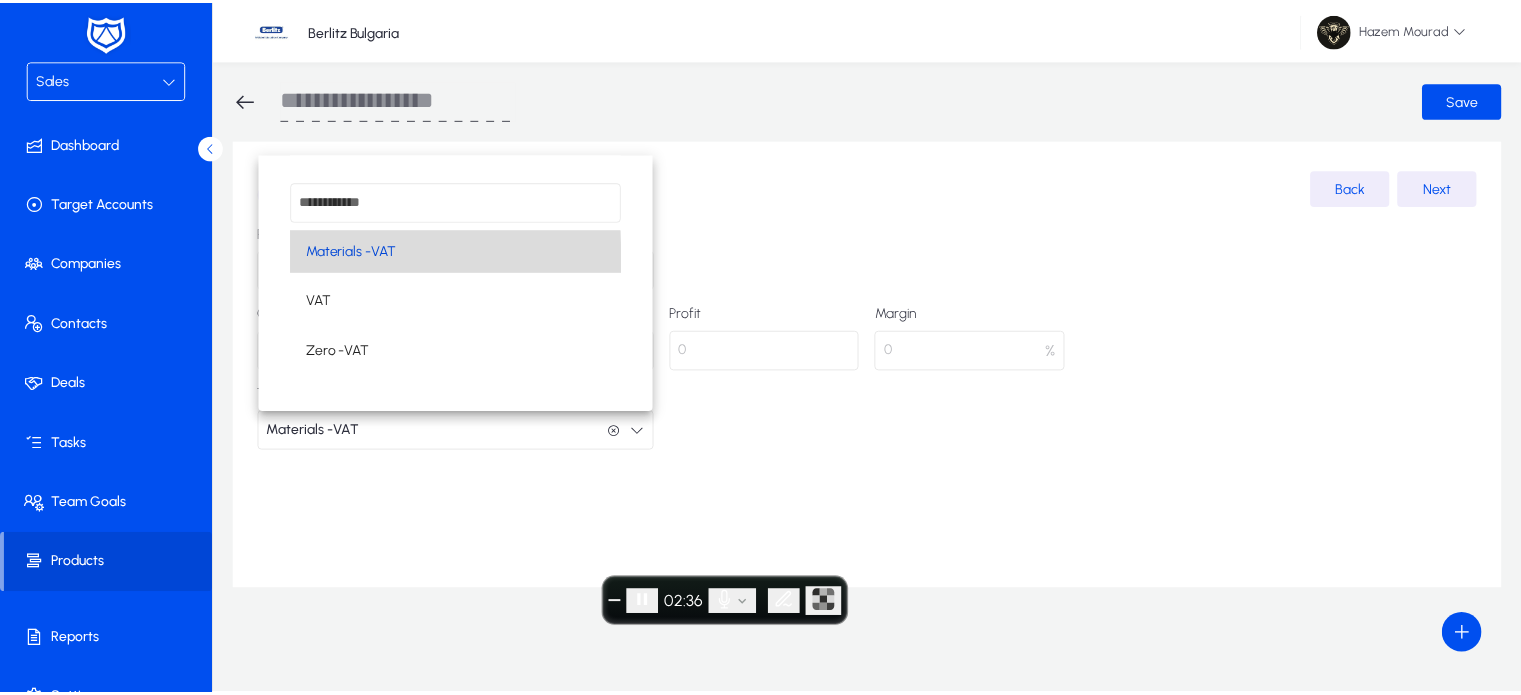 scroll, scrollTop: 0, scrollLeft: 0, axis: both 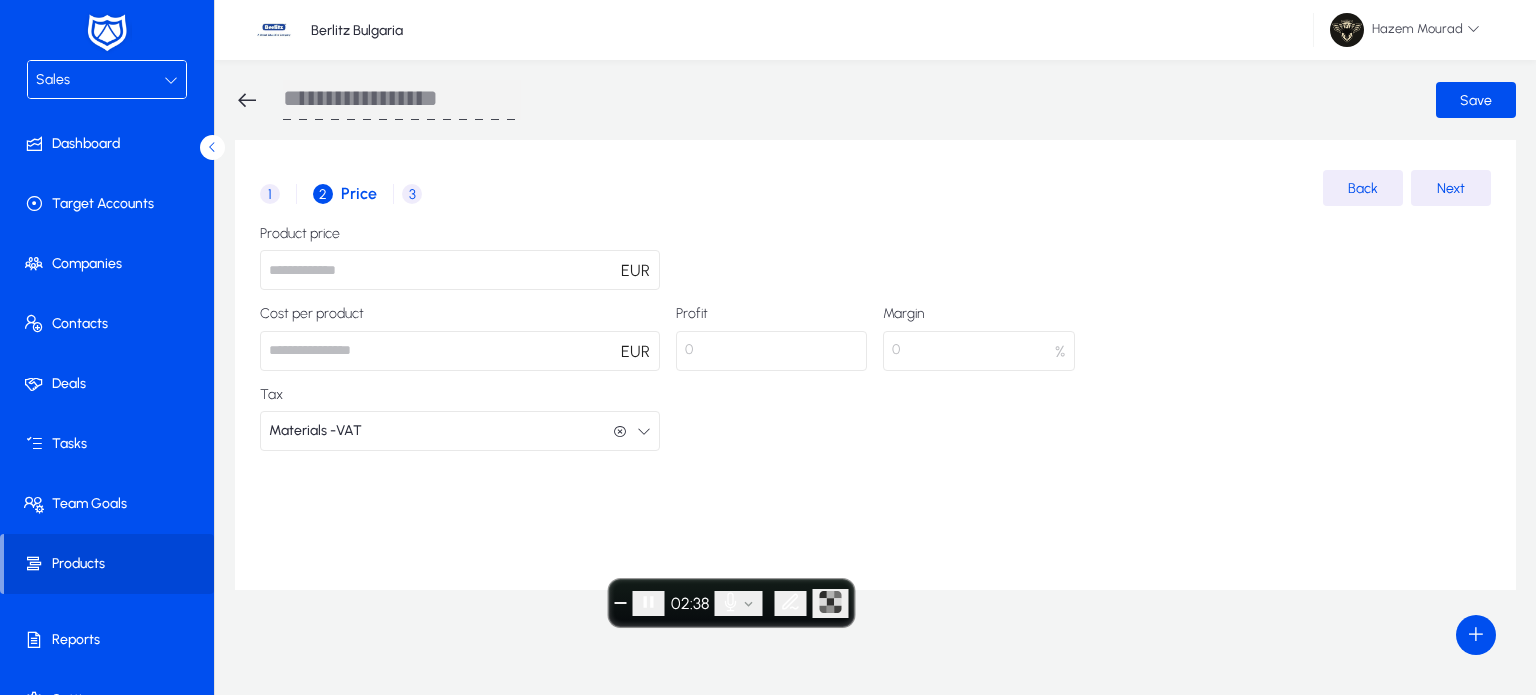 click 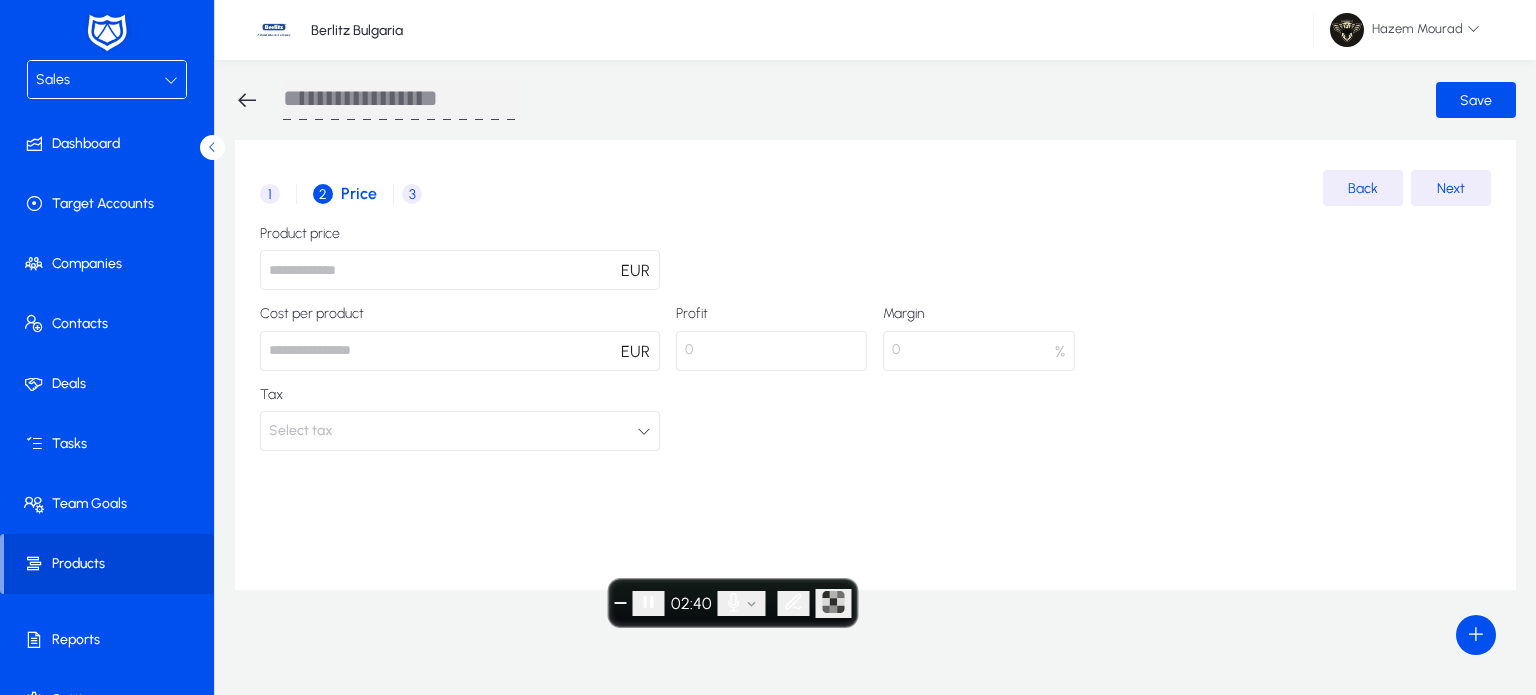 click on "Select tax" 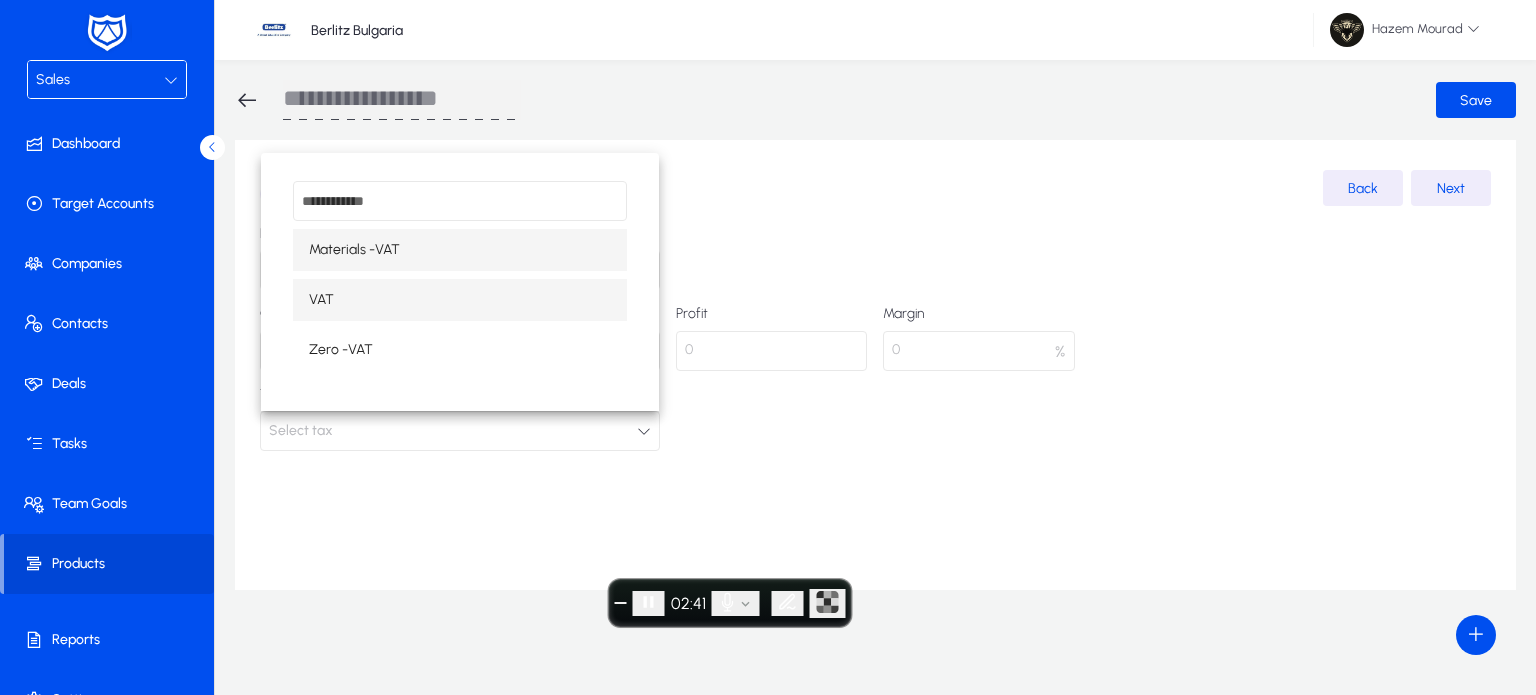 click on "VAT" at bounding box center [460, 300] 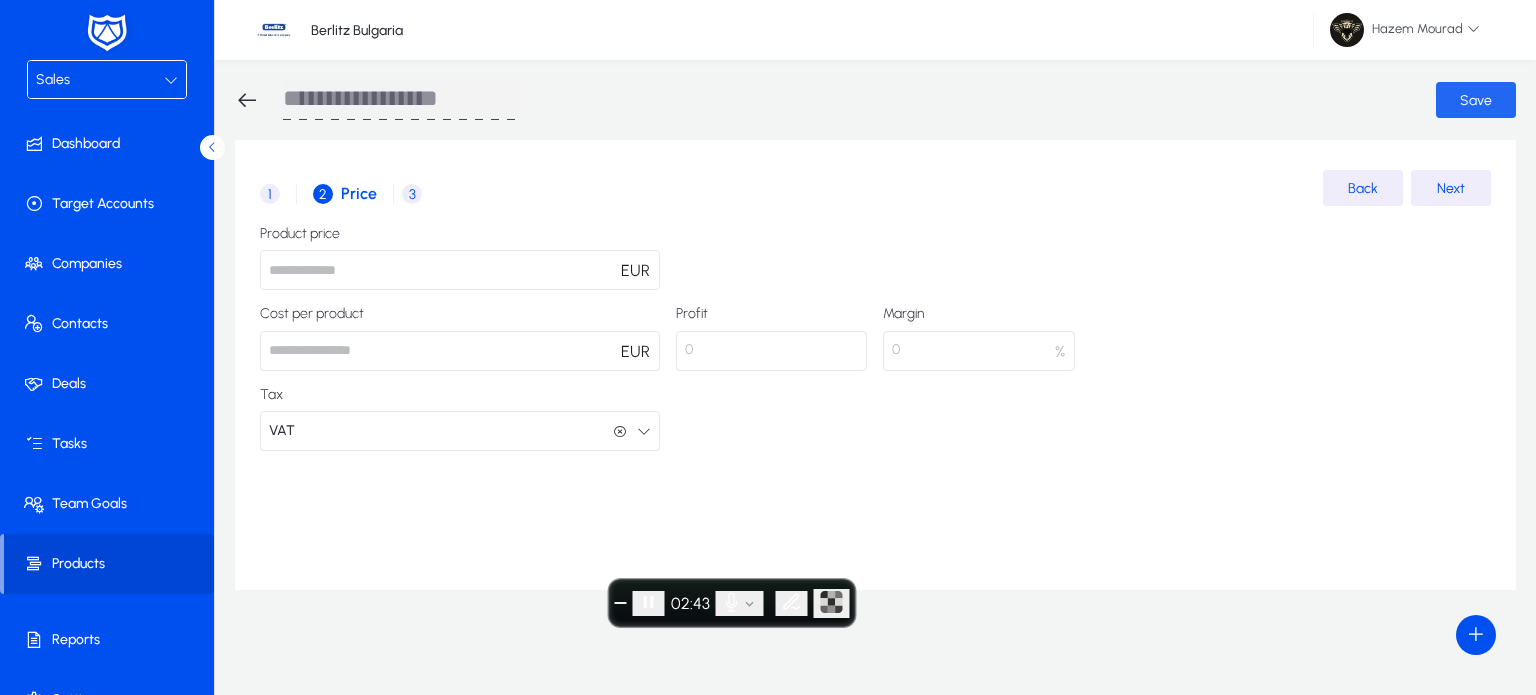 click 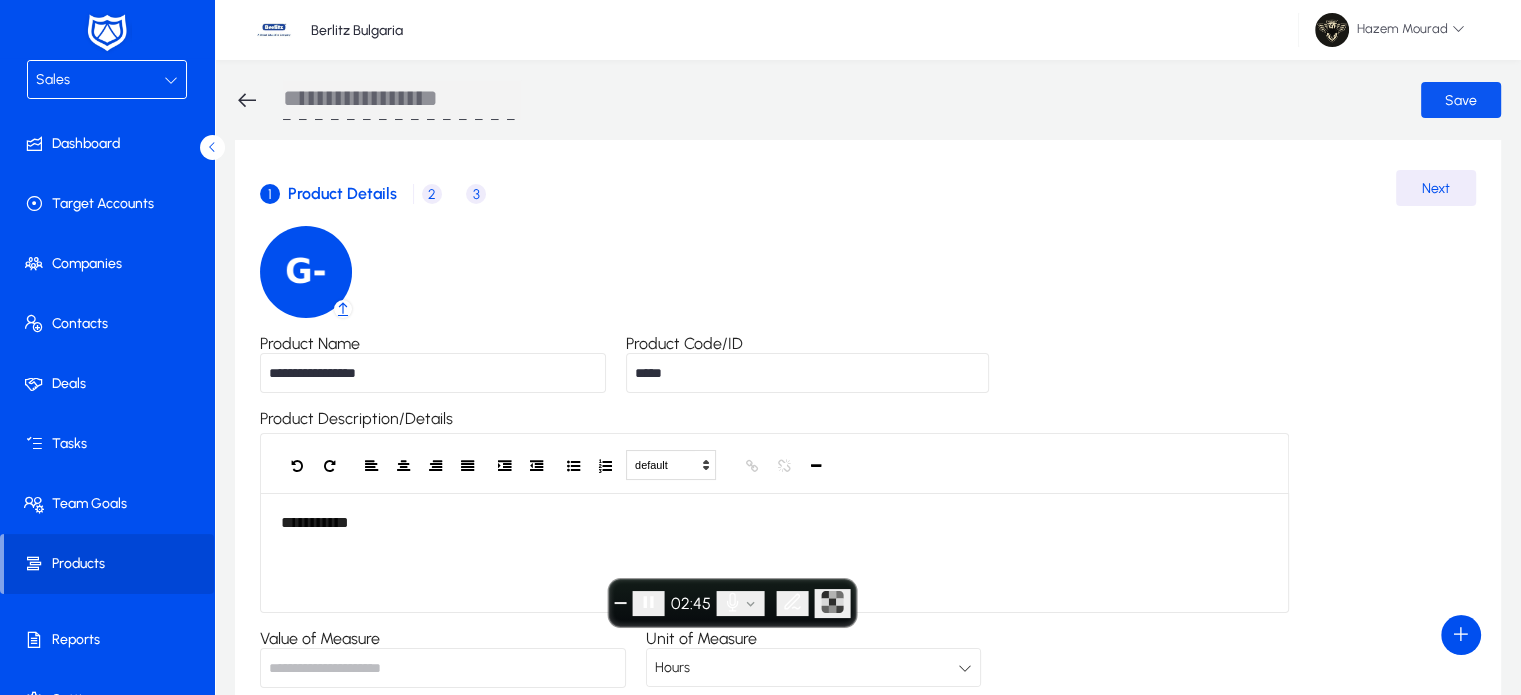 click 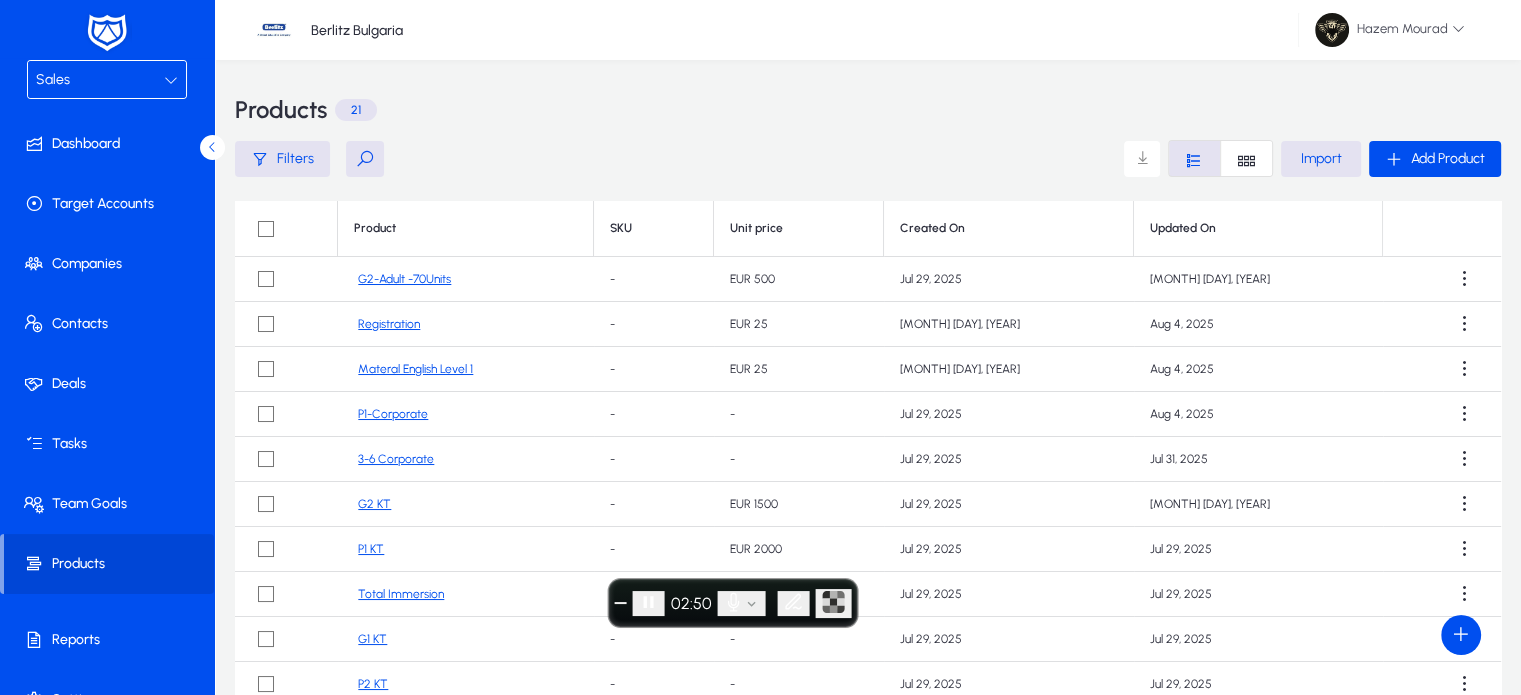 drag, startPoint x: 846, startPoint y: 281, endPoint x: 776, endPoint y: 281, distance: 70 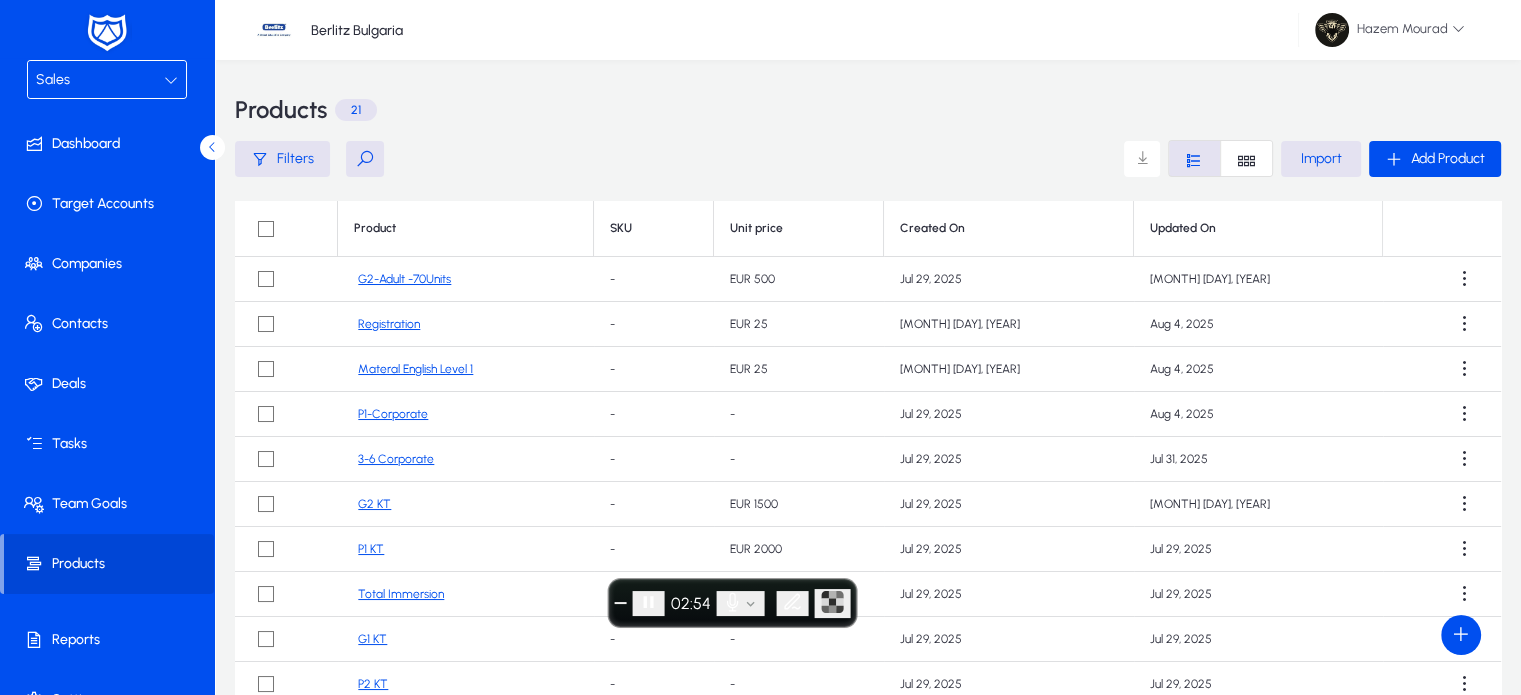 click on "Sales" at bounding box center (100, 80) 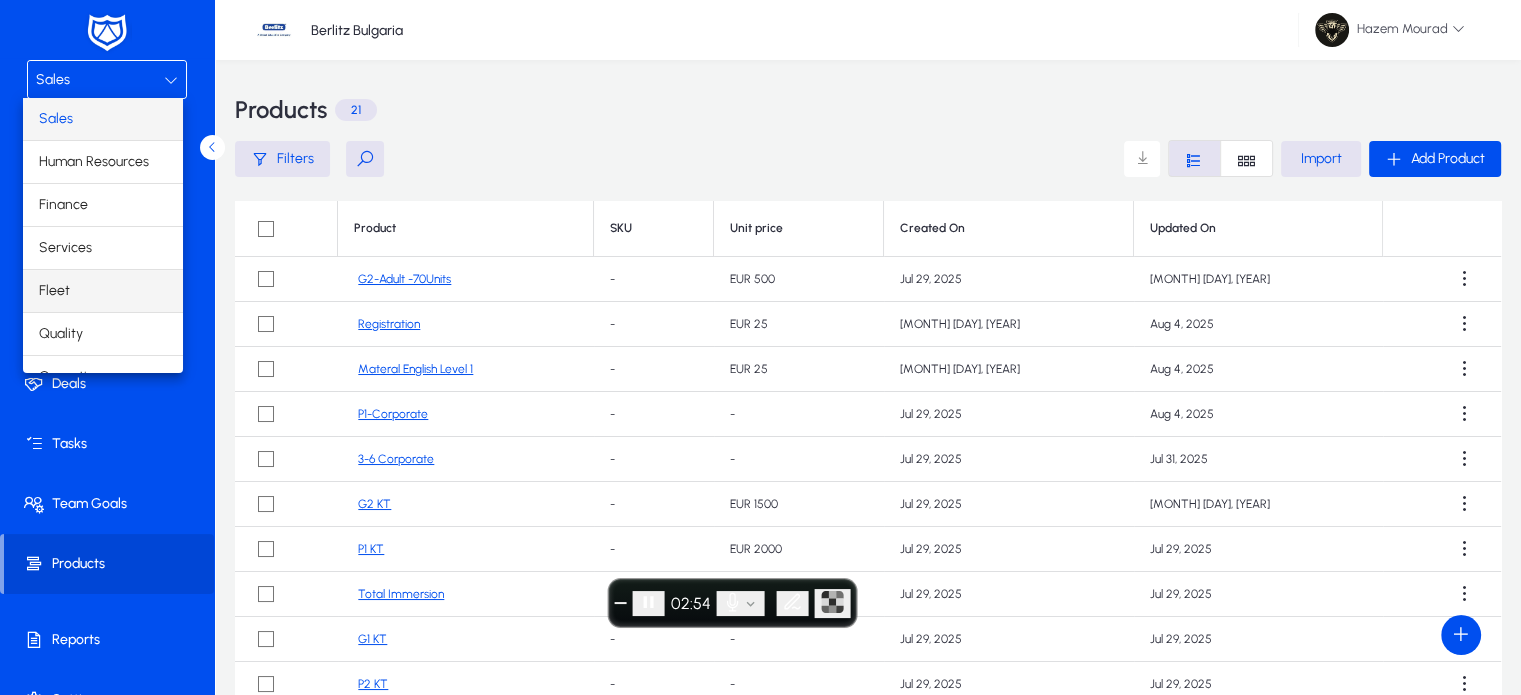 scroll, scrollTop: 66, scrollLeft: 0, axis: vertical 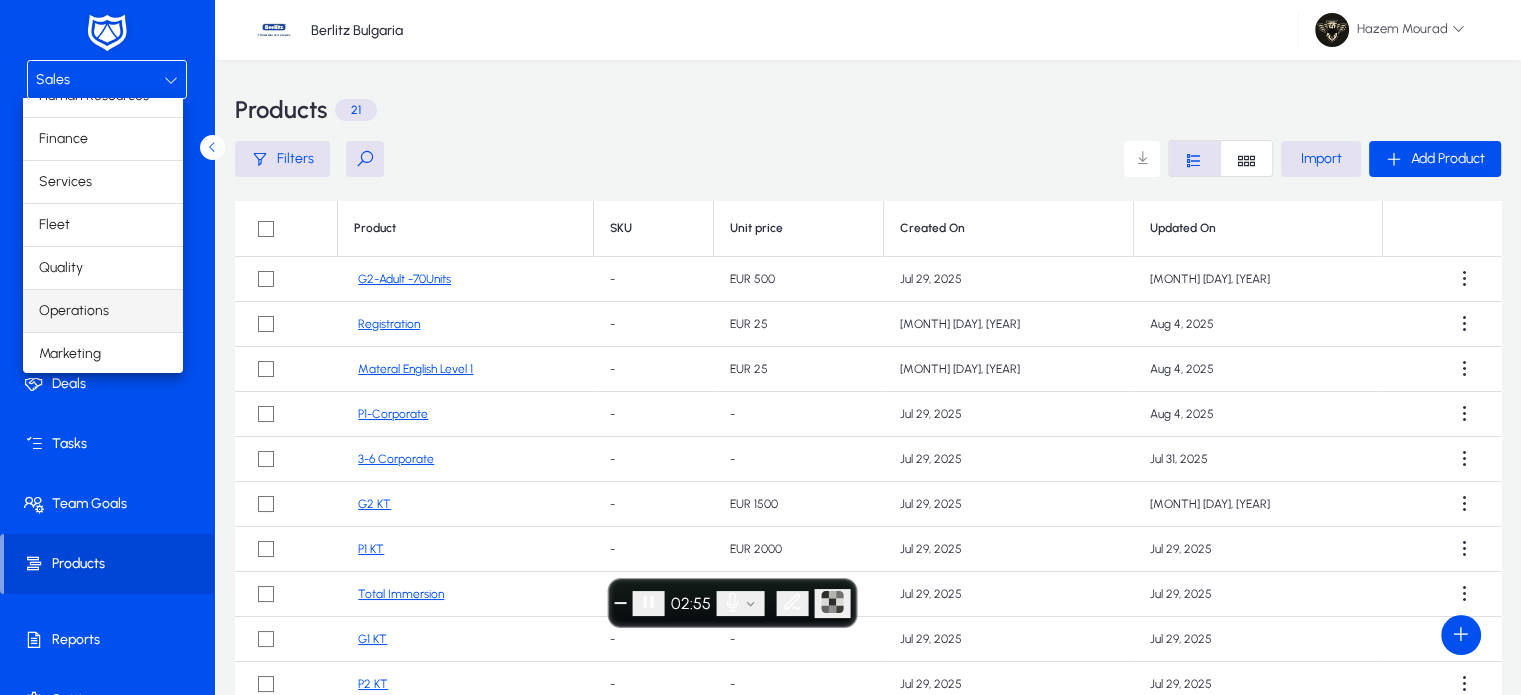 click on "Operations" at bounding box center (103, 311) 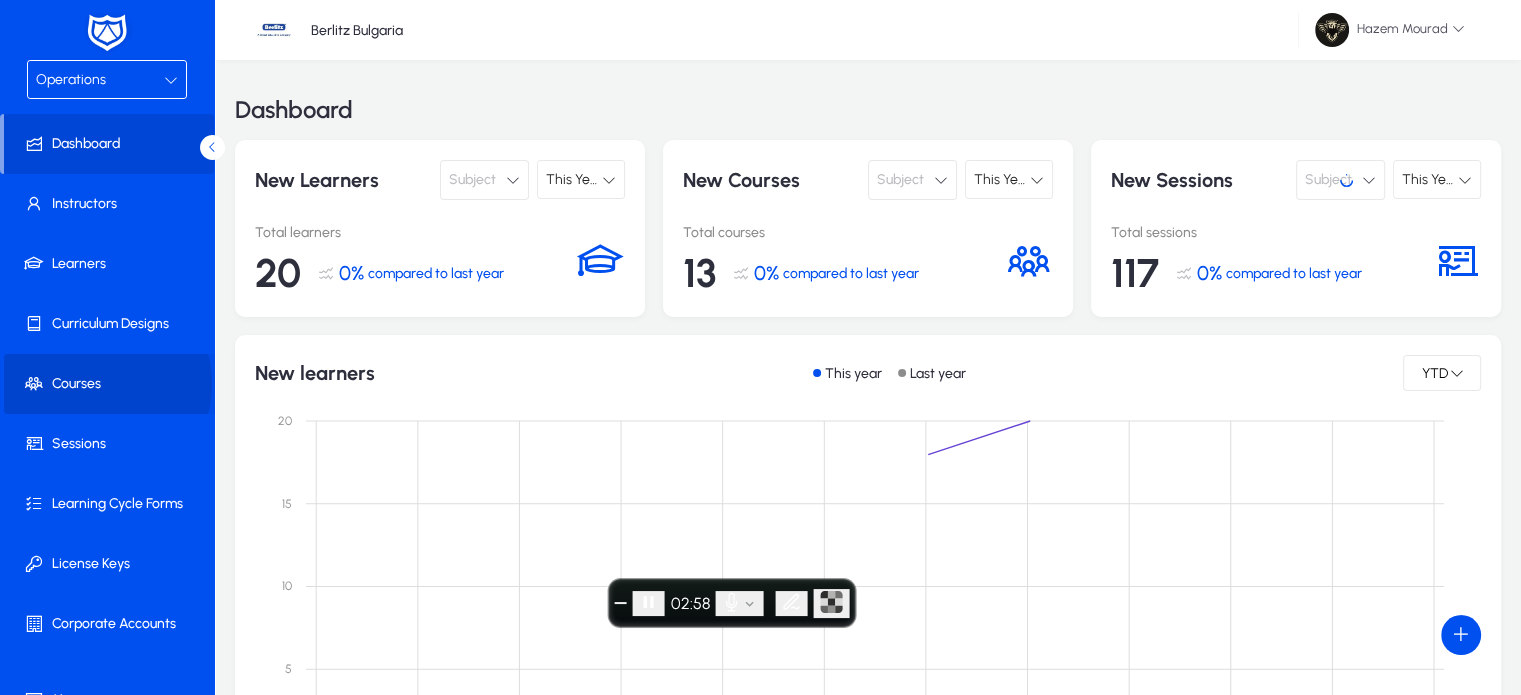 click on "Courses" 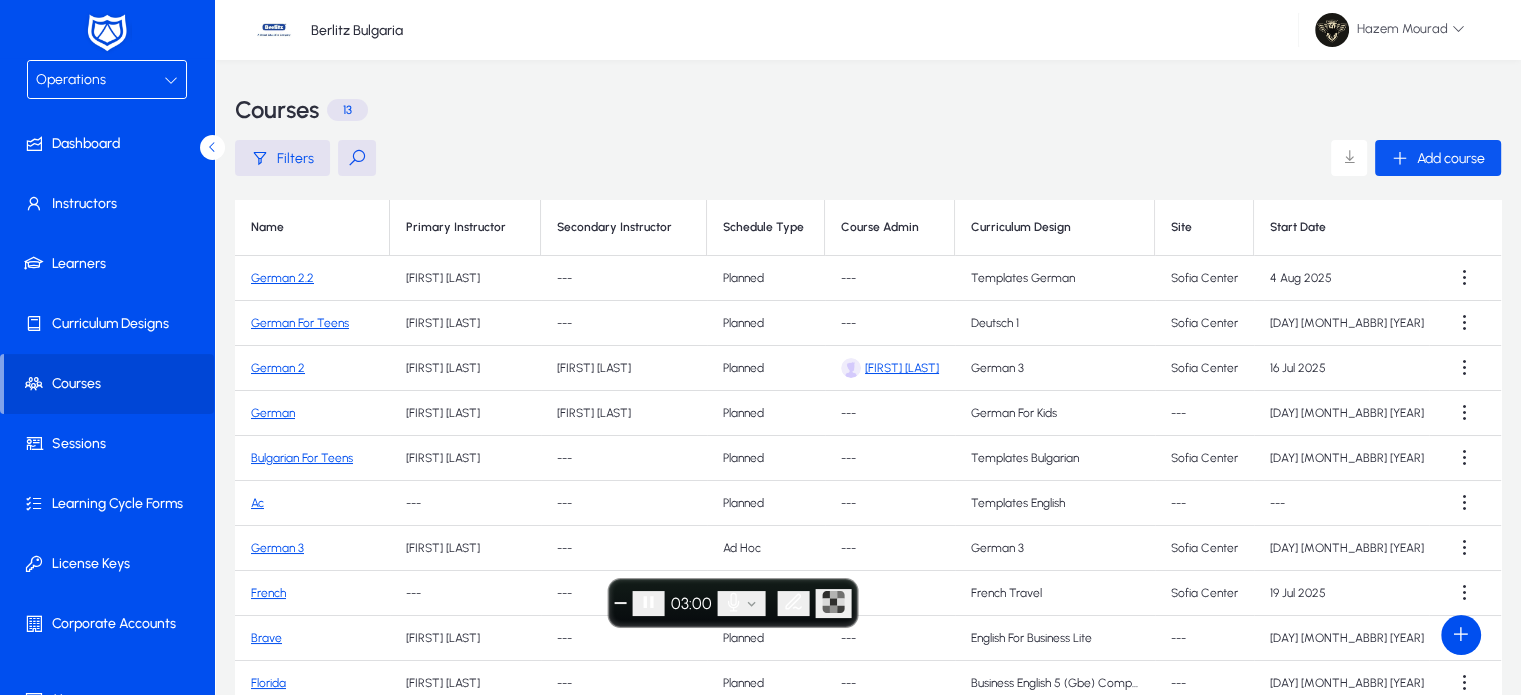 click 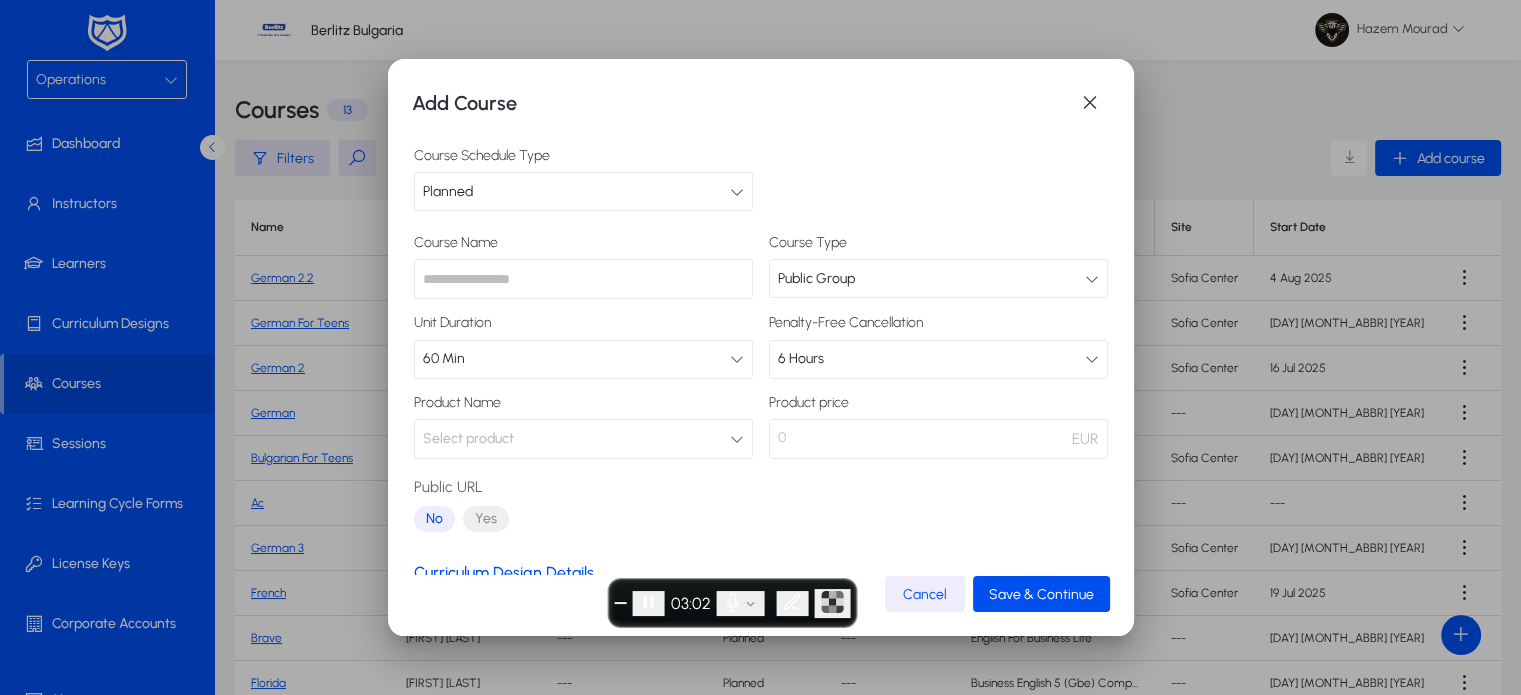 click on "Select product" at bounding box center (583, 439) 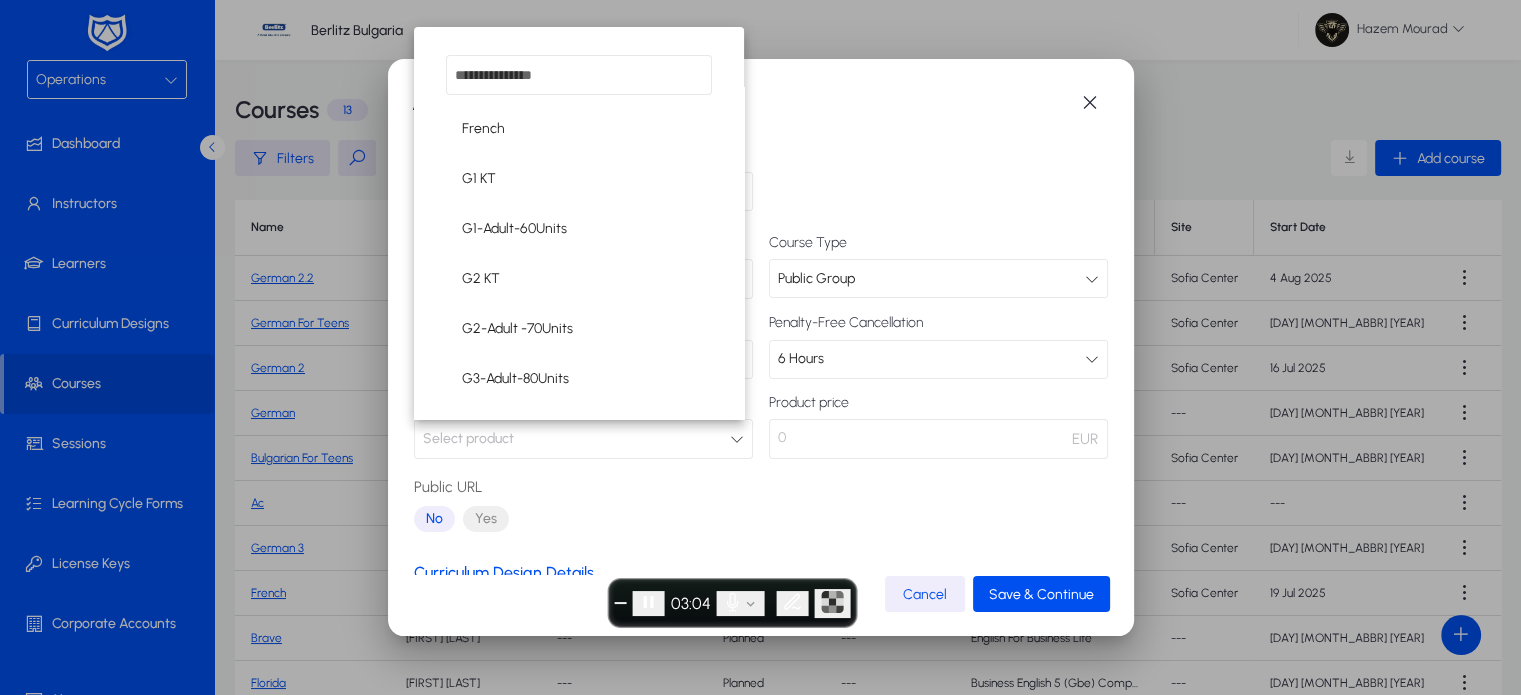 scroll, scrollTop: 196, scrollLeft: 0, axis: vertical 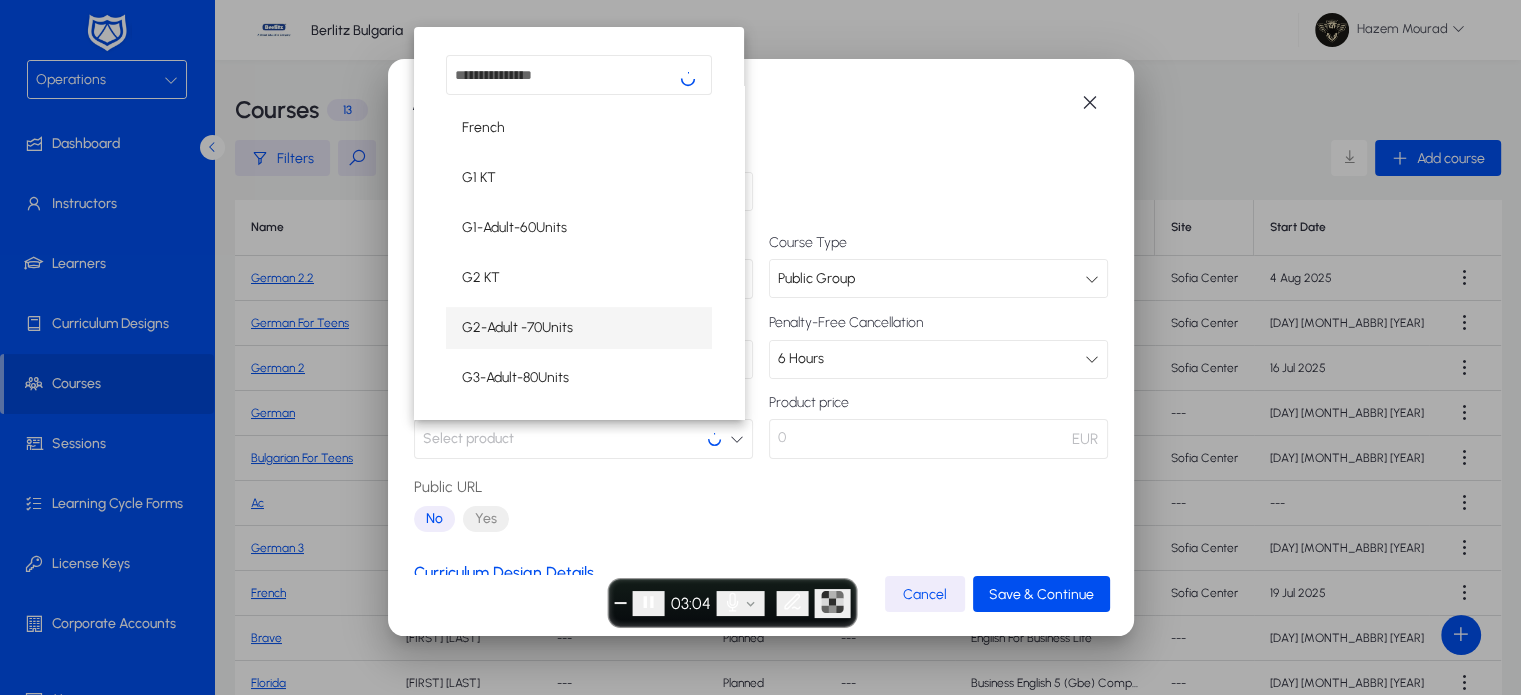 click on "G2-Adult -70Units" at bounding box center [517, 328] 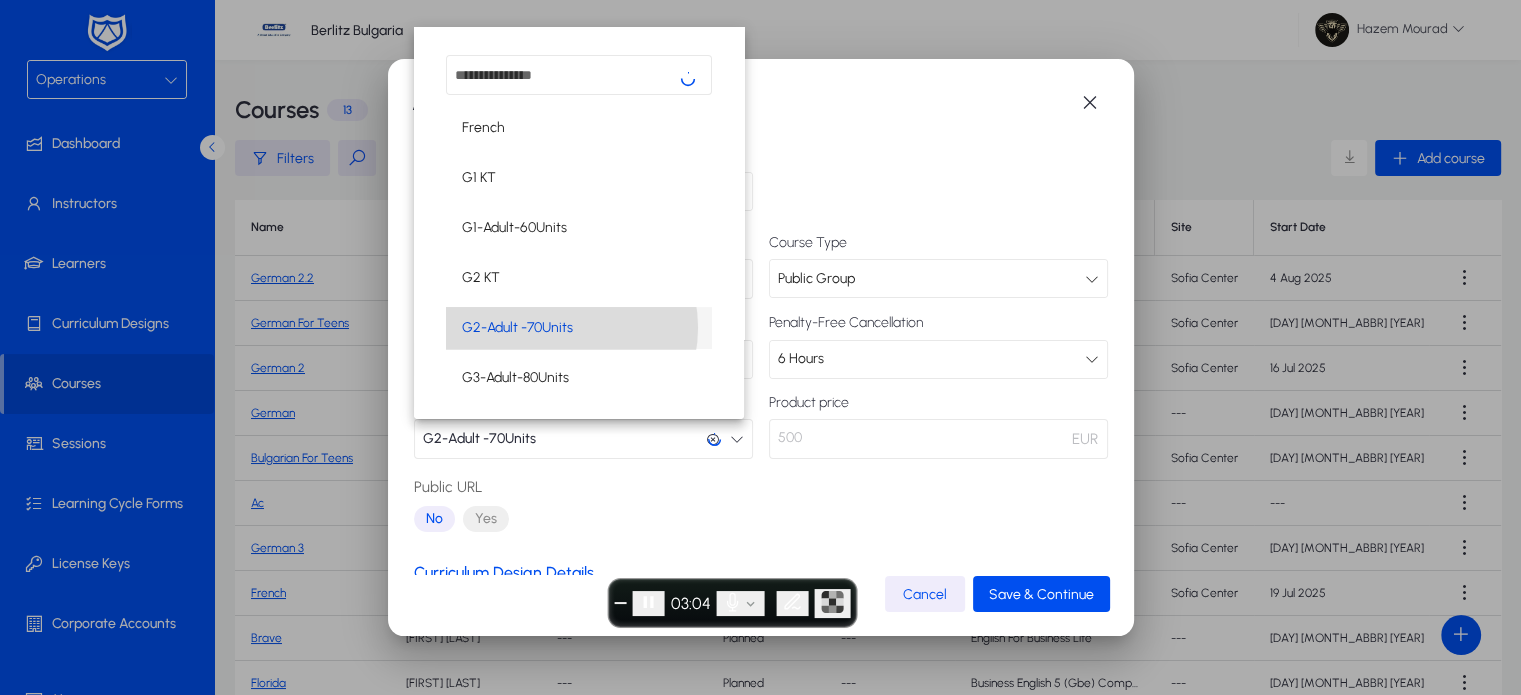 scroll, scrollTop: 0, scrollLeft: 0, axis: both 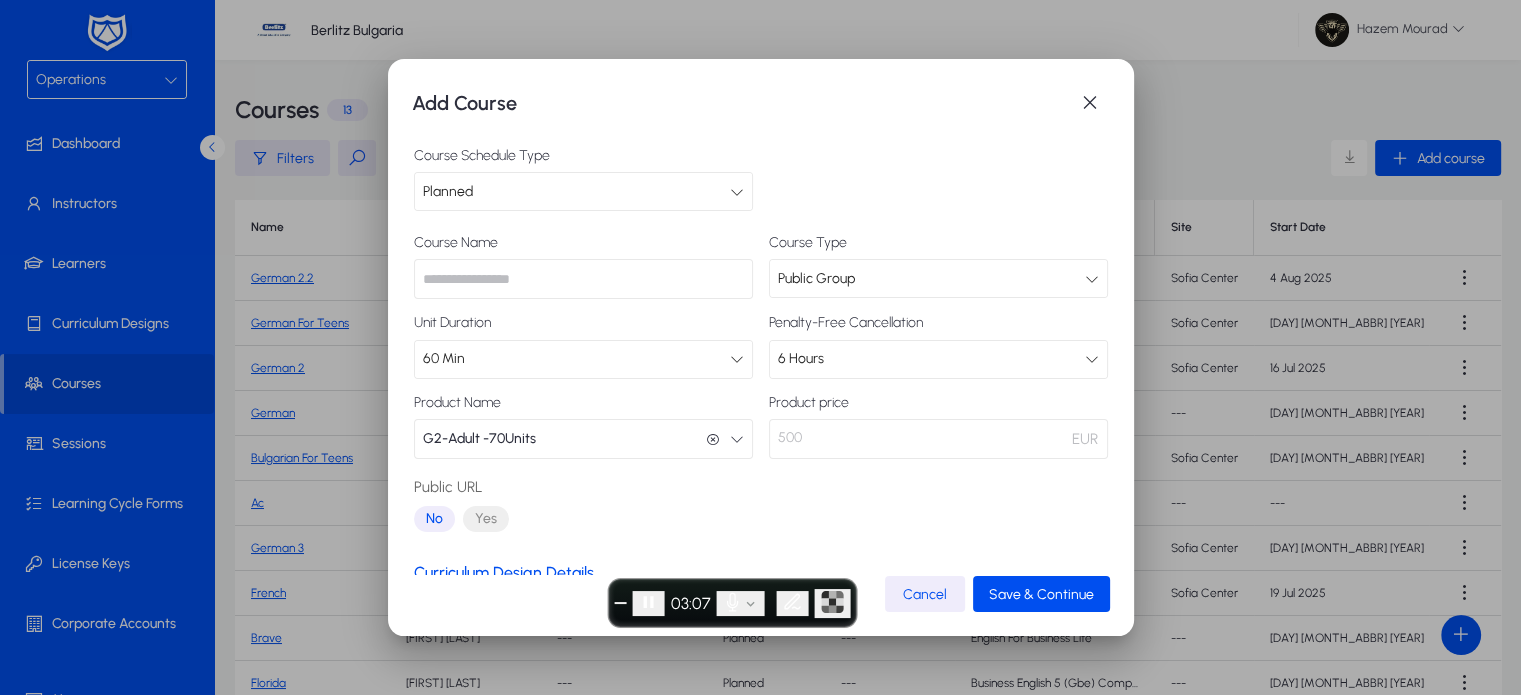 drag, startPoint x: 817, startPoint y: 433, endPoint x: 766, endPoint y: 439, distance: 51.351727 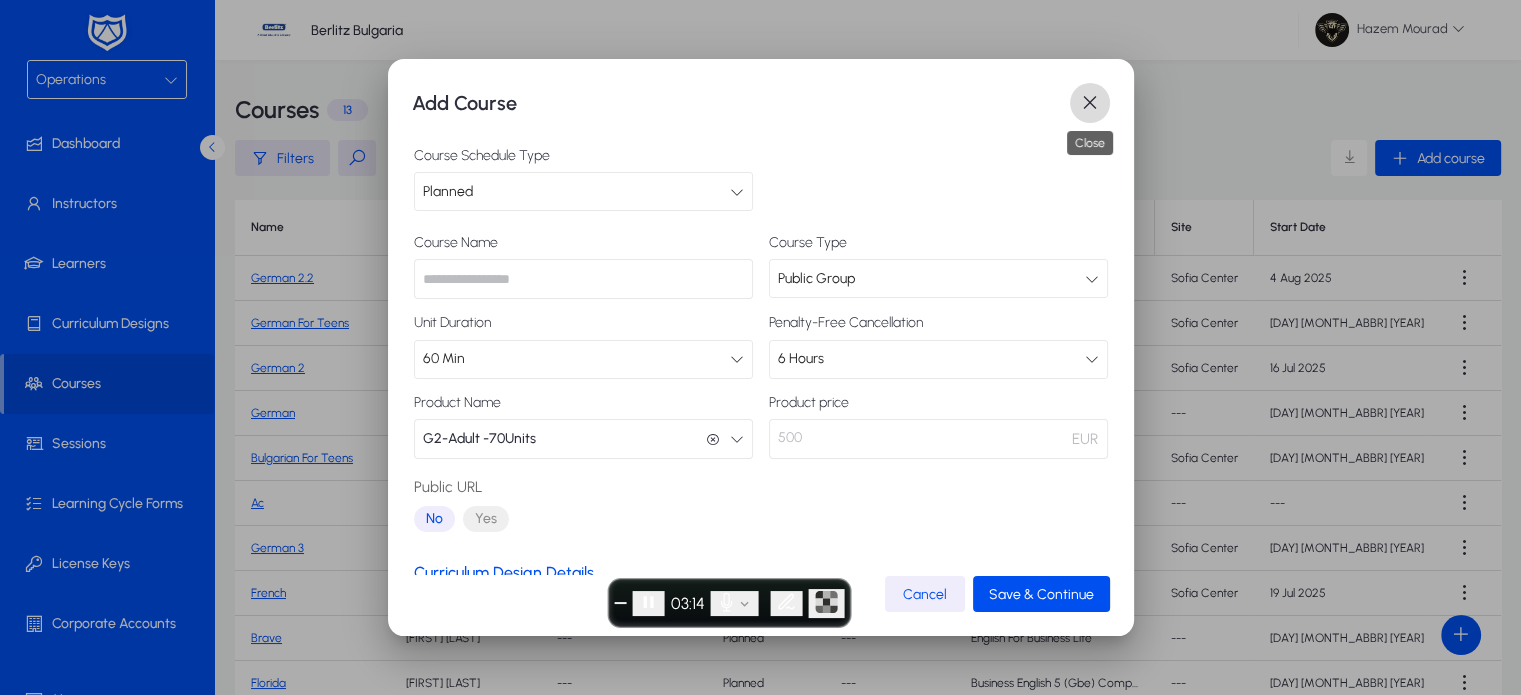 click at bounding box center [1090, 103] 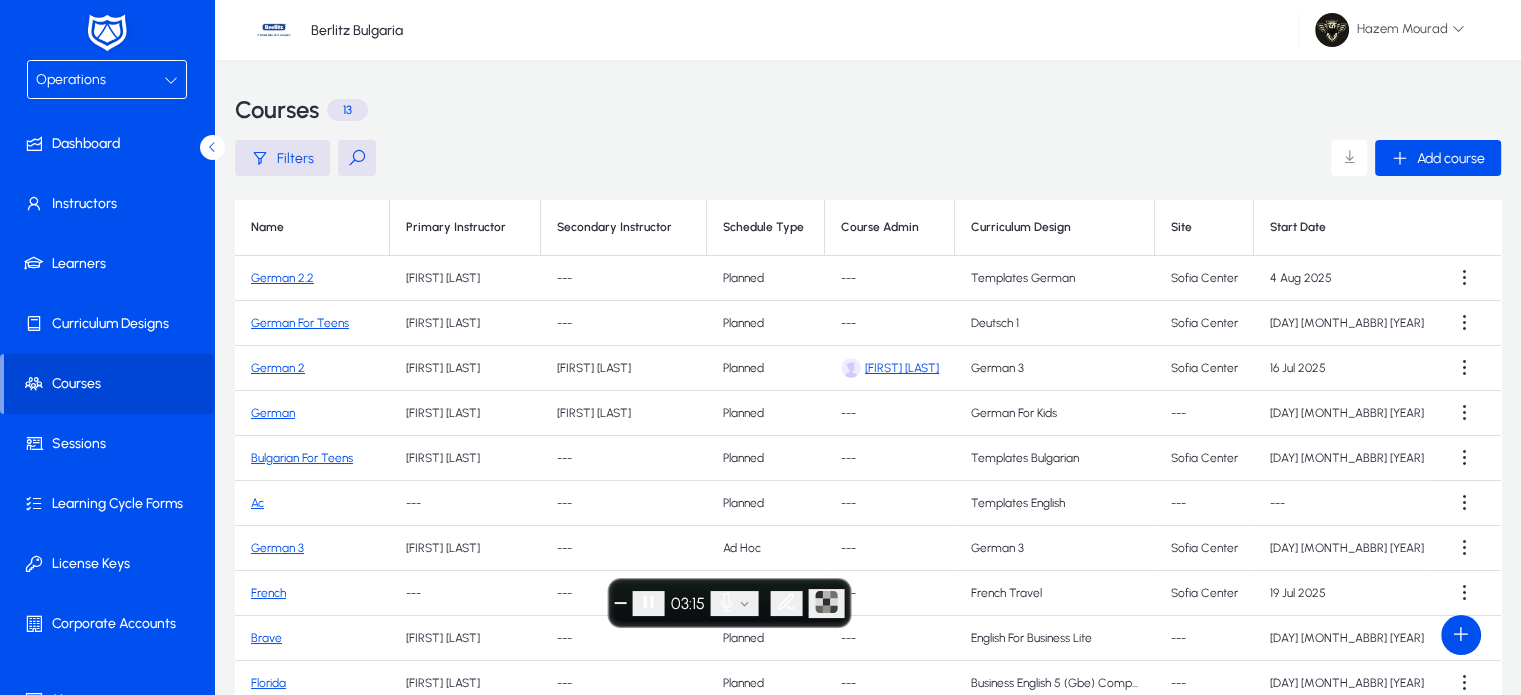 click on "Operations" at bounding box center (107, 79) 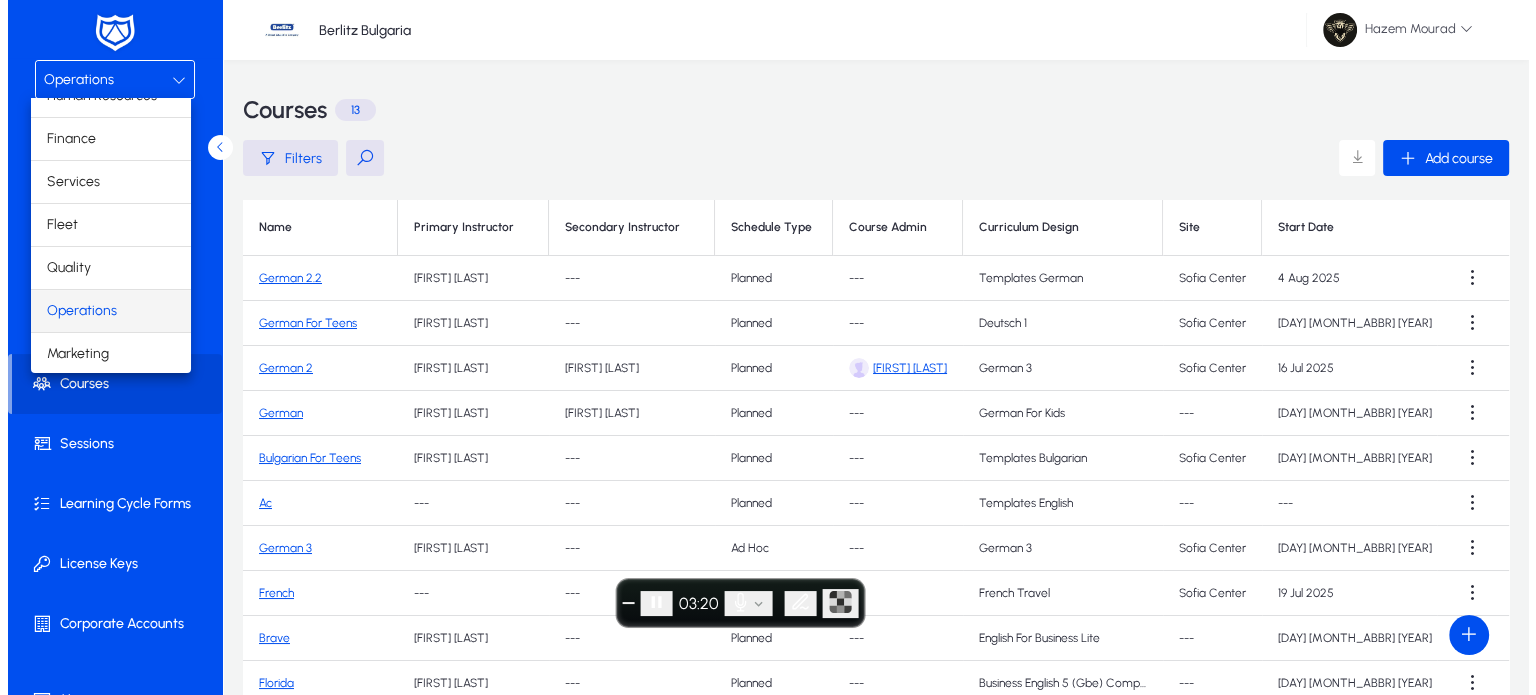 scroll, scrollTop: 0, scrollLeft: 0, axis: both 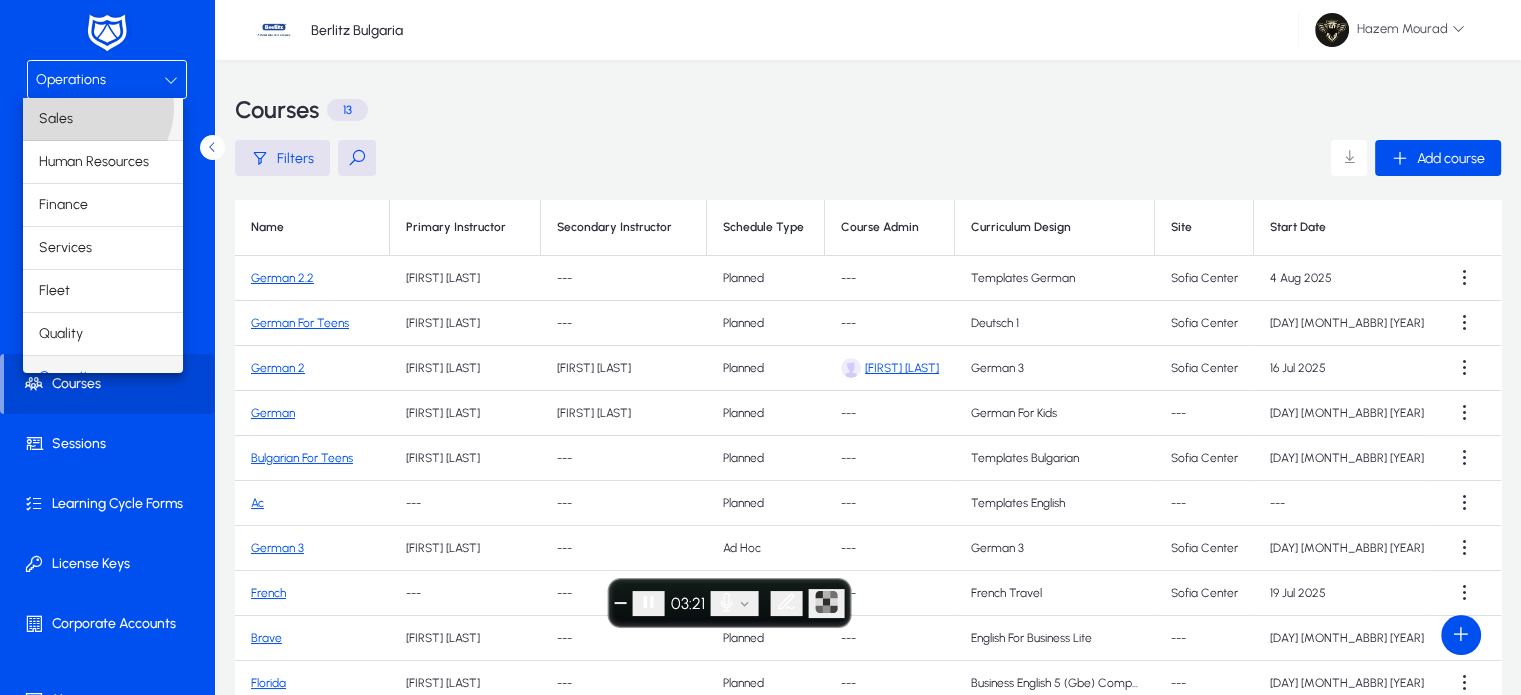click on "Sales" at bounding box center [103, 119] 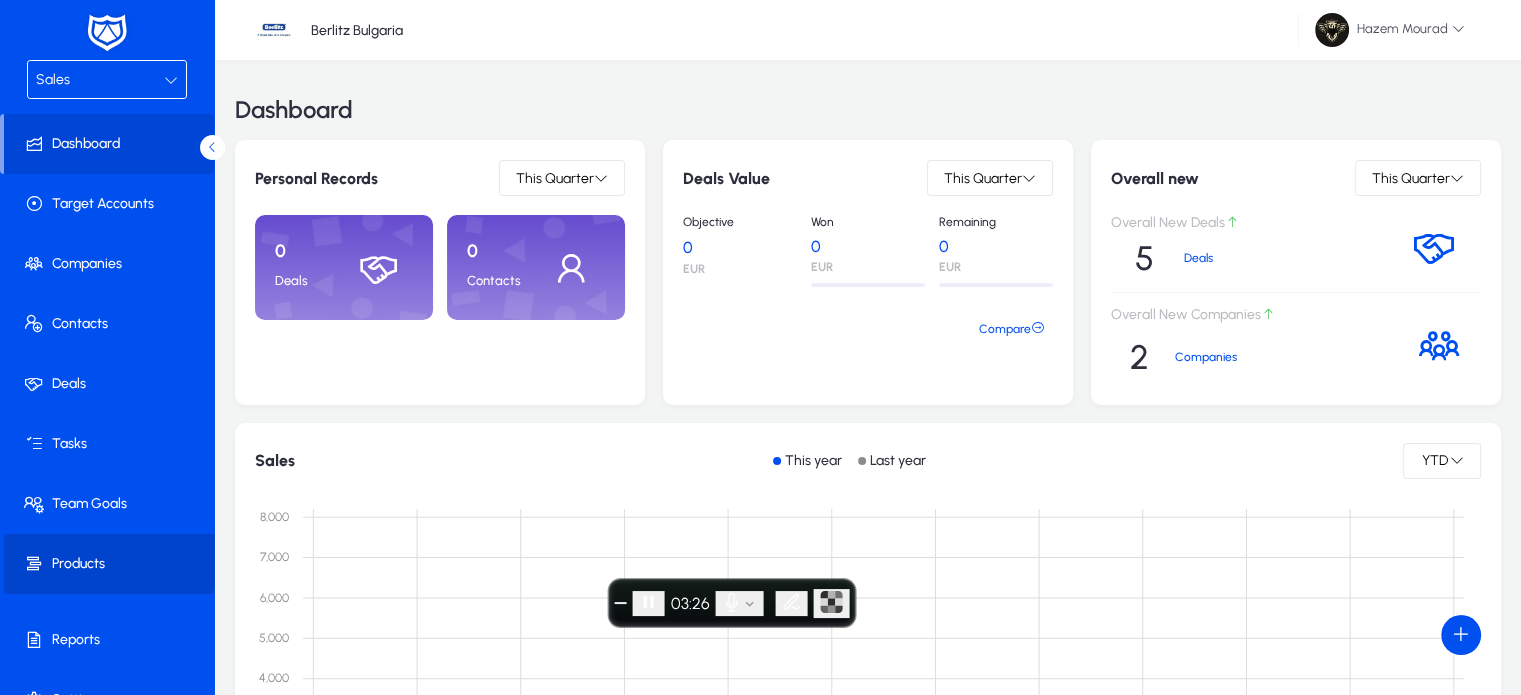 click on "Products" 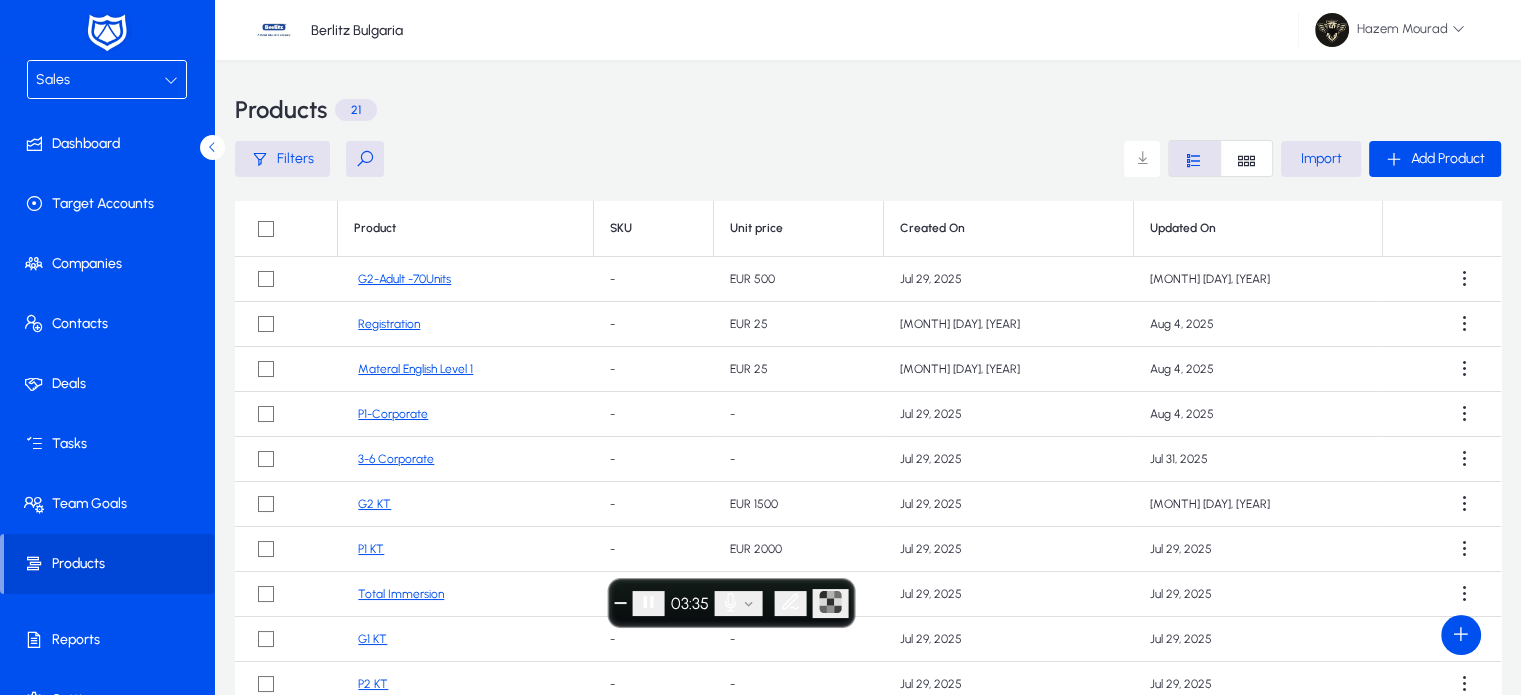 click on "3-6 Corporate" 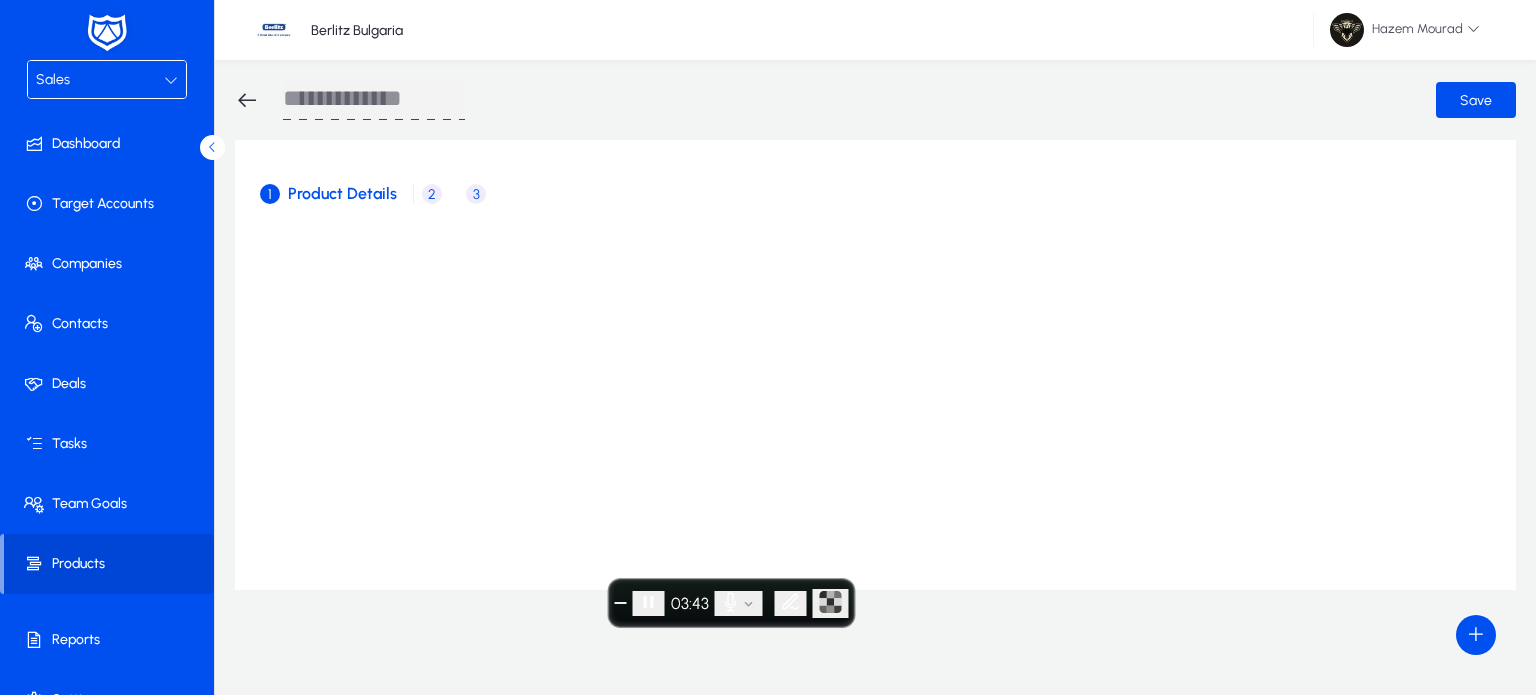 click on "2" at bounding box center [432, 194] 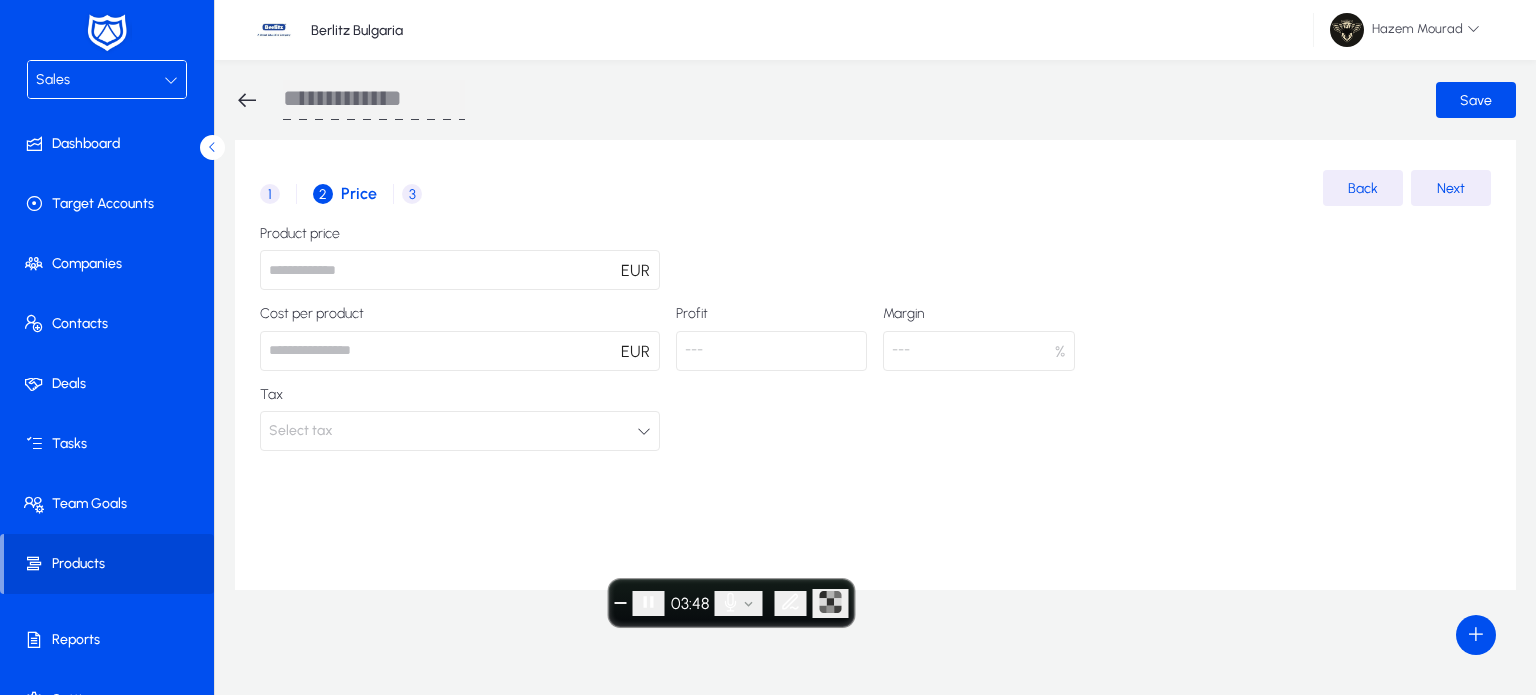 click on "3" at bounding box center (412, 194) 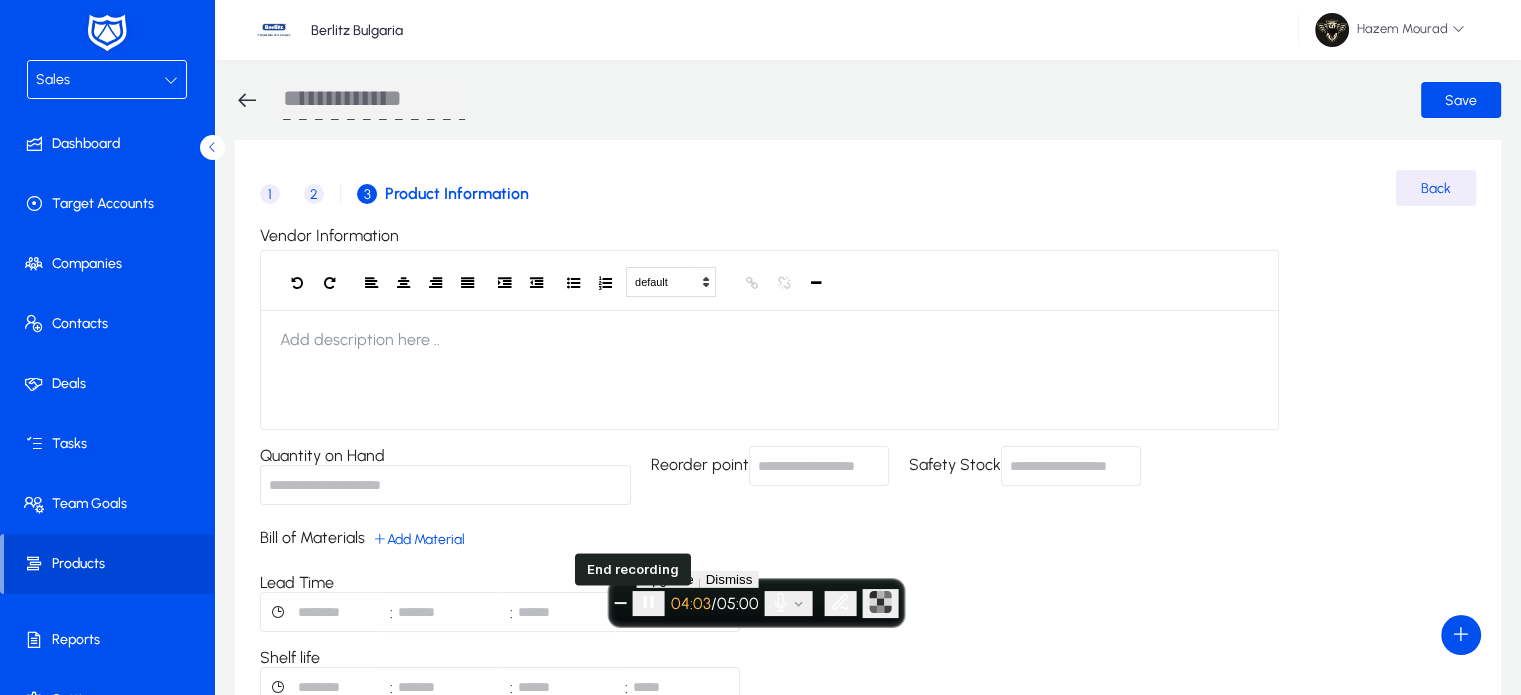 click at bounding box center (621, 603) 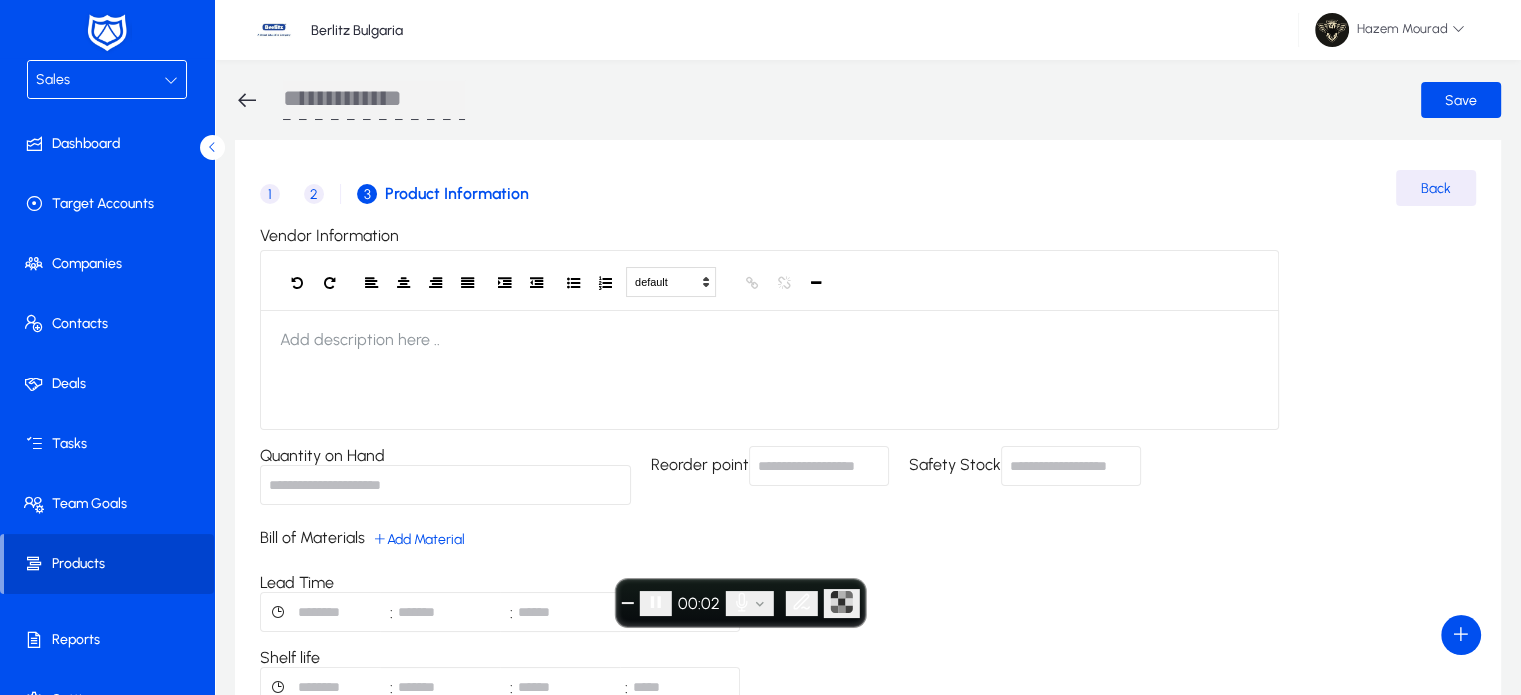 click on "Products" 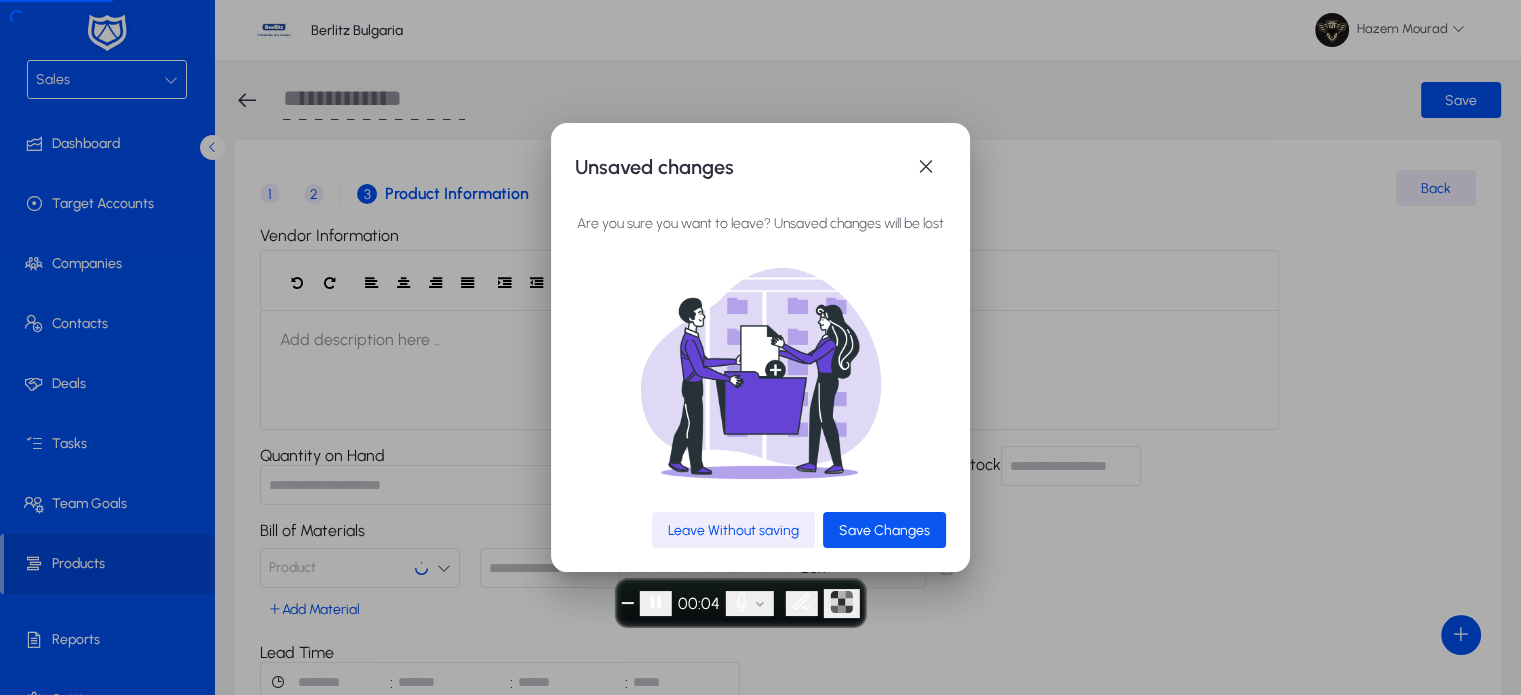 click on "Save Changes" 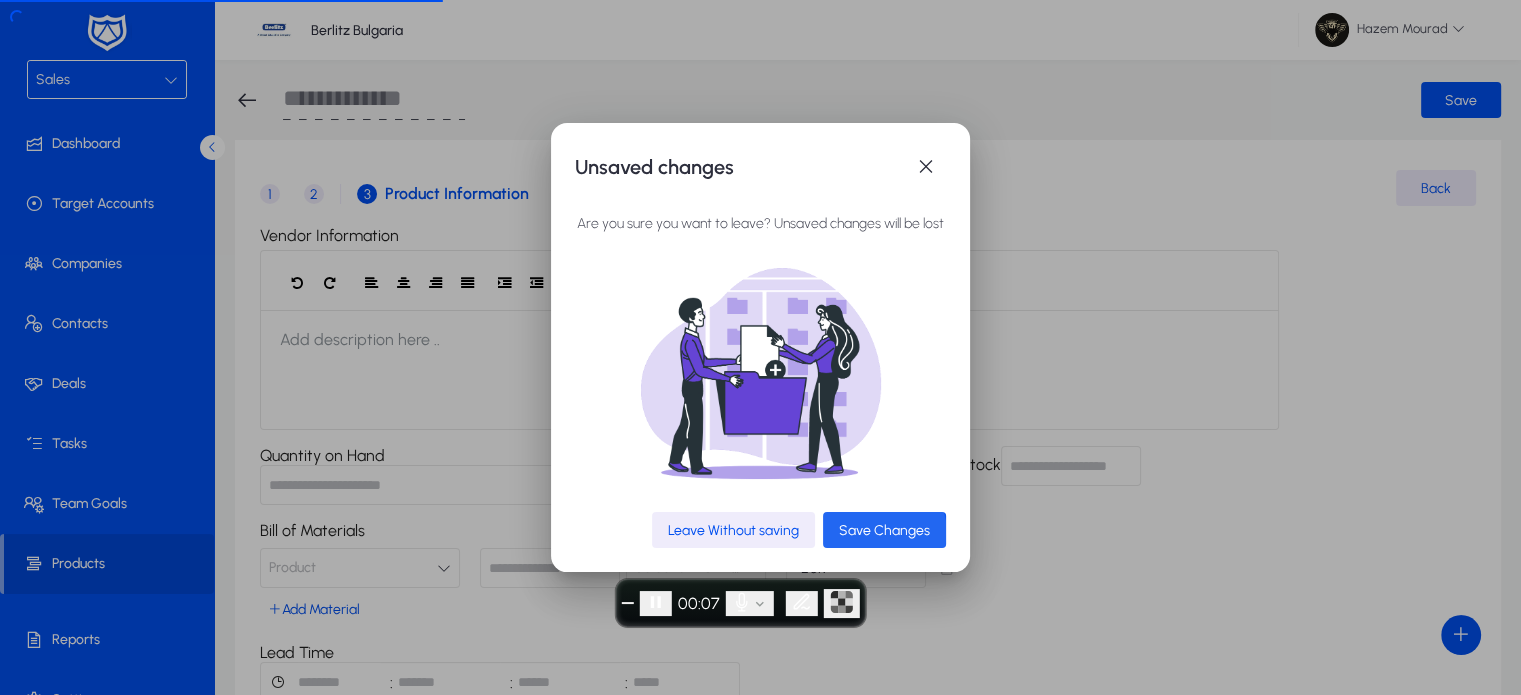 click on "Save Changes" 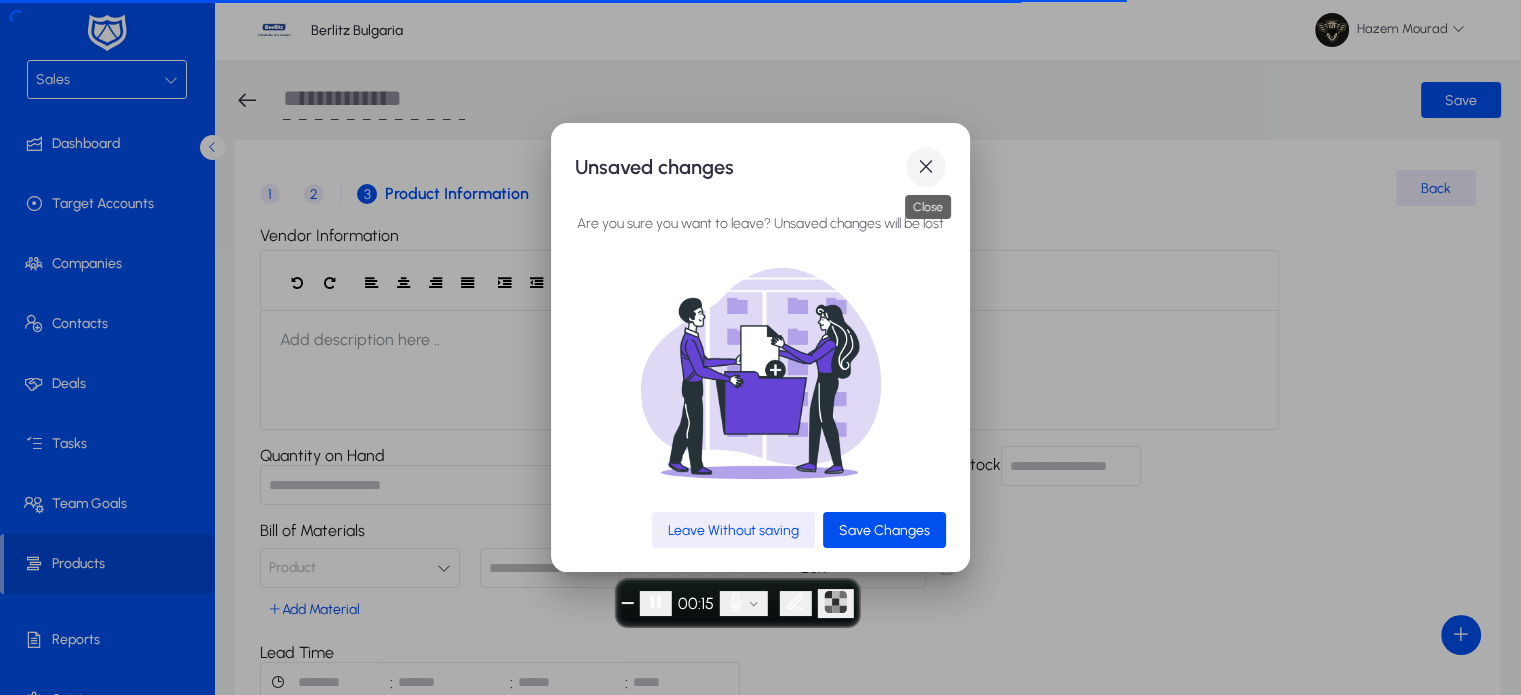 click at bounding box center (926, 167) 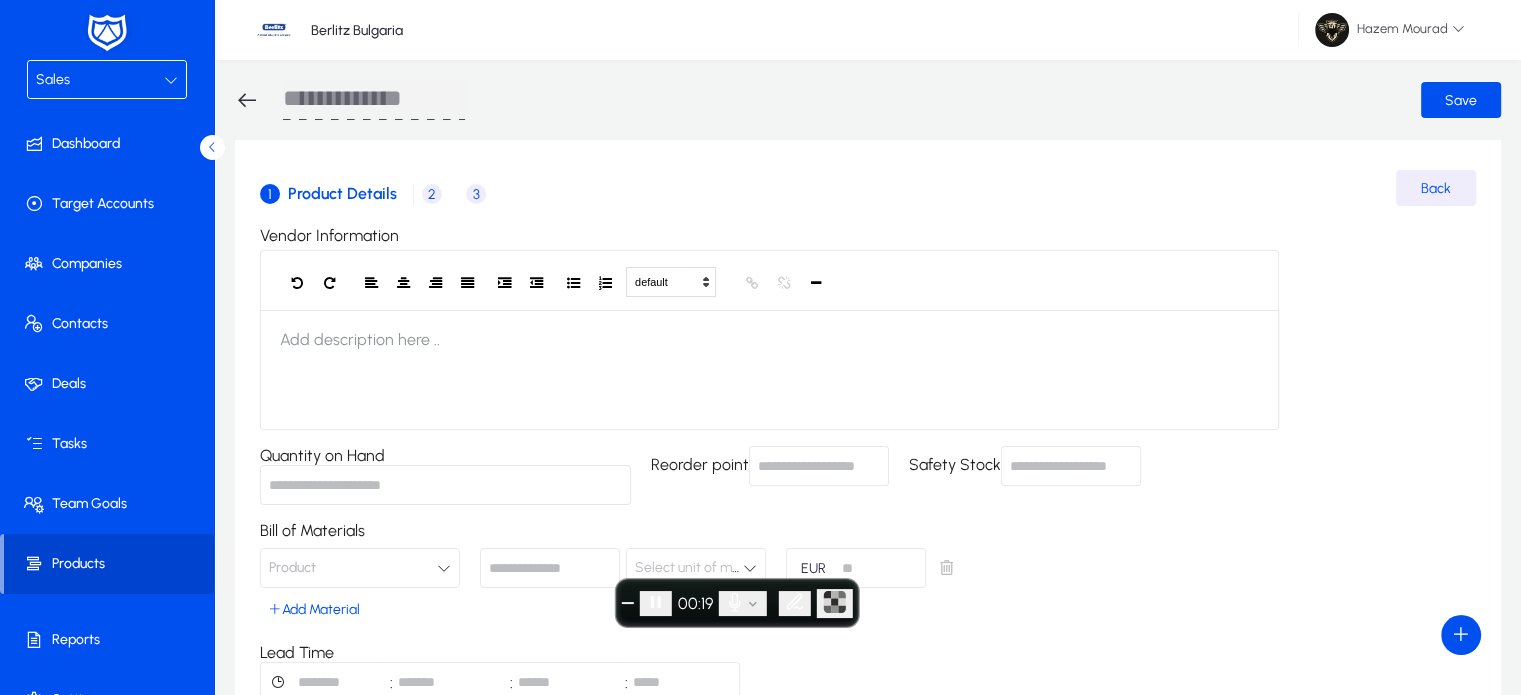 click on "Products" 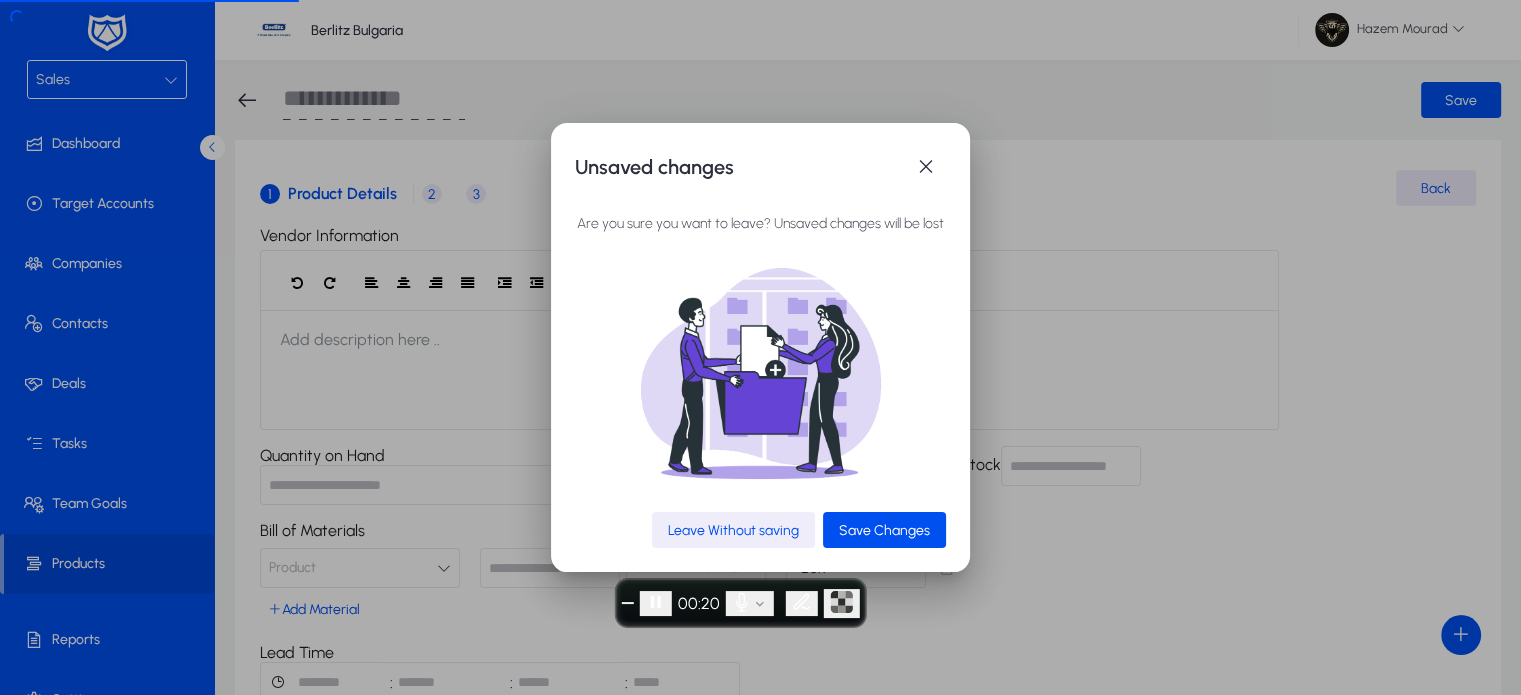 click on "Leave Without saving" 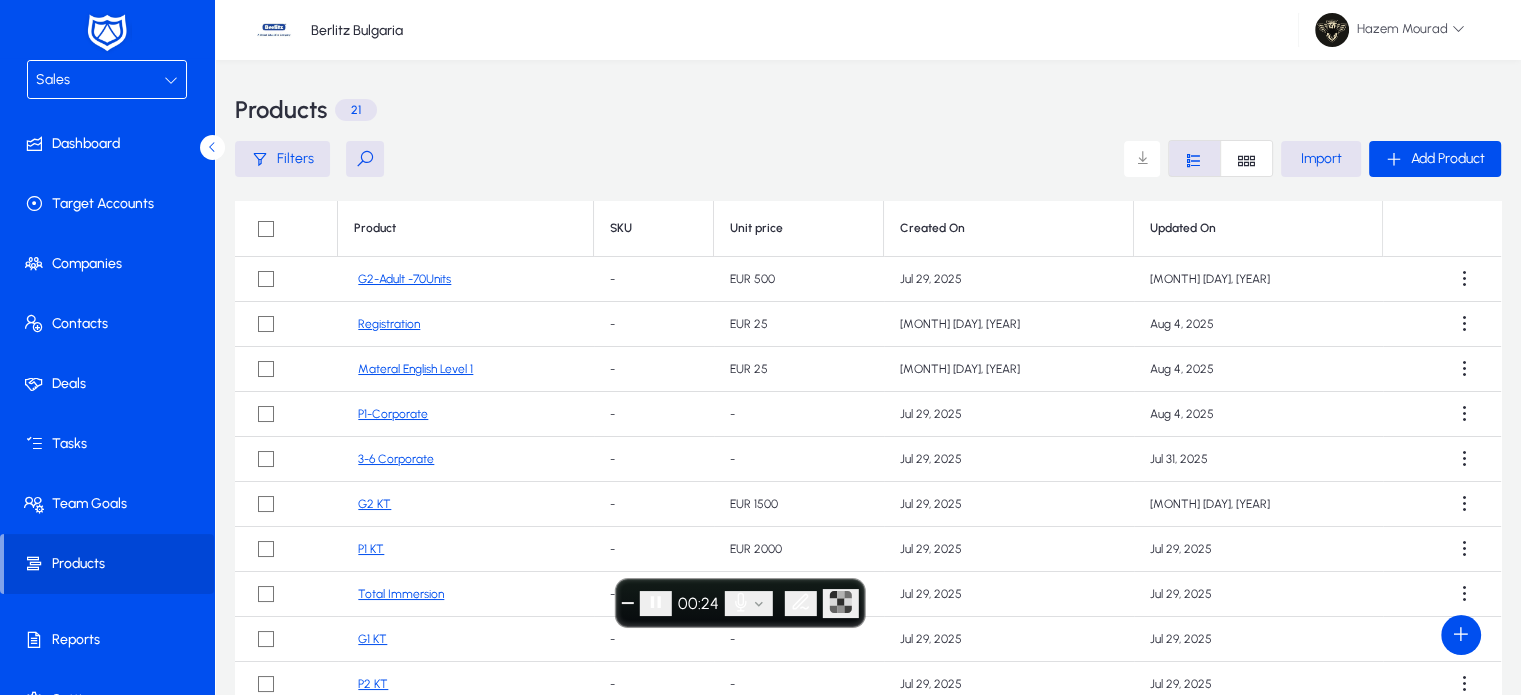 click on "-" 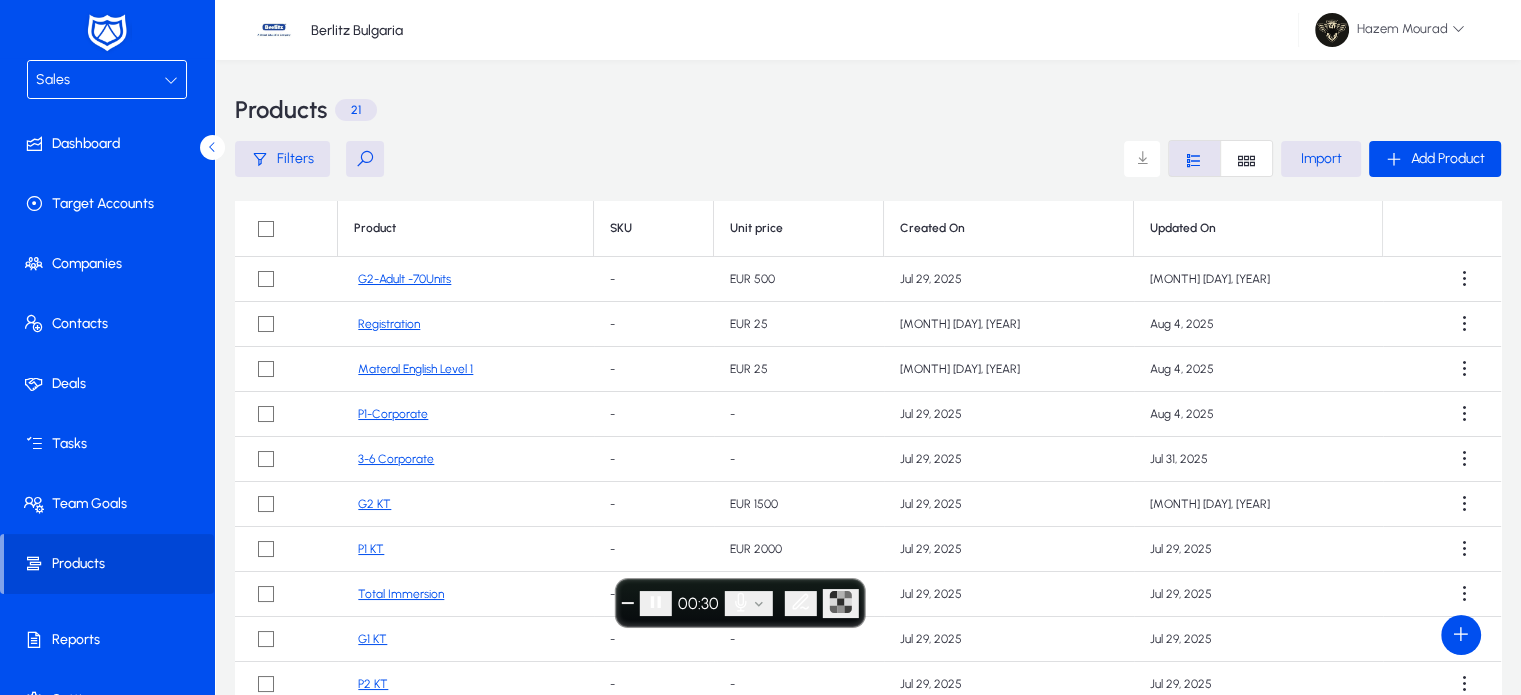 click on "P1-Corporate" 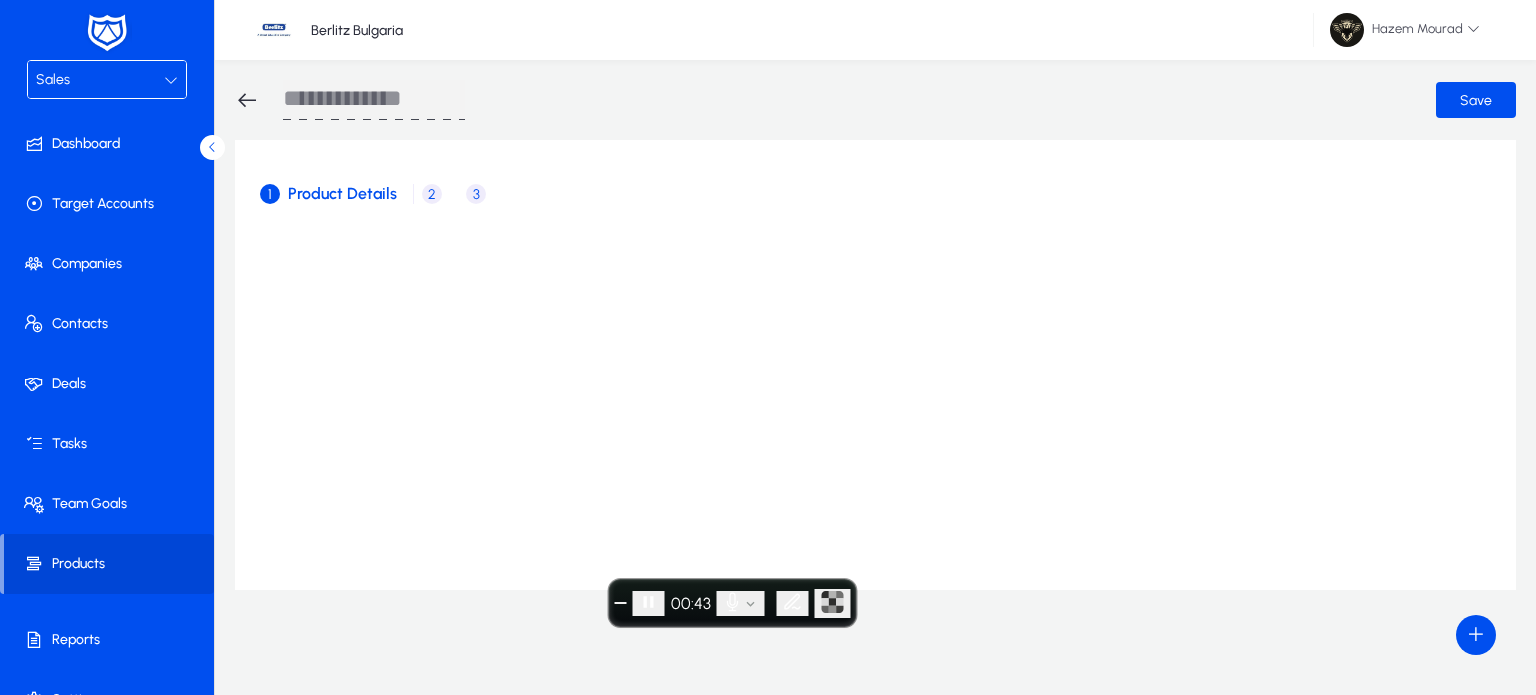 click on "2" at bounding box center (432, 194) 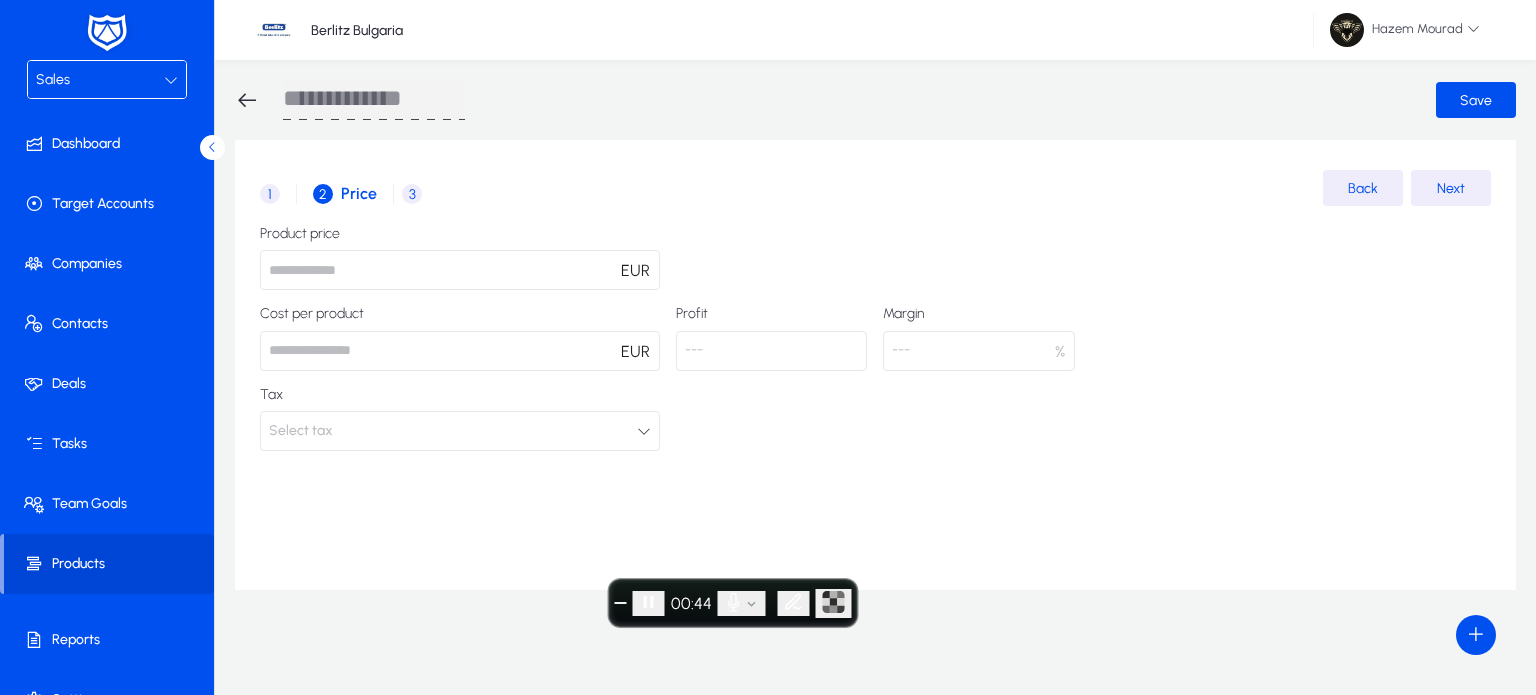 click on "3" at bounding box center (412, 194) 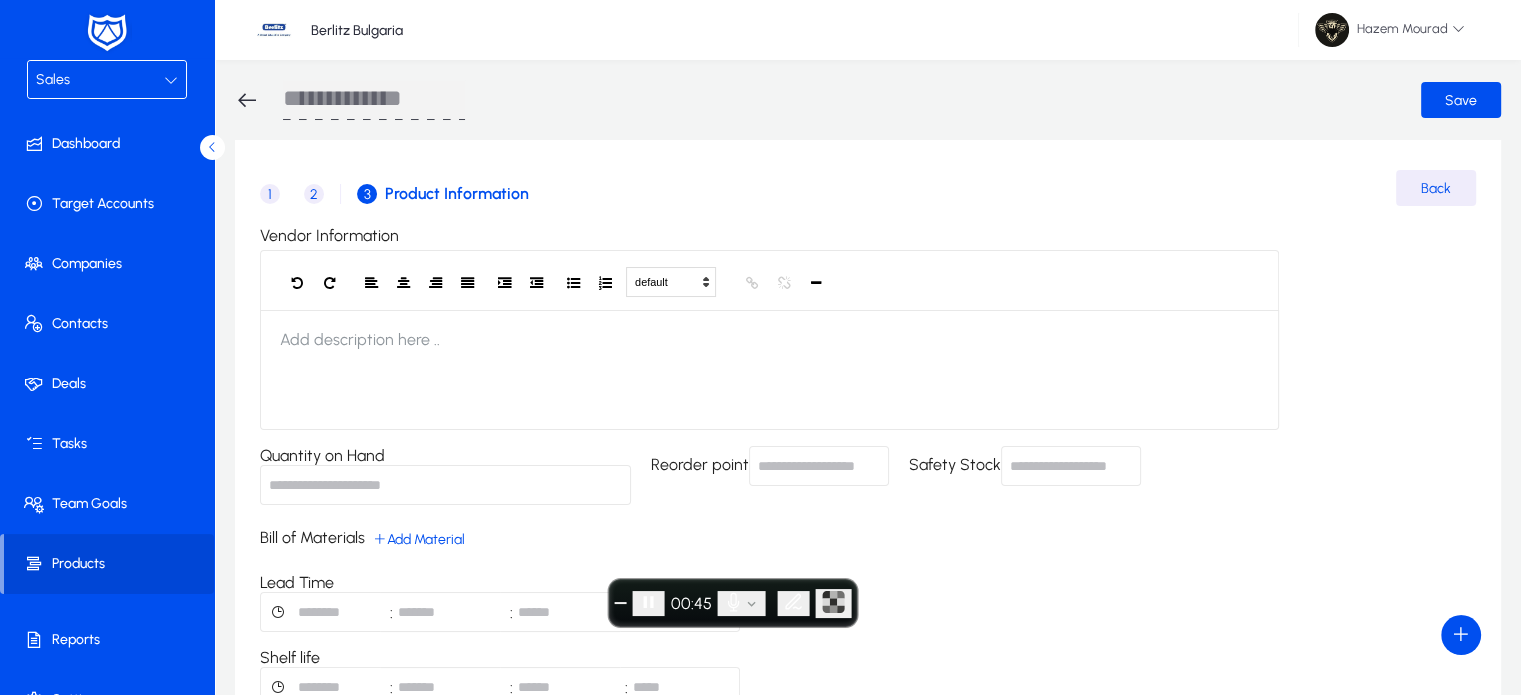 click on "2" at bounding box center (314, 194) 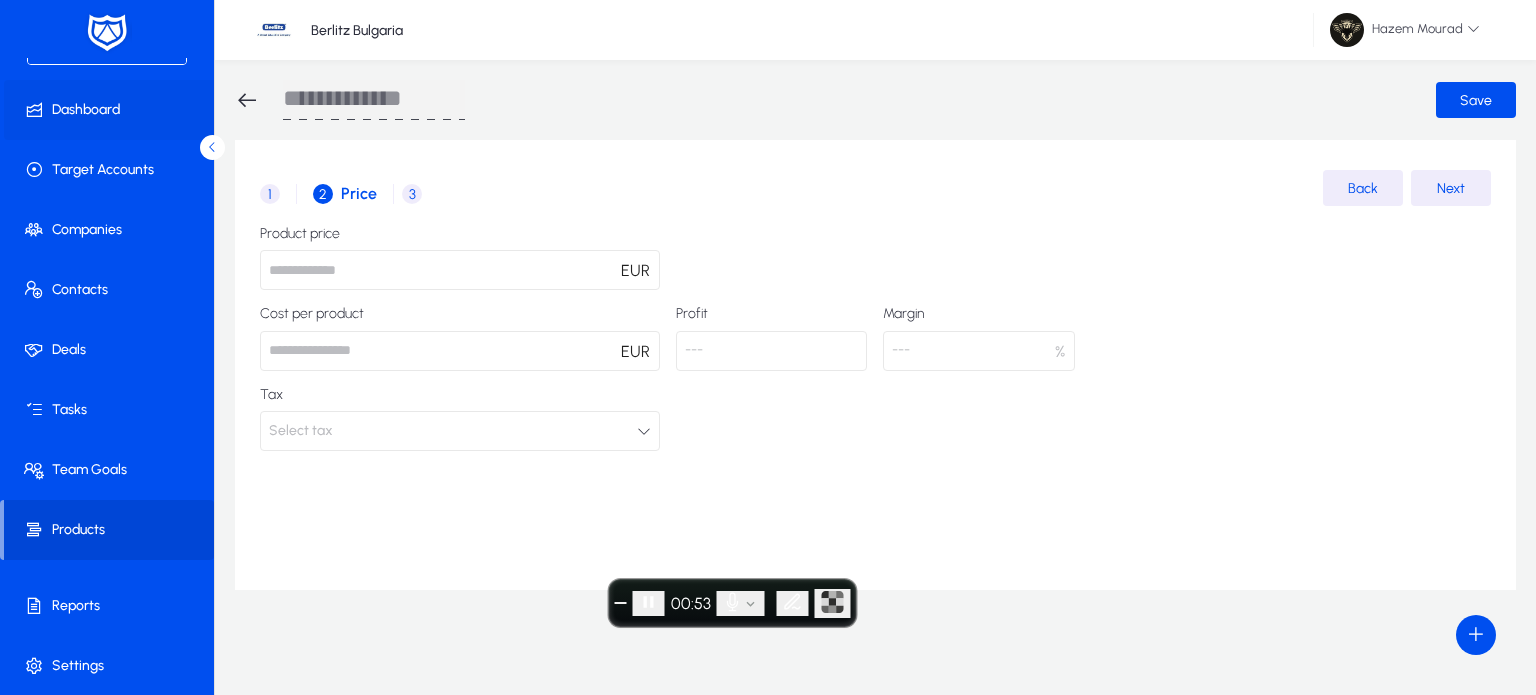 scroll, scrollTop: 0, scrollLeft: 0, axis: both 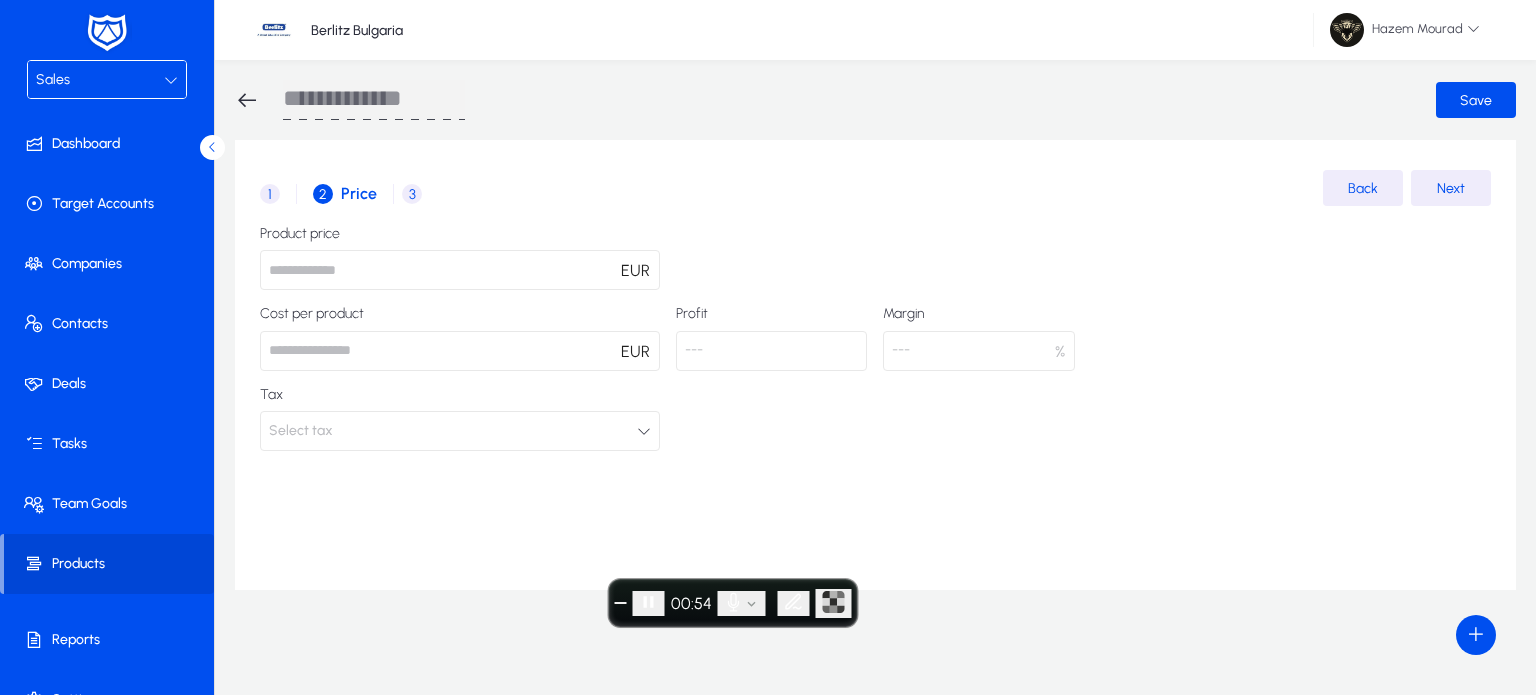 click on "Sales" at bounding box center (100, 80) 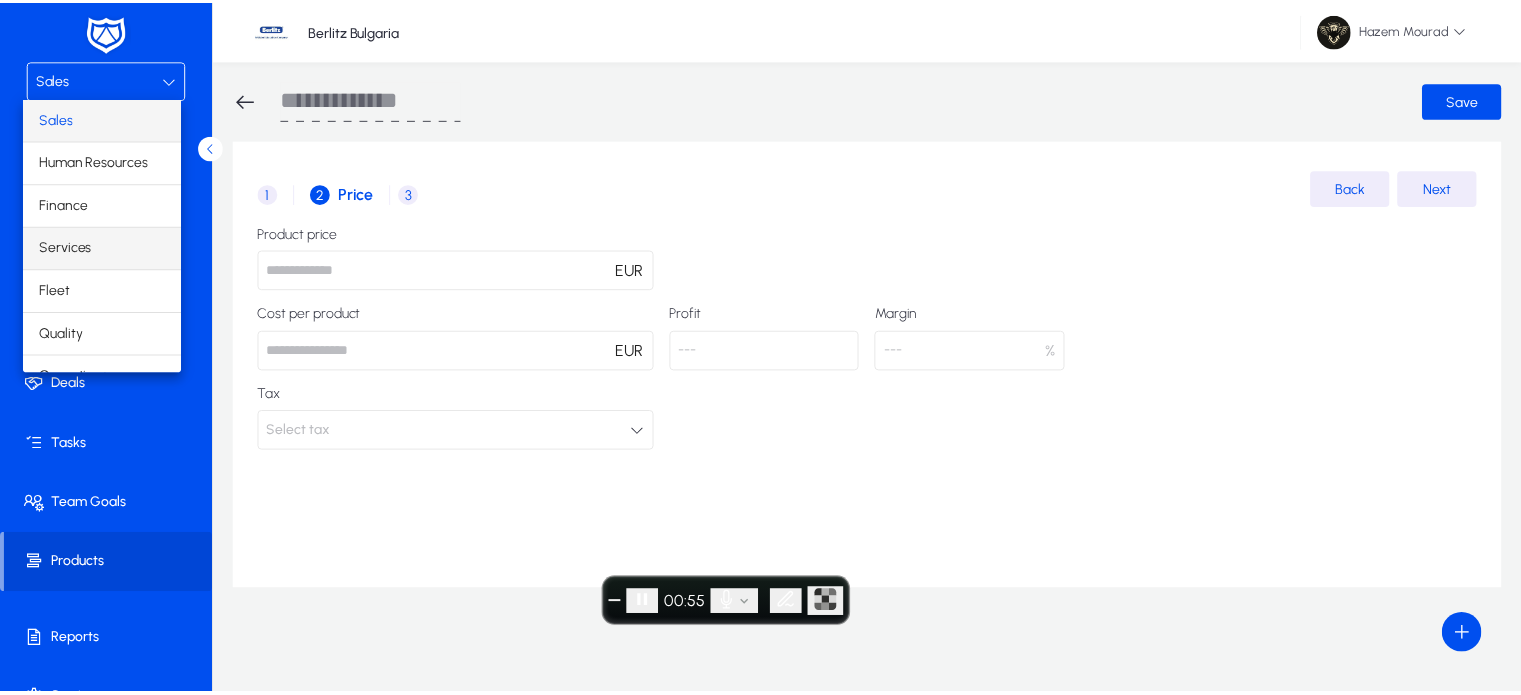 scroll, scrollTop: 66, scrollLeft: 0, axis: vertical 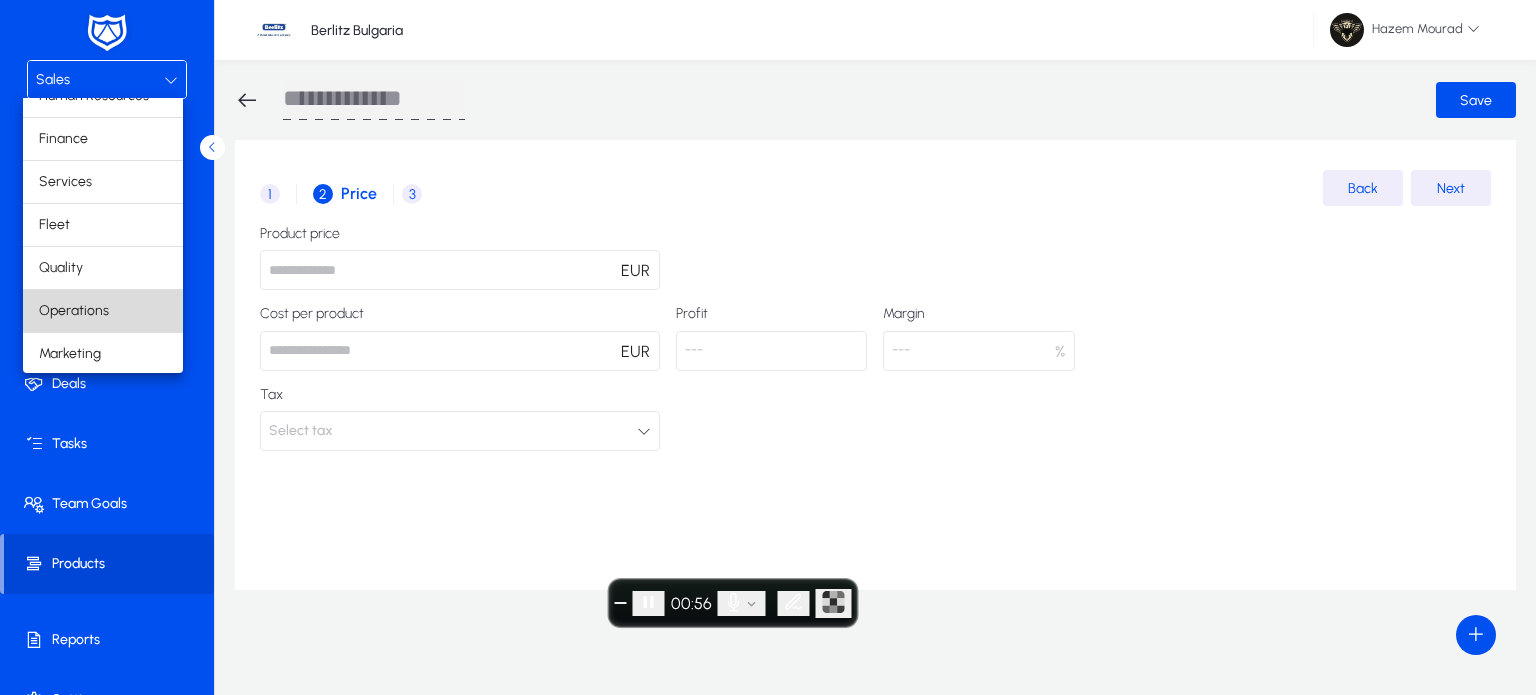 click on "Operations" at bounding box center (74, 311) 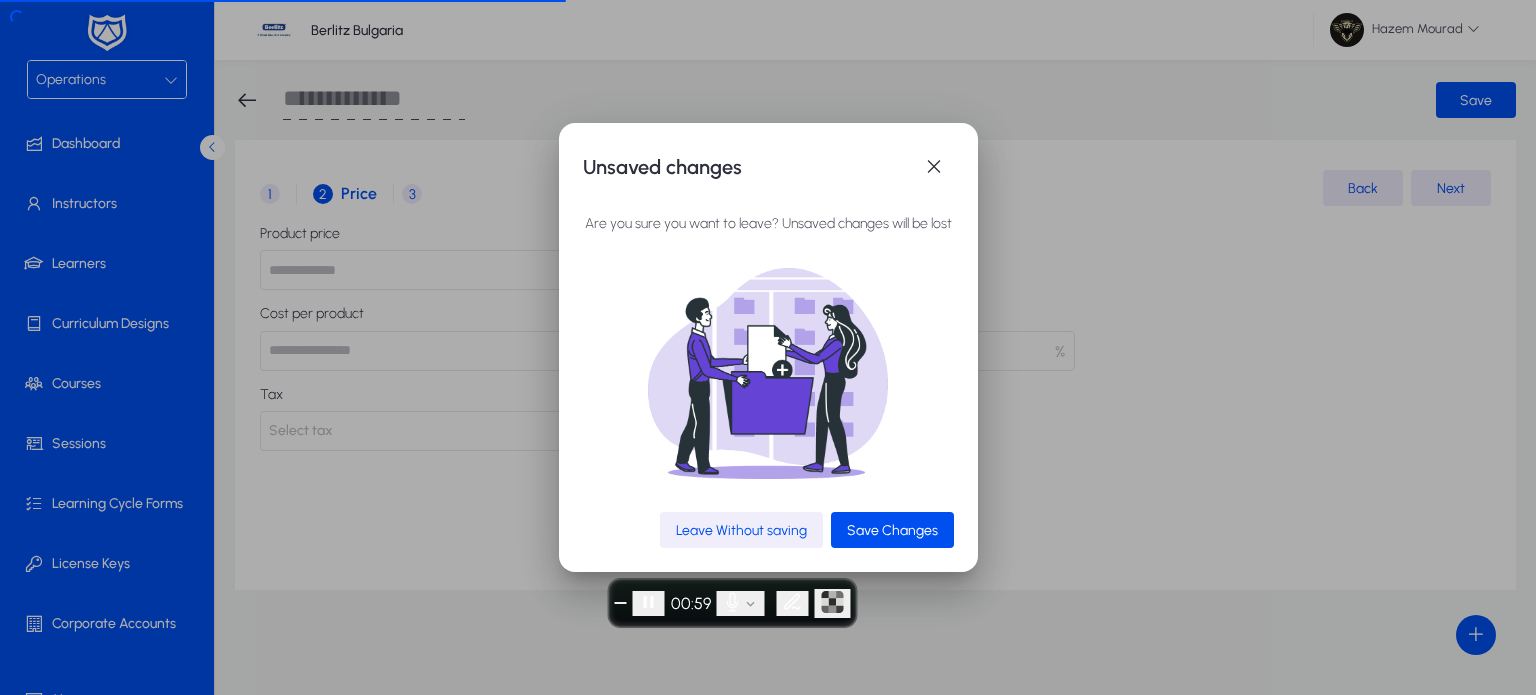 click 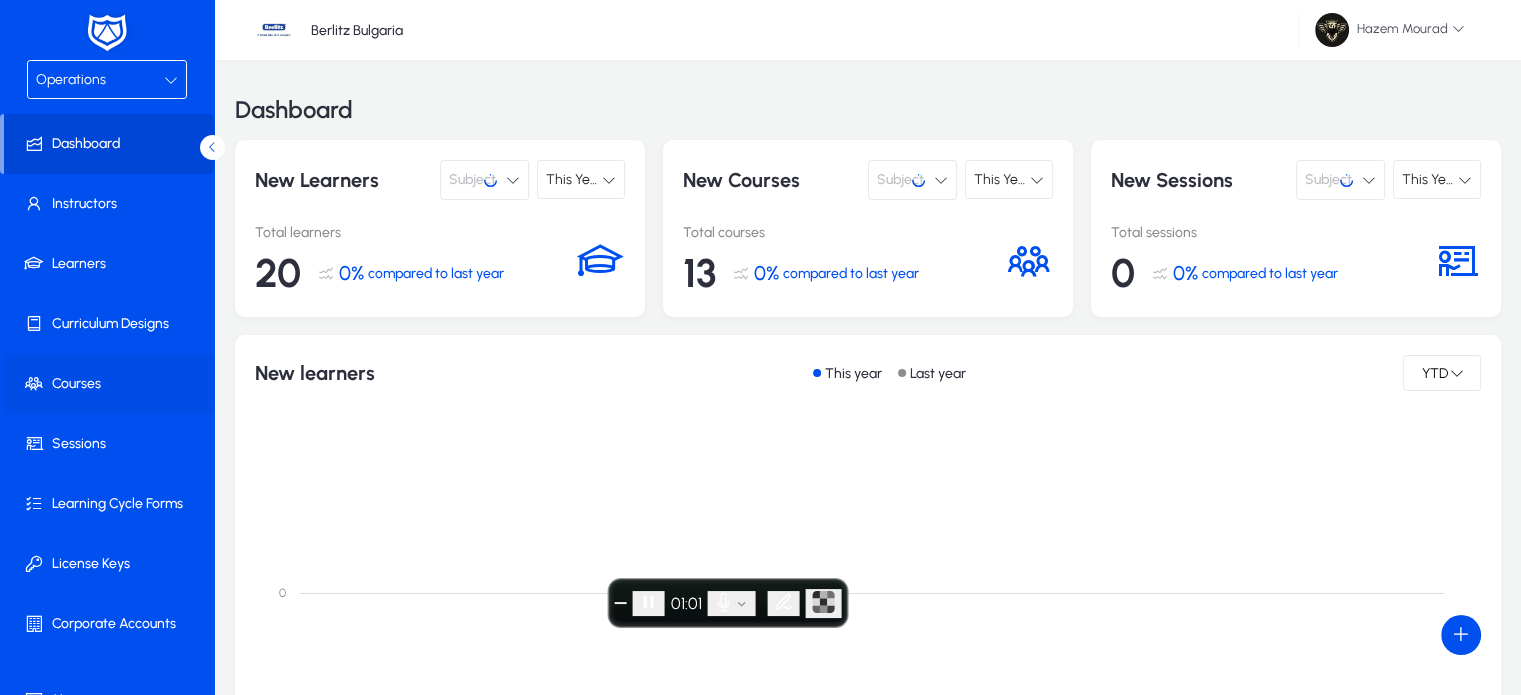 click 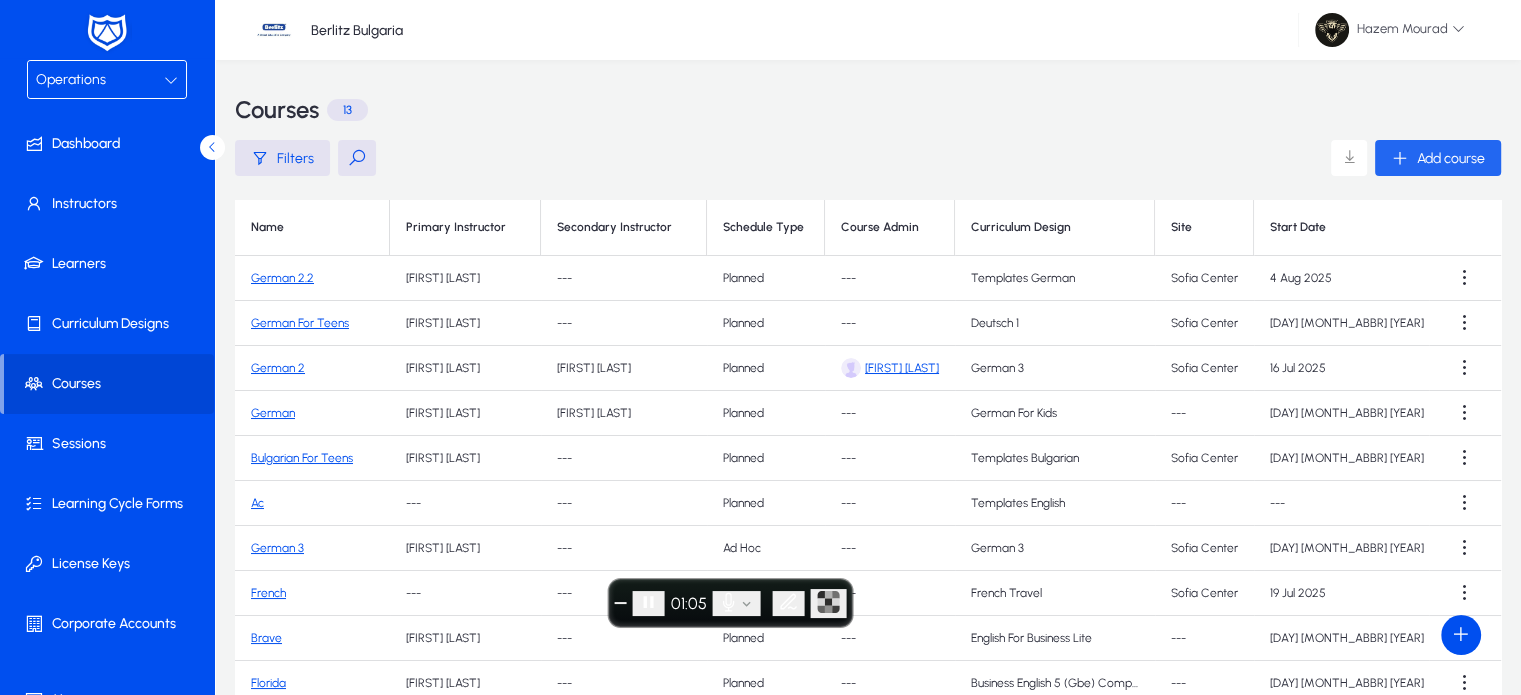 click on "Add course" 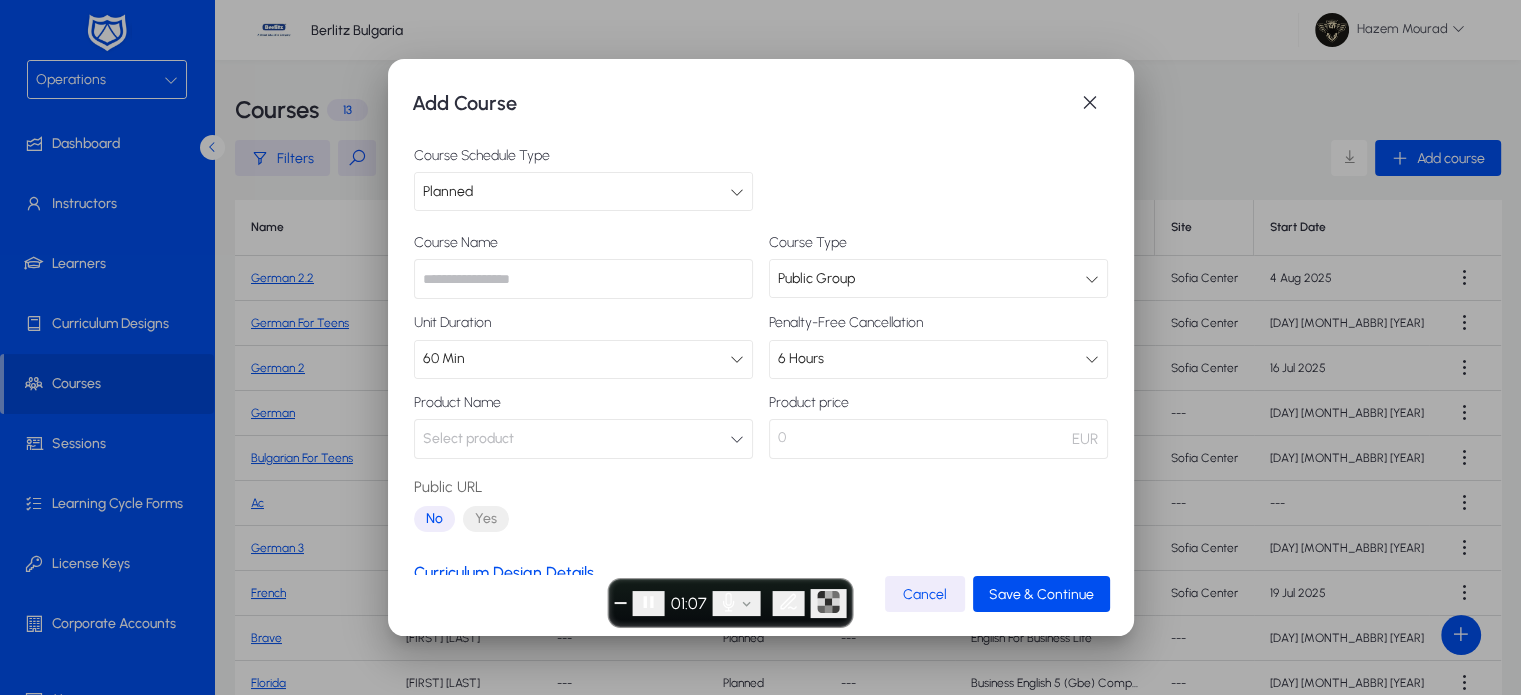 click at bounding box center [583, 279] 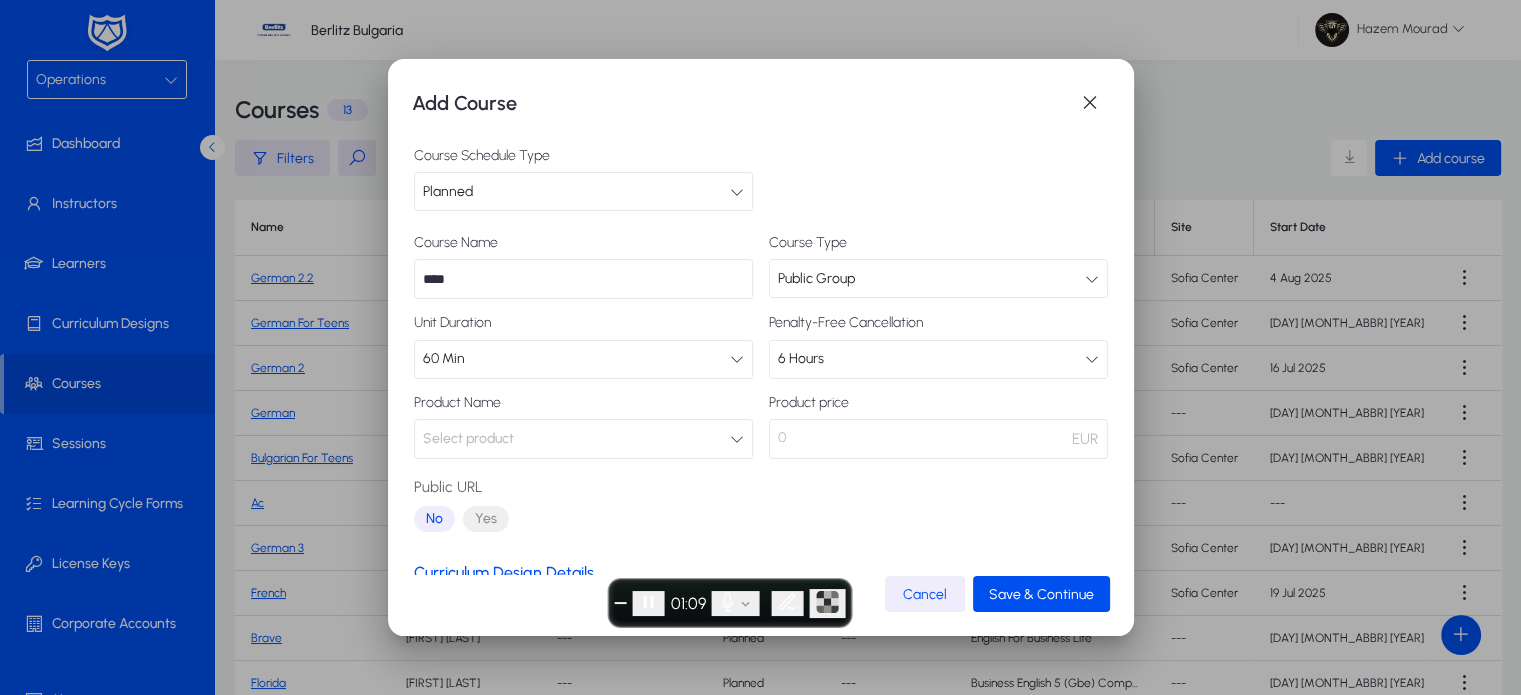 type on "****" 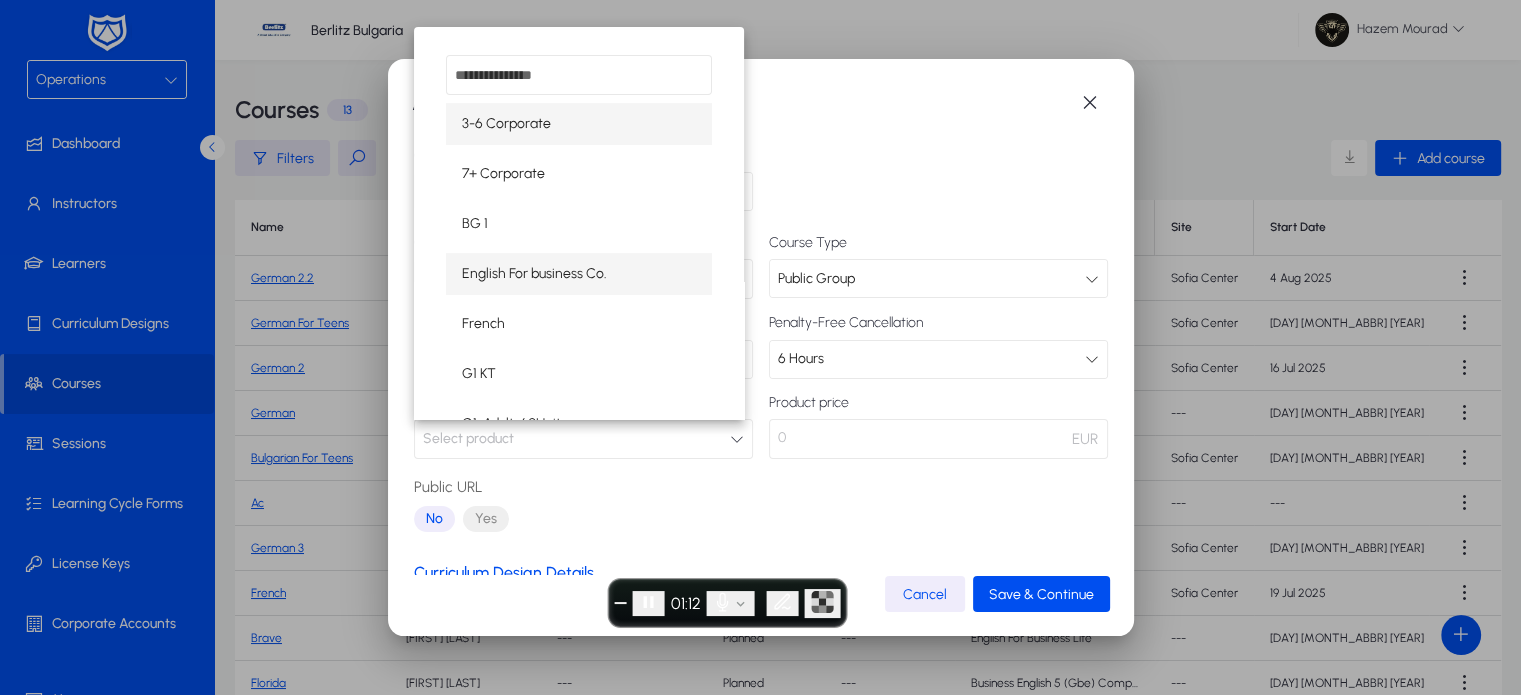 type on "*" 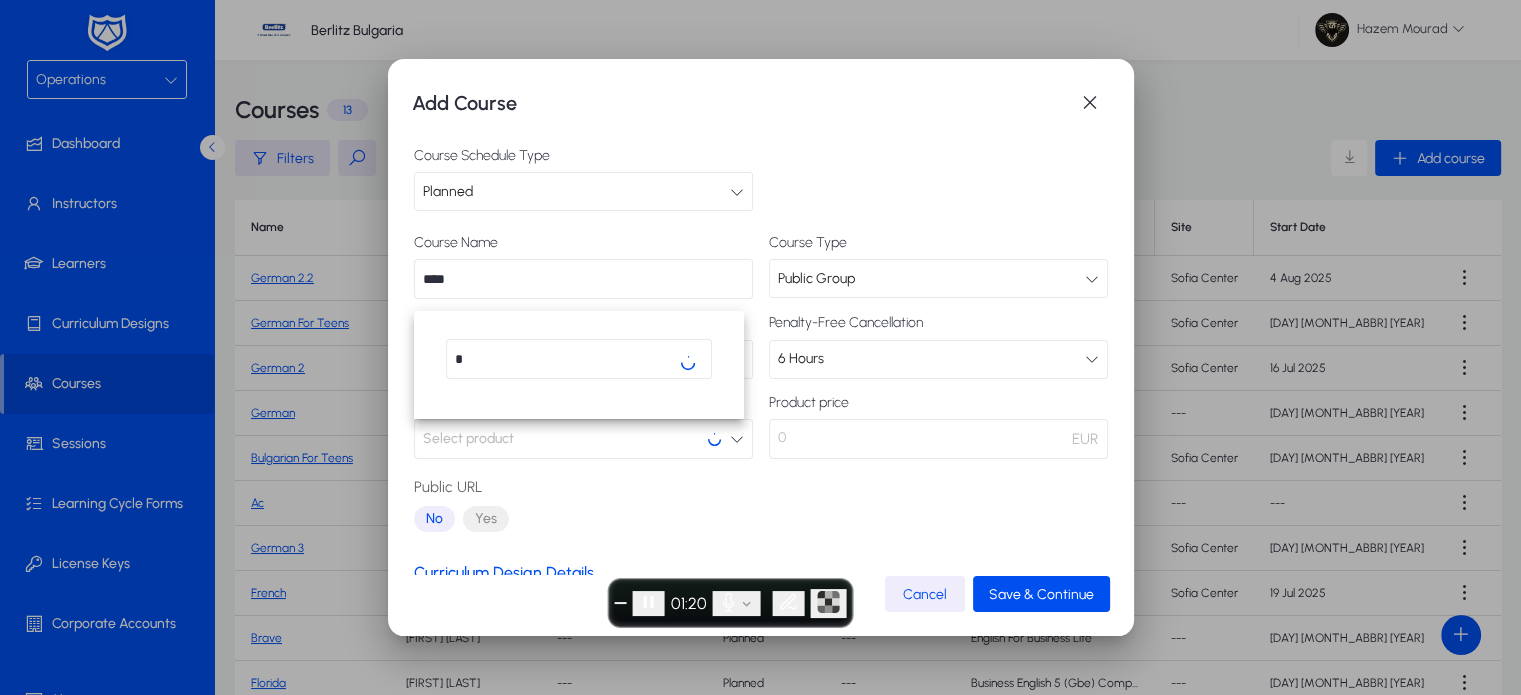 type 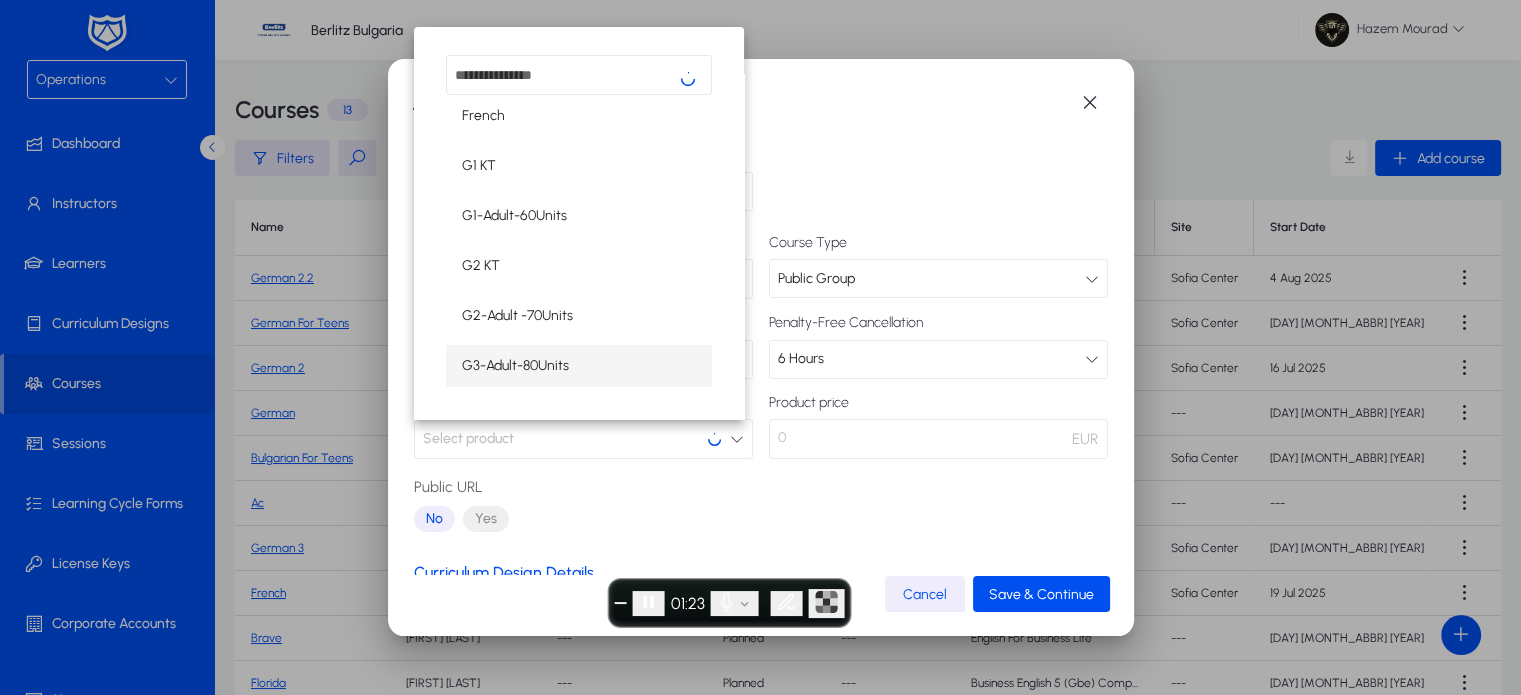 scroll, scrollTop: 216, scrollLeft: 0, axis: vertical 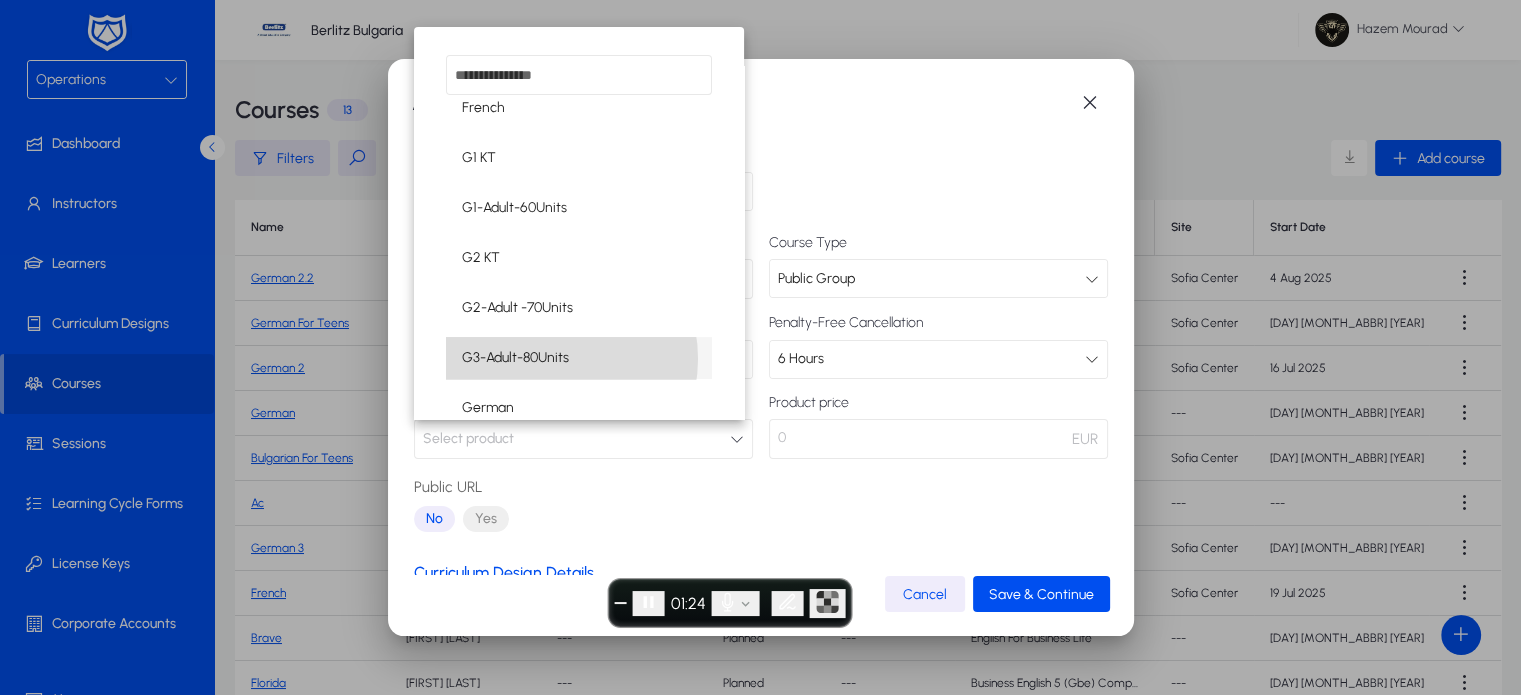 click on "G3-Adult-80Units" at bounding box center [515, 358] 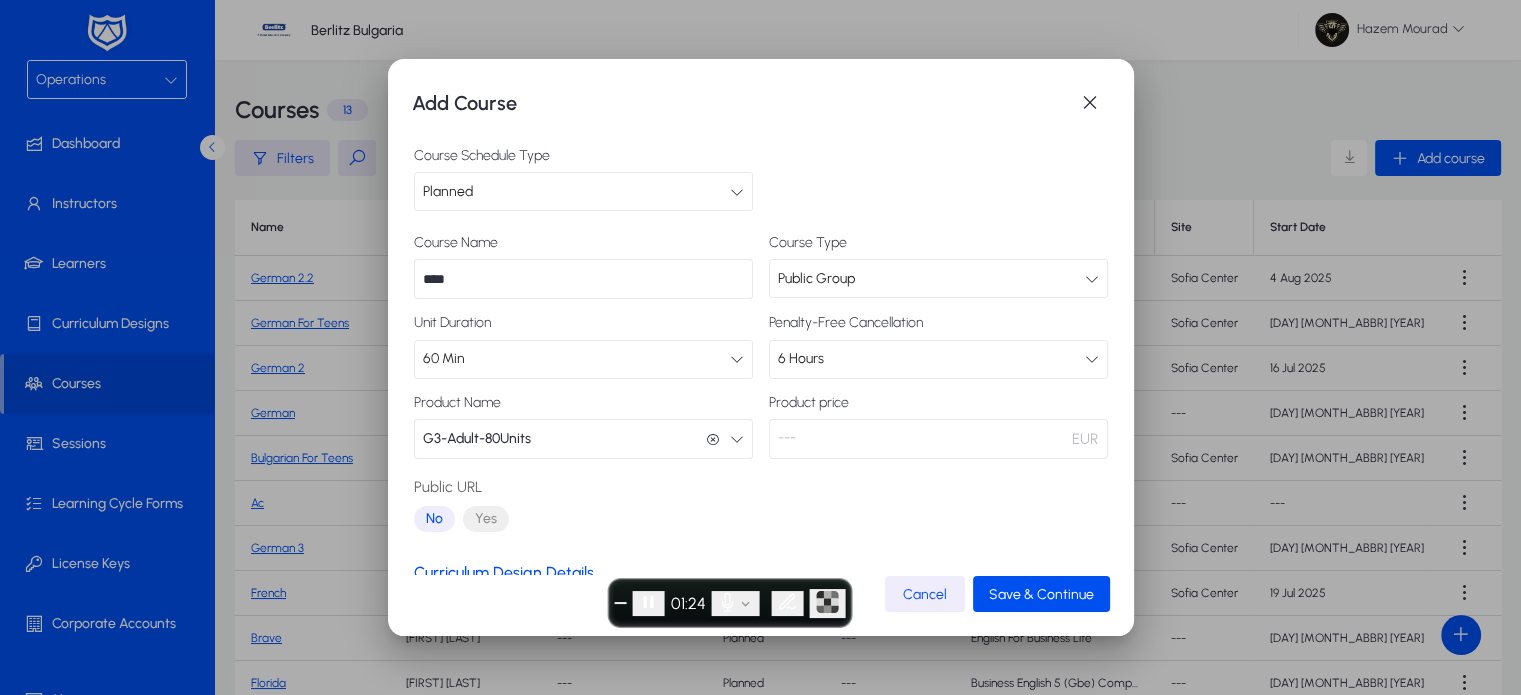 scroll, scrollTop: 0, scrollLeft: 0, axis: both 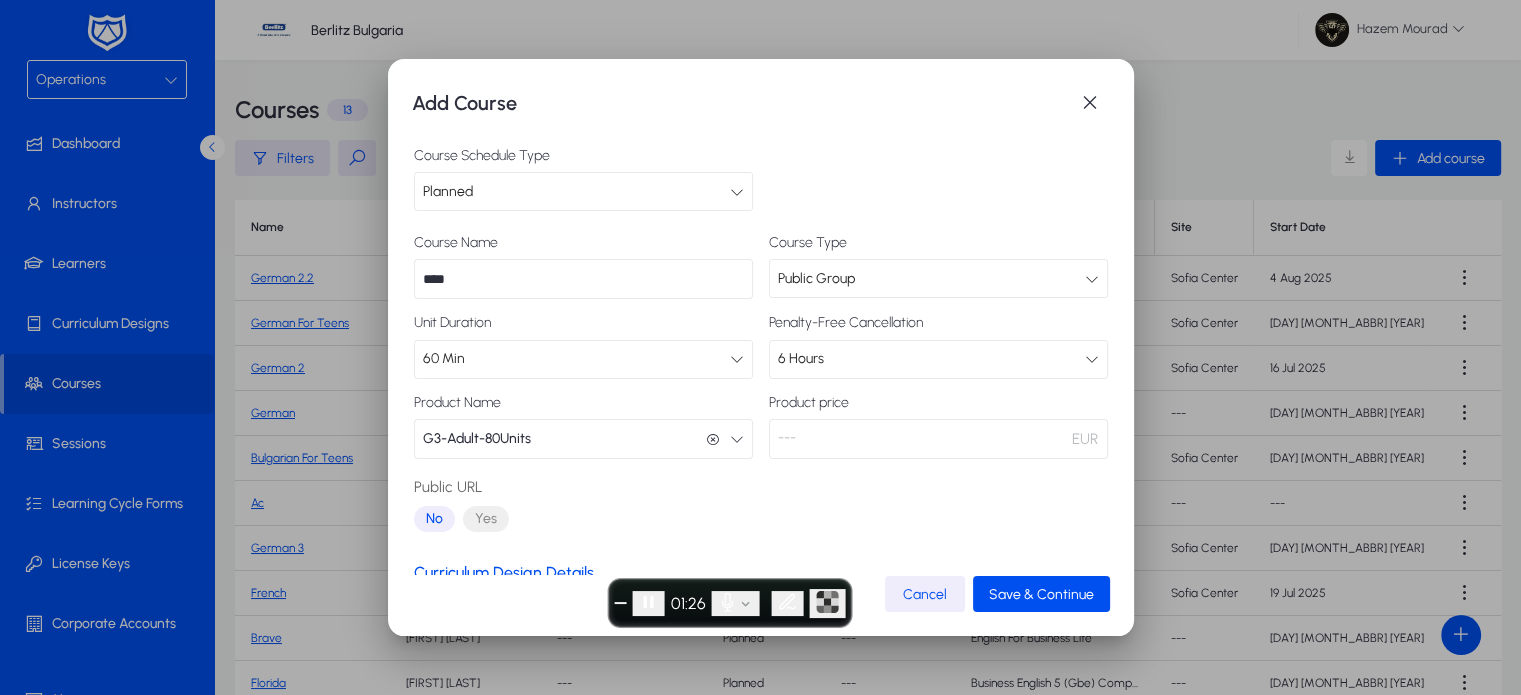 drag, startPoint x: 800, startPoint y: 441, endPoint x: 760, endPoint y: 444, distance: 40.112343 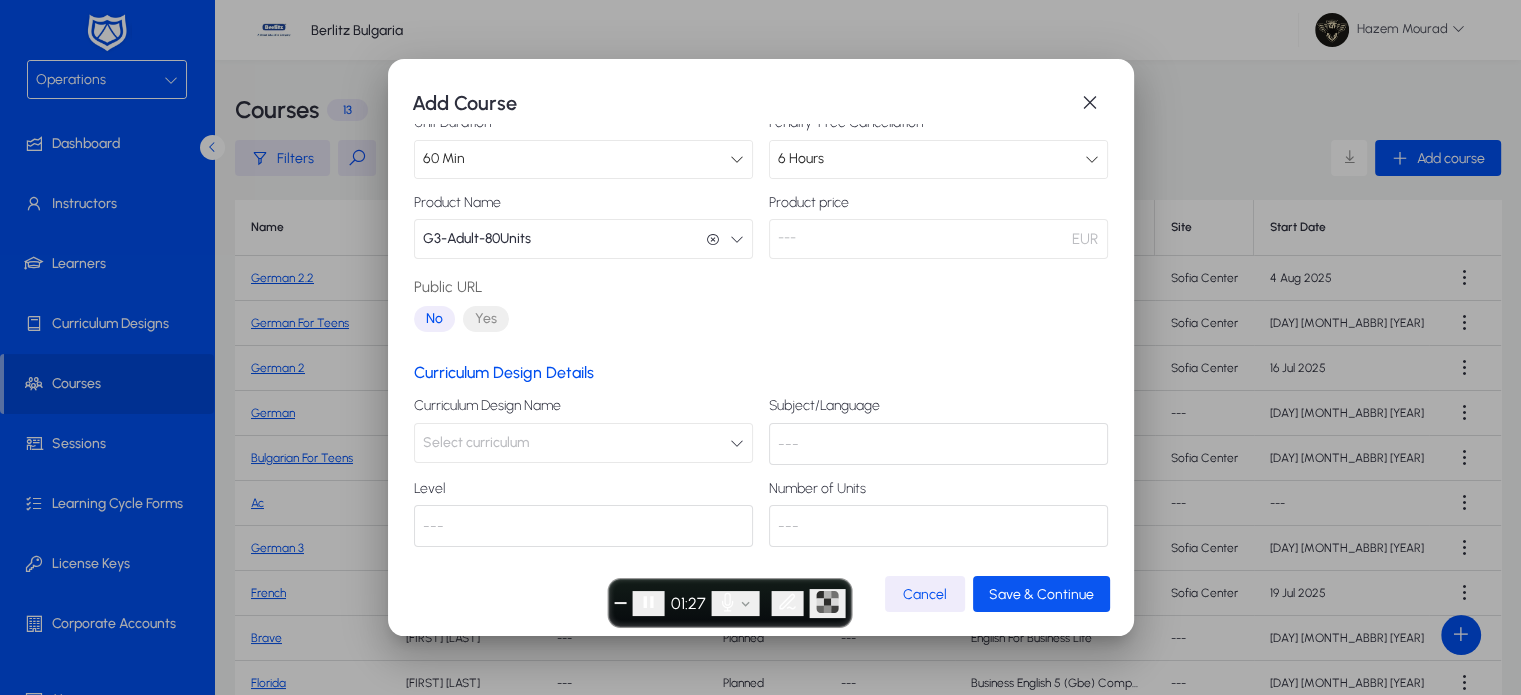 scroll, scrollTop: 200, scrollLeft: 0, axis: vertical 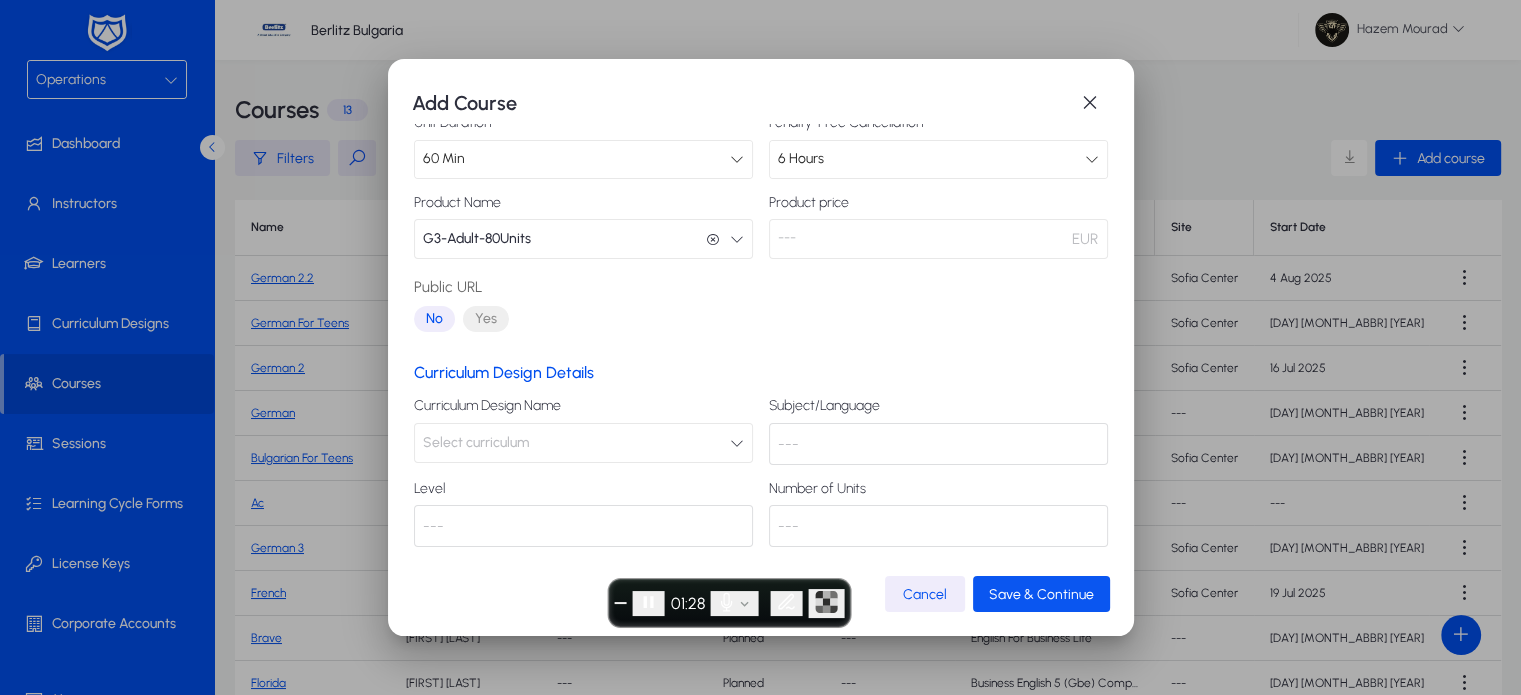 click on "Save & Continue" 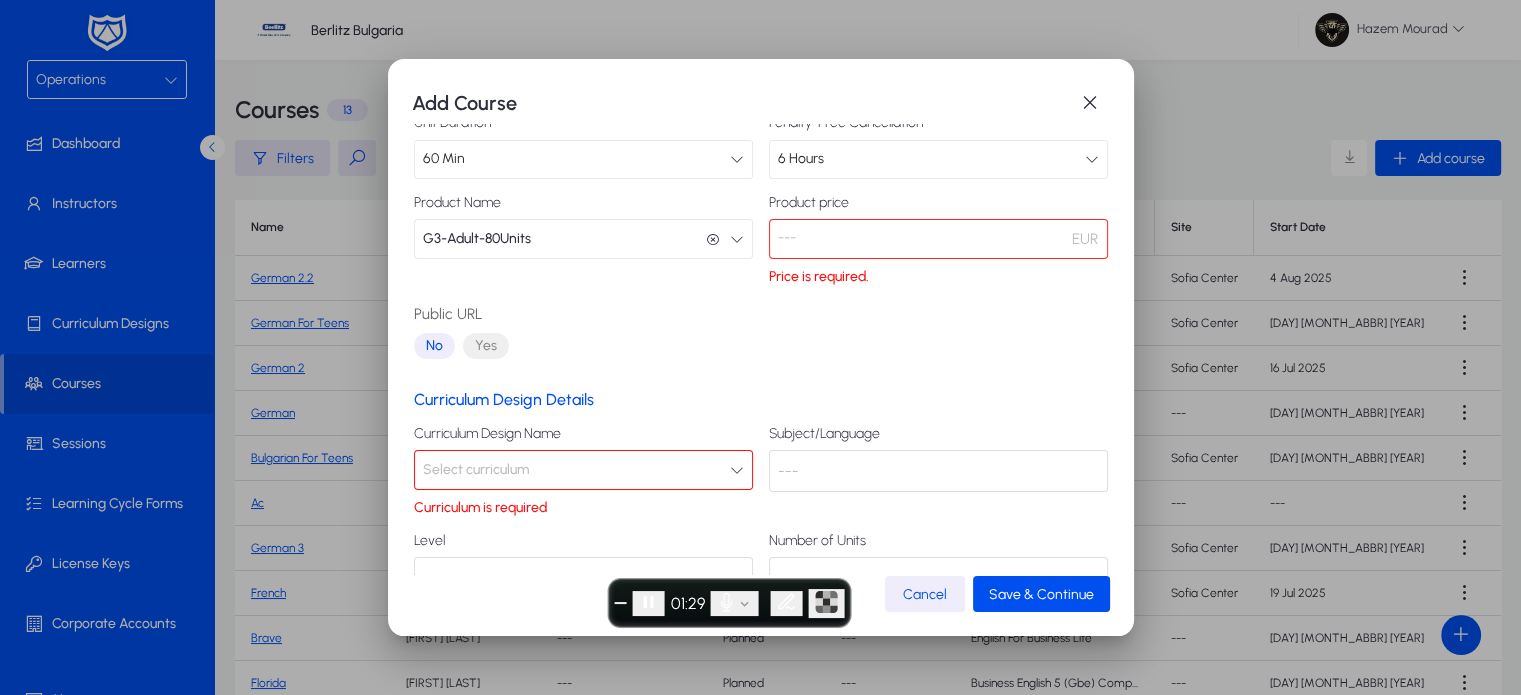 click on "Select curriculum" at bounding box center [583, 470] 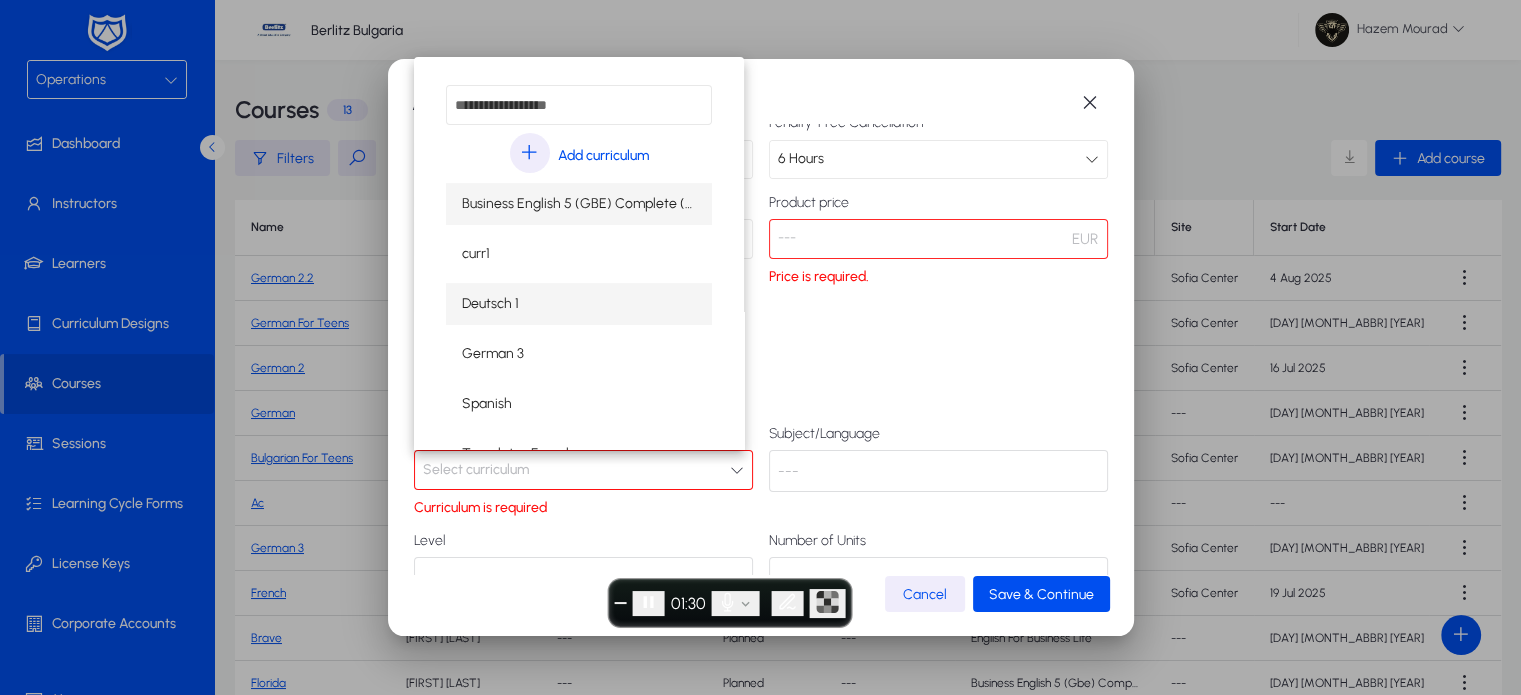 click on "Deutsch 1" at bounding box center [579, 304] 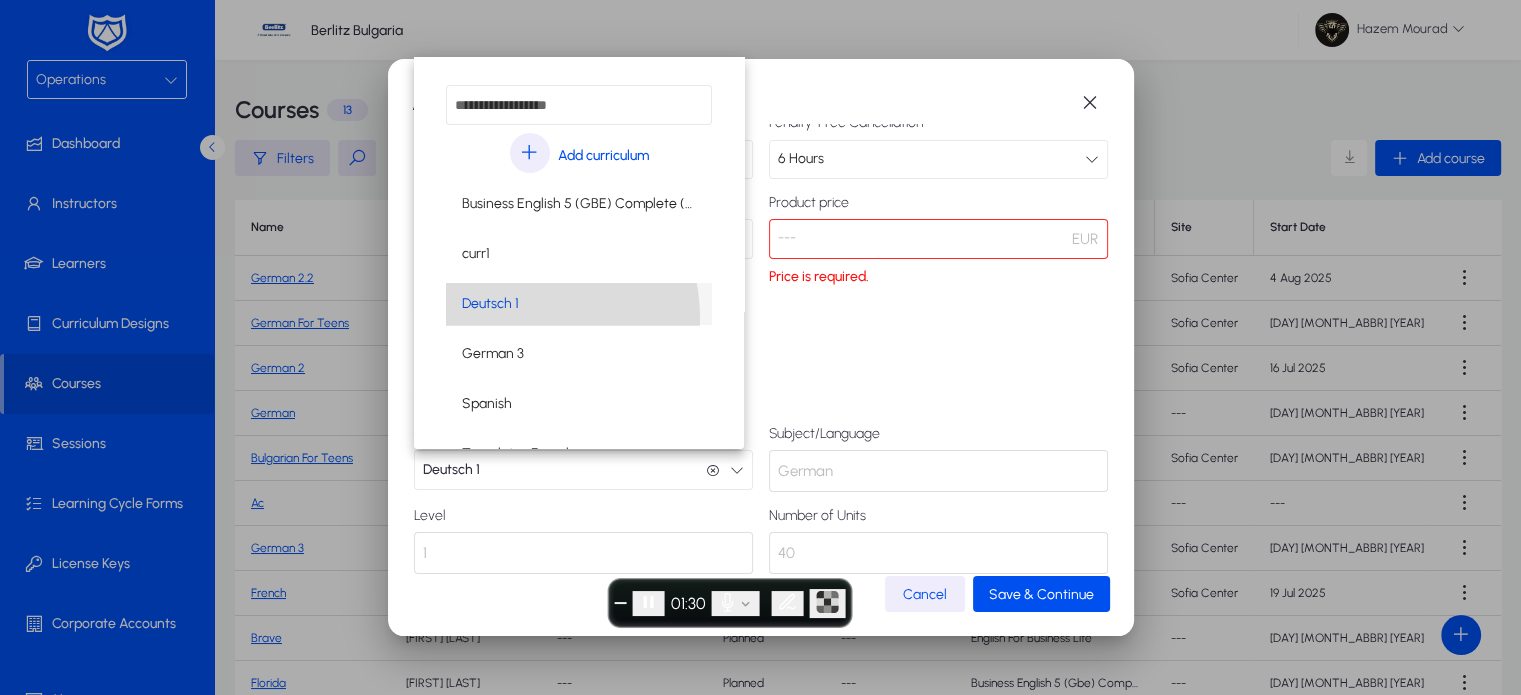 scroll, scrollTop: 0, scrollLeft: 0, axis: both 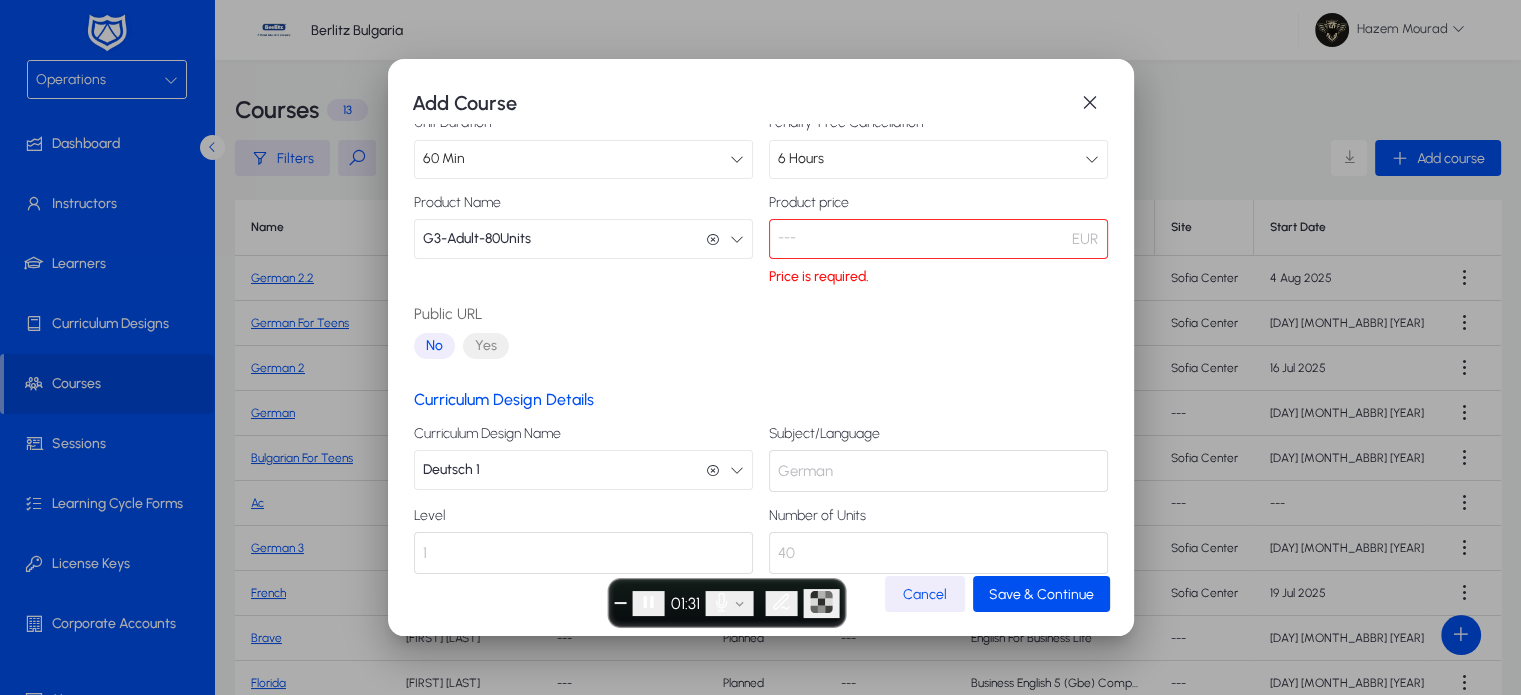 click on "---" at bounding box center (938, 239) 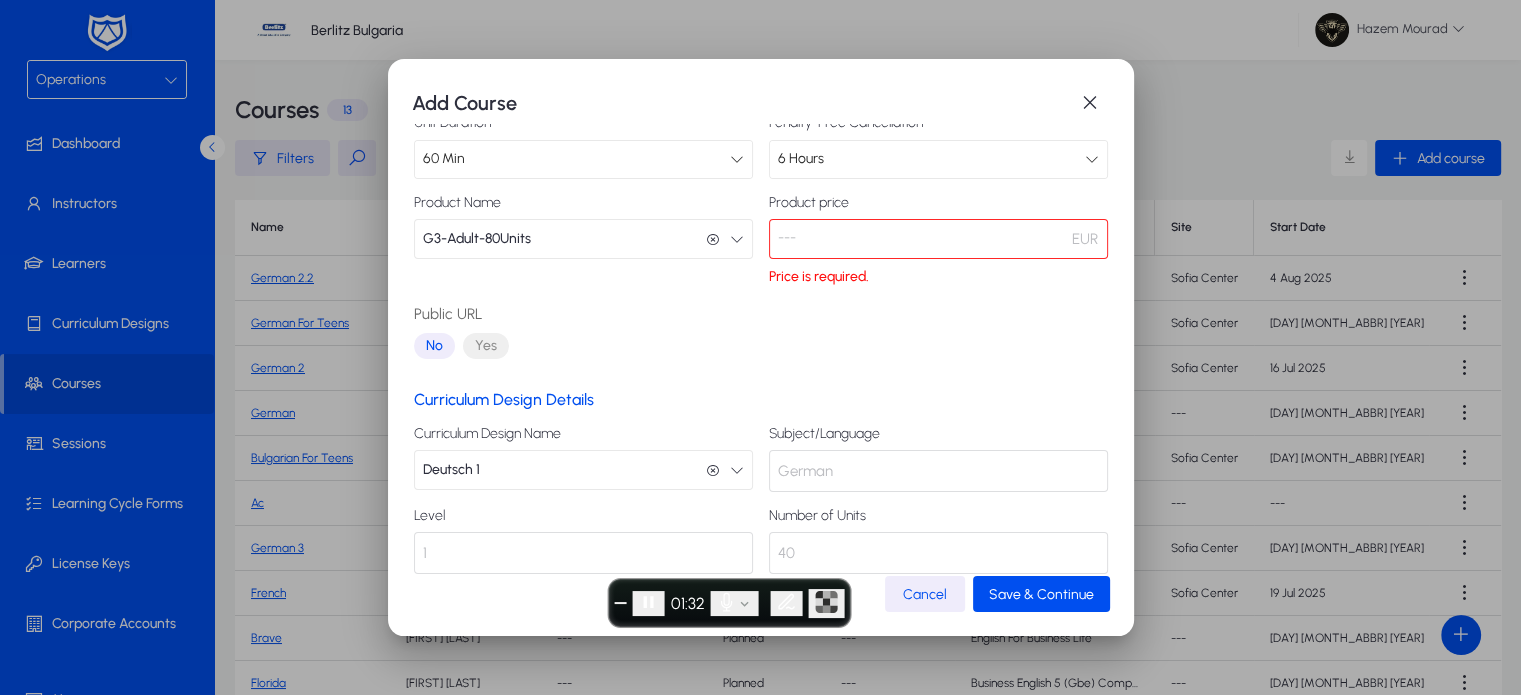 click on "---" at bounding box center (938, 239) 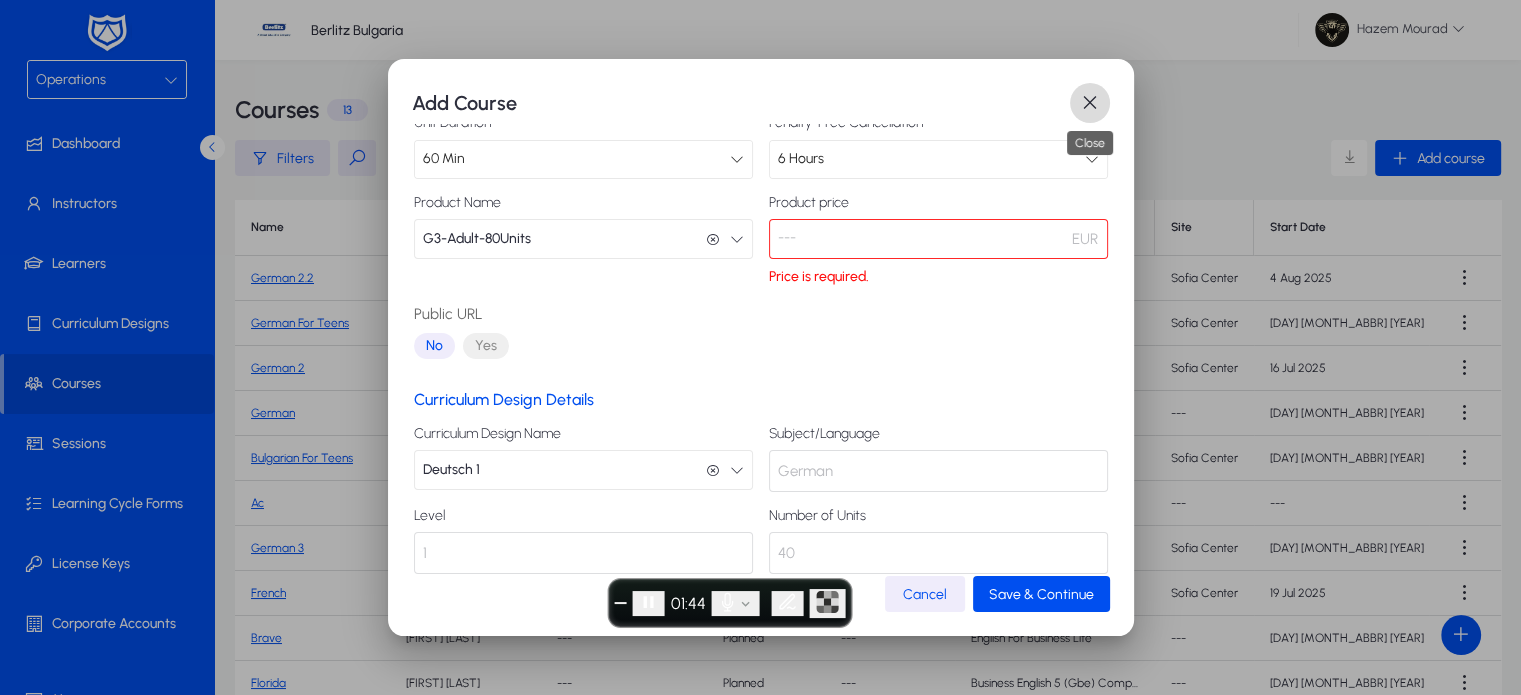 click at bounding box center [1090, 103] 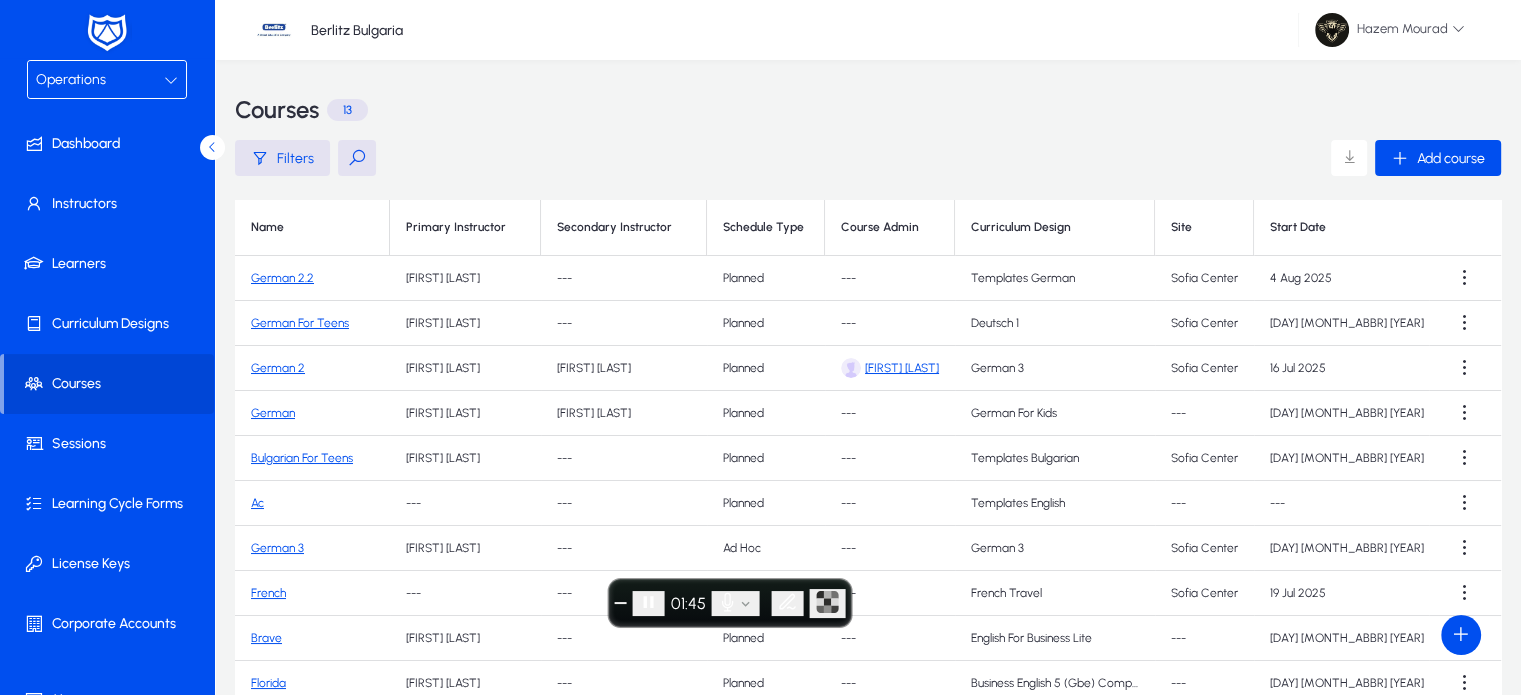 click on "Operations" at bounding box center [107, 79] 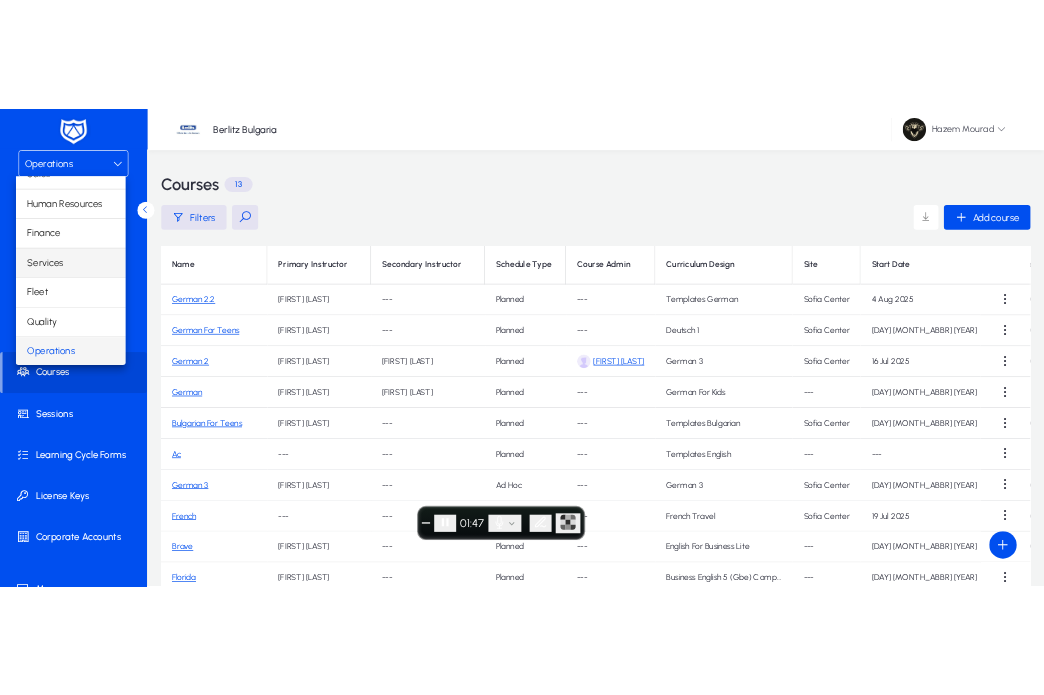 scroll, scrollTop: 0, scrollLeft: 0, axis: both 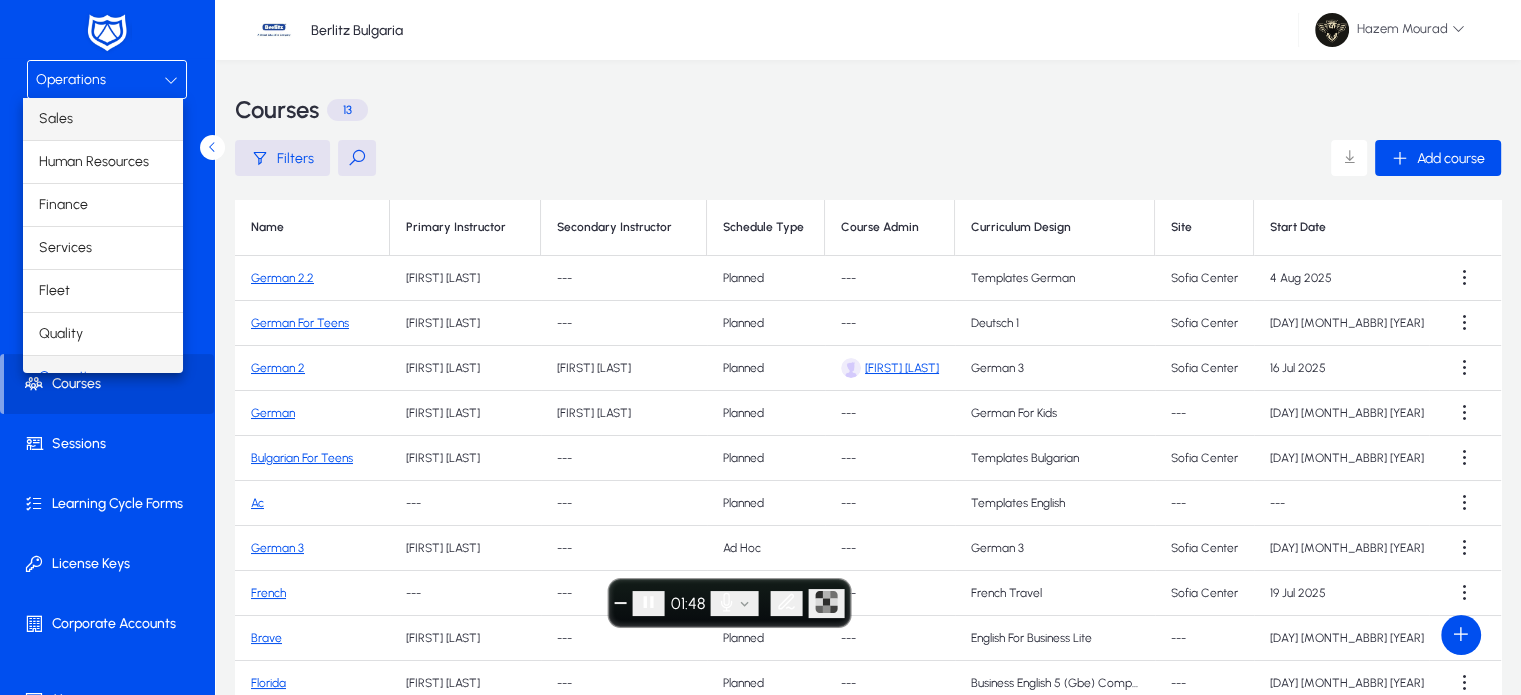 click on "Sales" at bounding box center [103, 119] 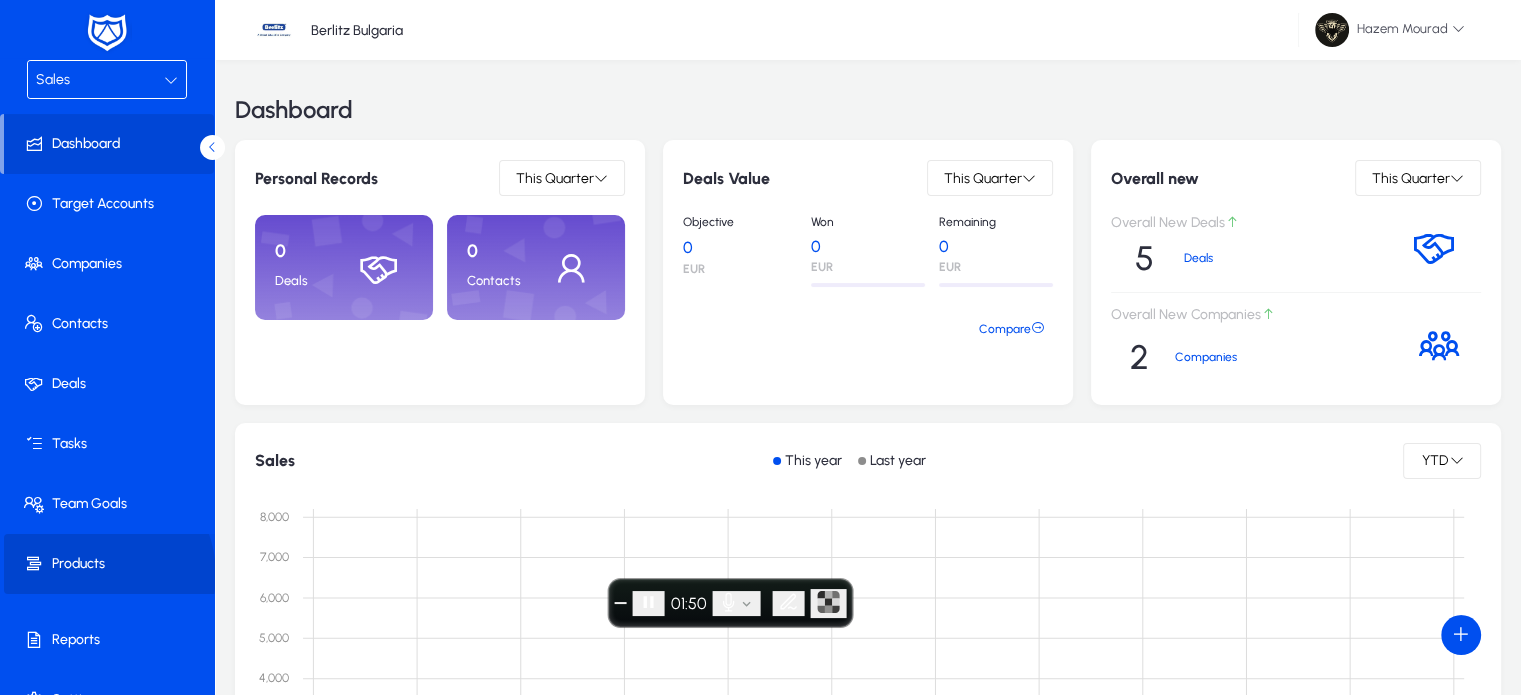 click 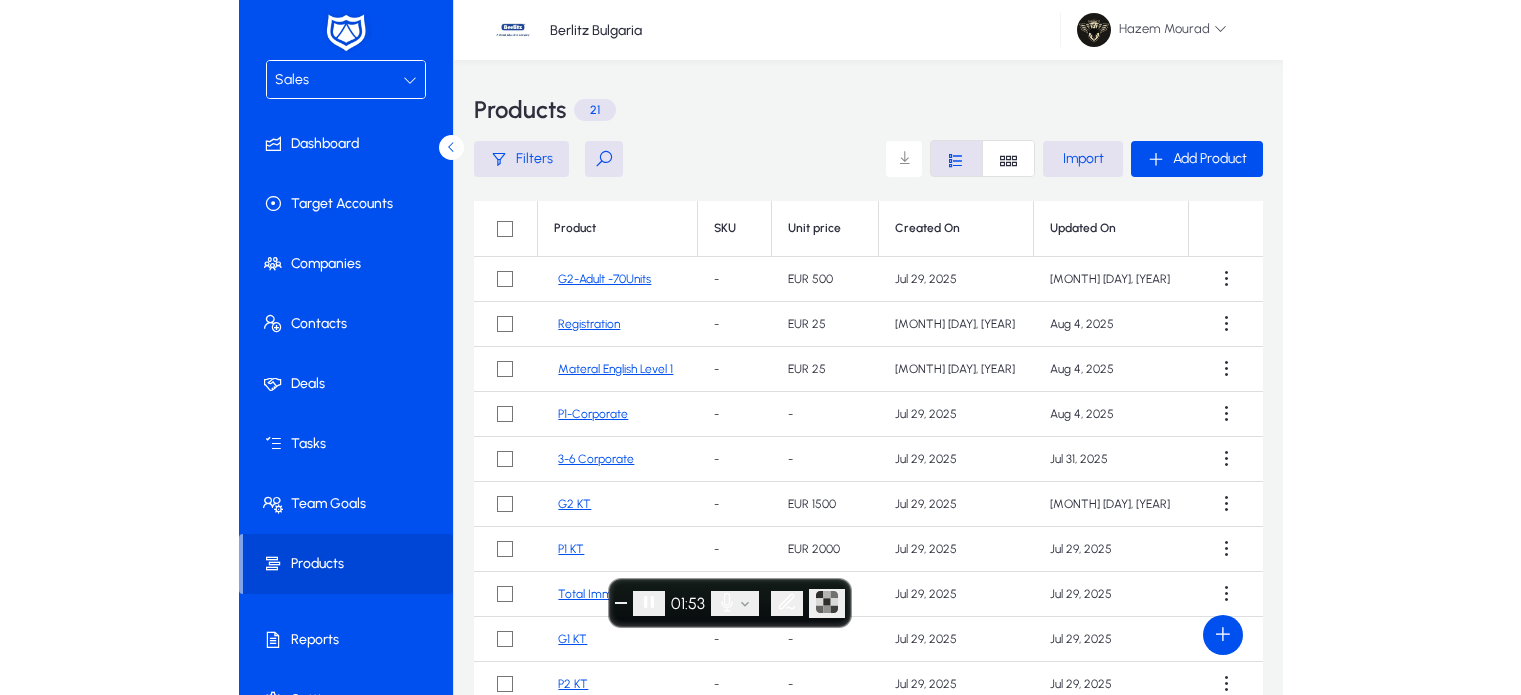 scroll, scrollTop: 192, scrollLeft: 0, axis: vertical 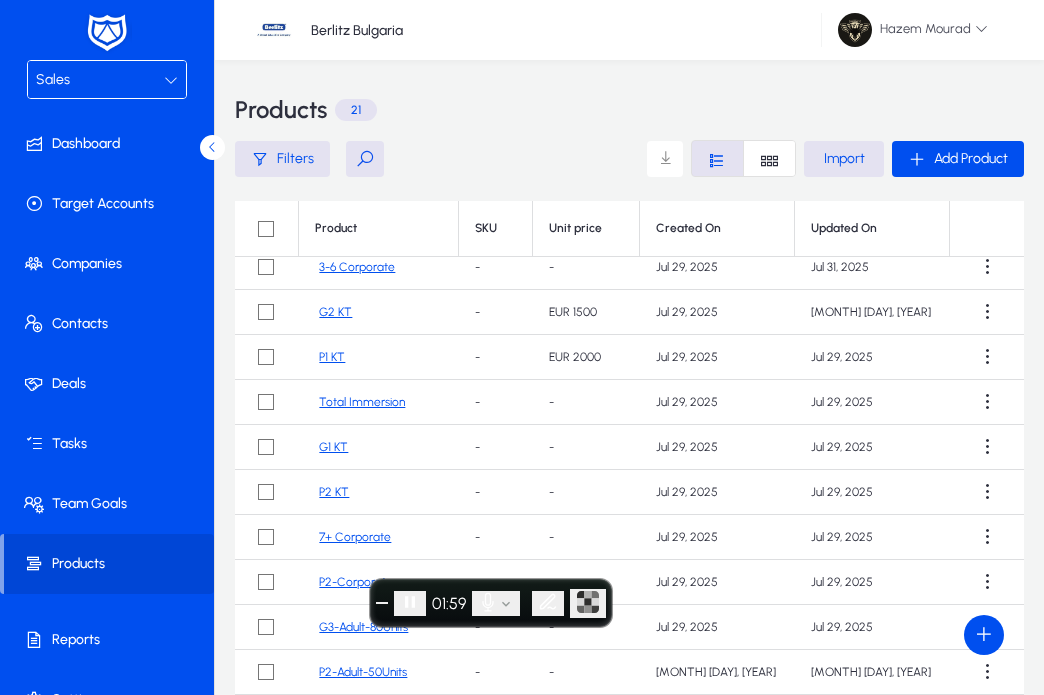 click on "G1 KT" 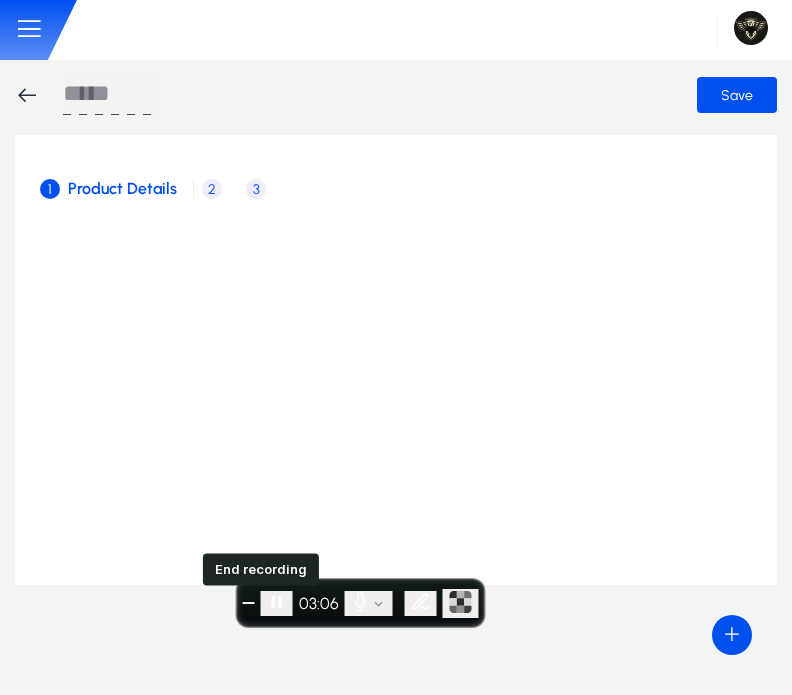 click at bounding box center [249, 603] 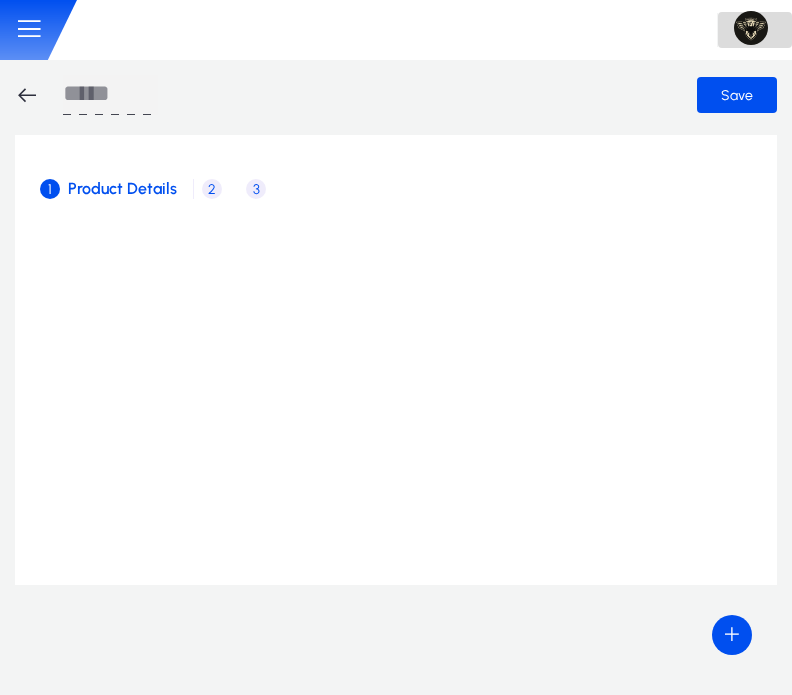 click 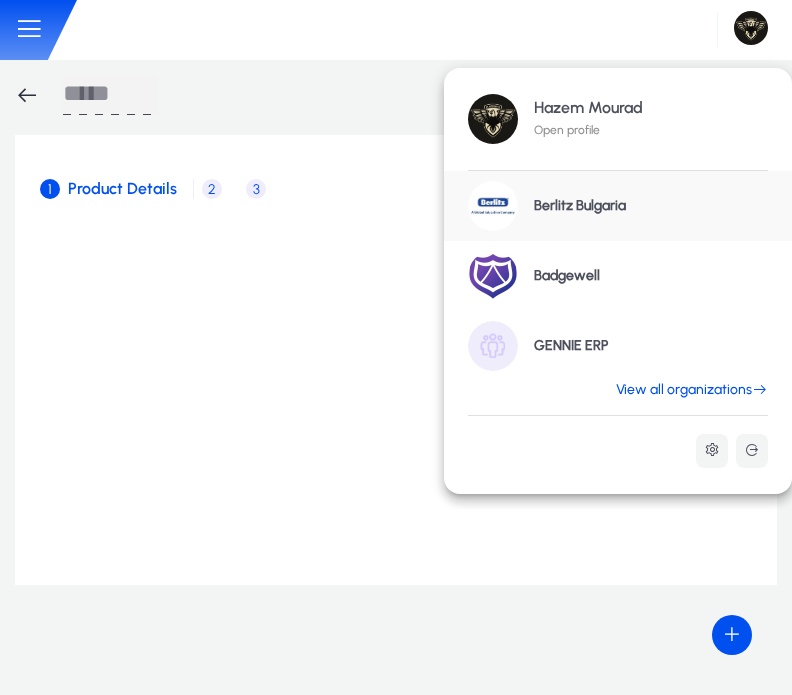 click on "Badgewell" at bounding box center [567, 276] 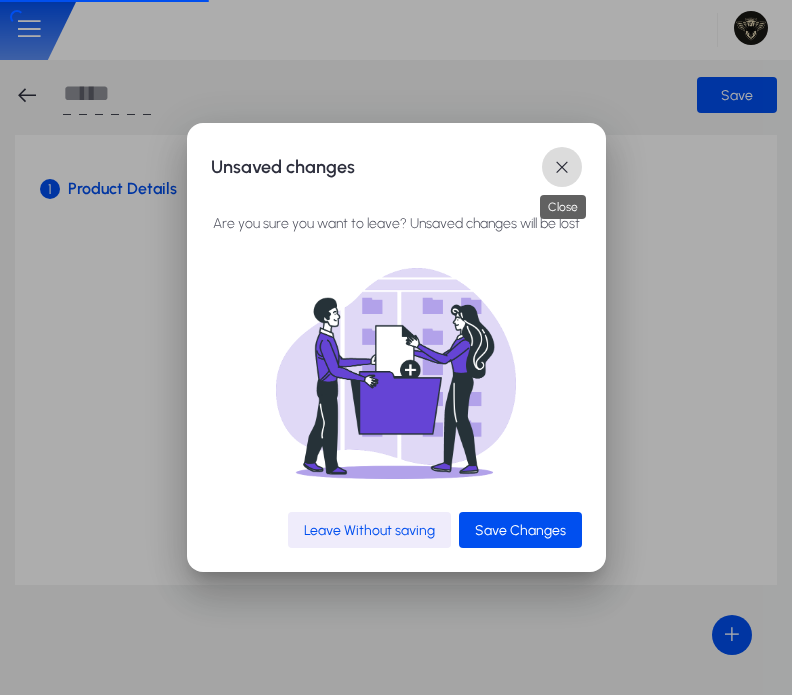 click at bounding box center (562, 167) 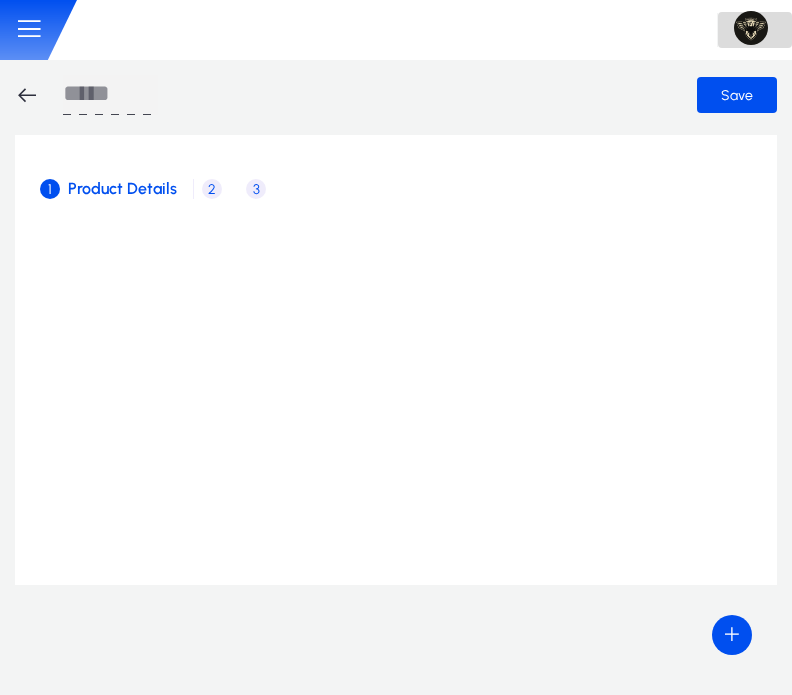 click 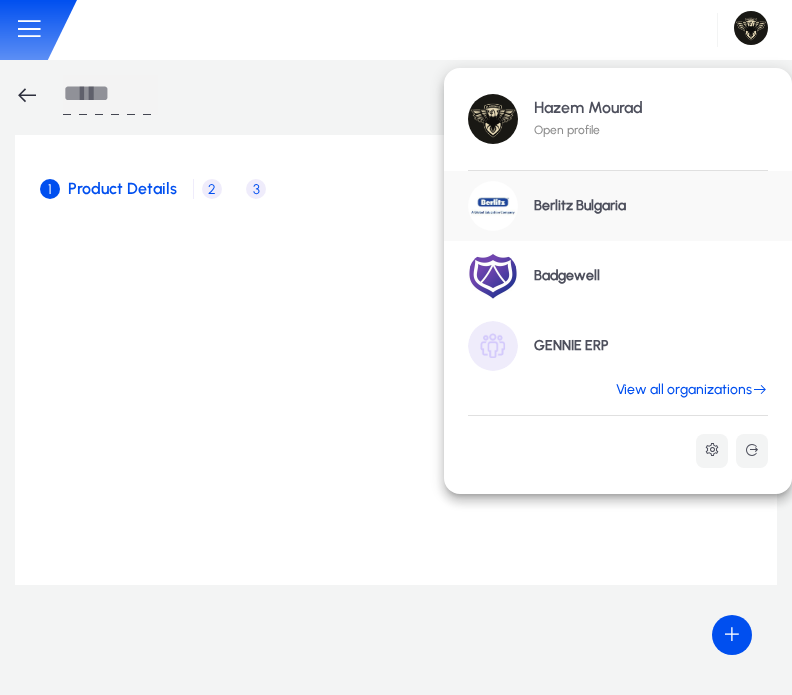 click on "Badgewell" at bounding box center (567, 276) 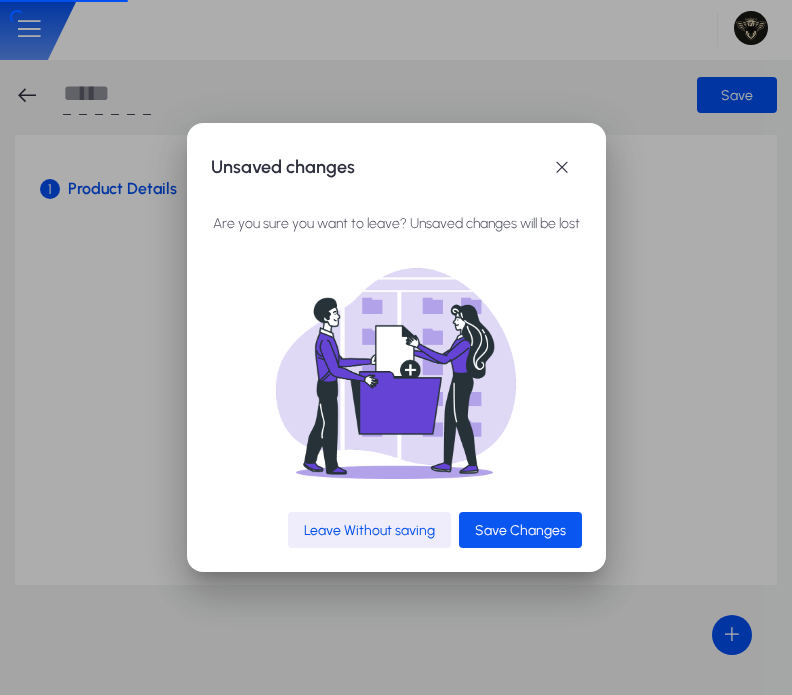 click 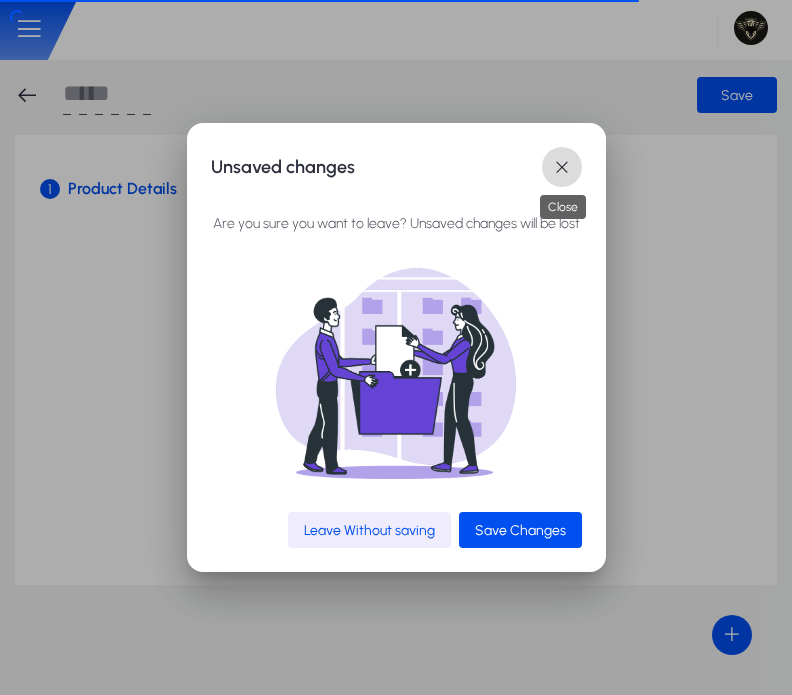 click at bounding box center [562, 167] 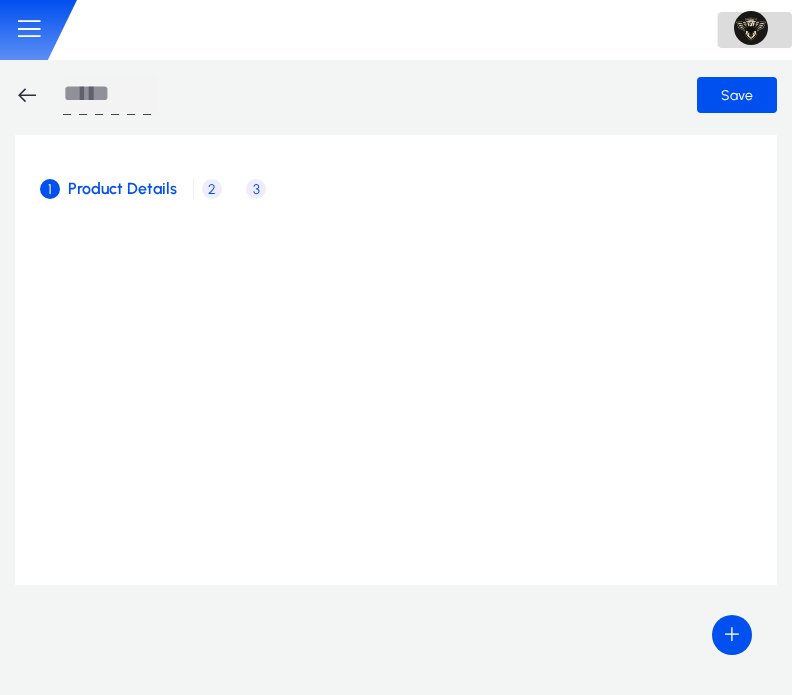 click 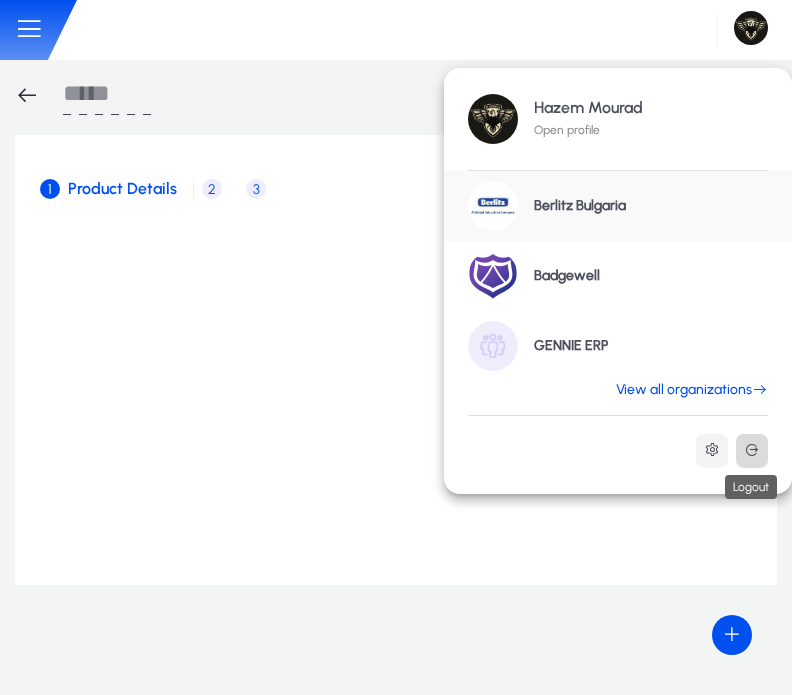 click at bounding box center (752, 450) 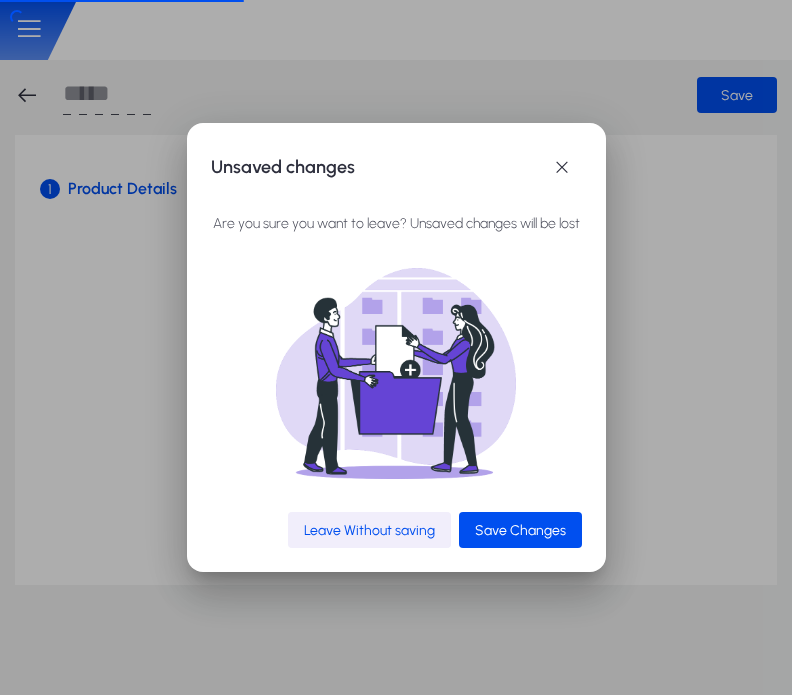 drag, startPoint x: 533, startPoint y: 533, endPoint x: 363, endPoint y: 522, distance: 170.35551 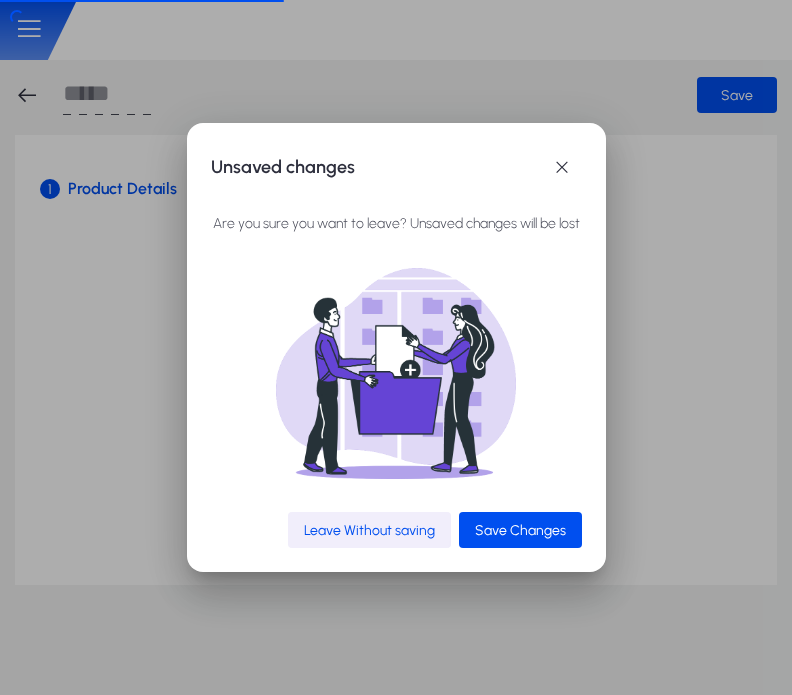 click on "Leave Without saving" 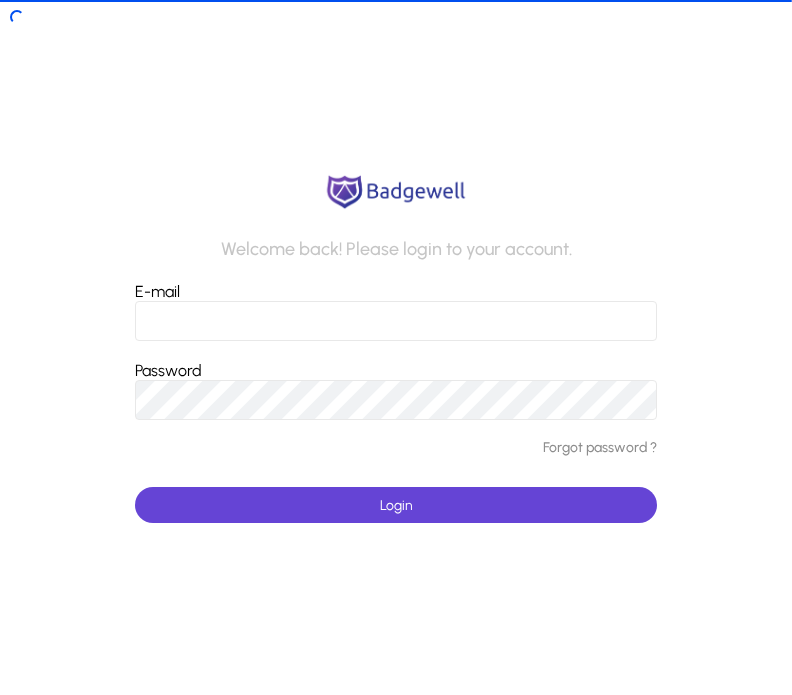 type on "**********" 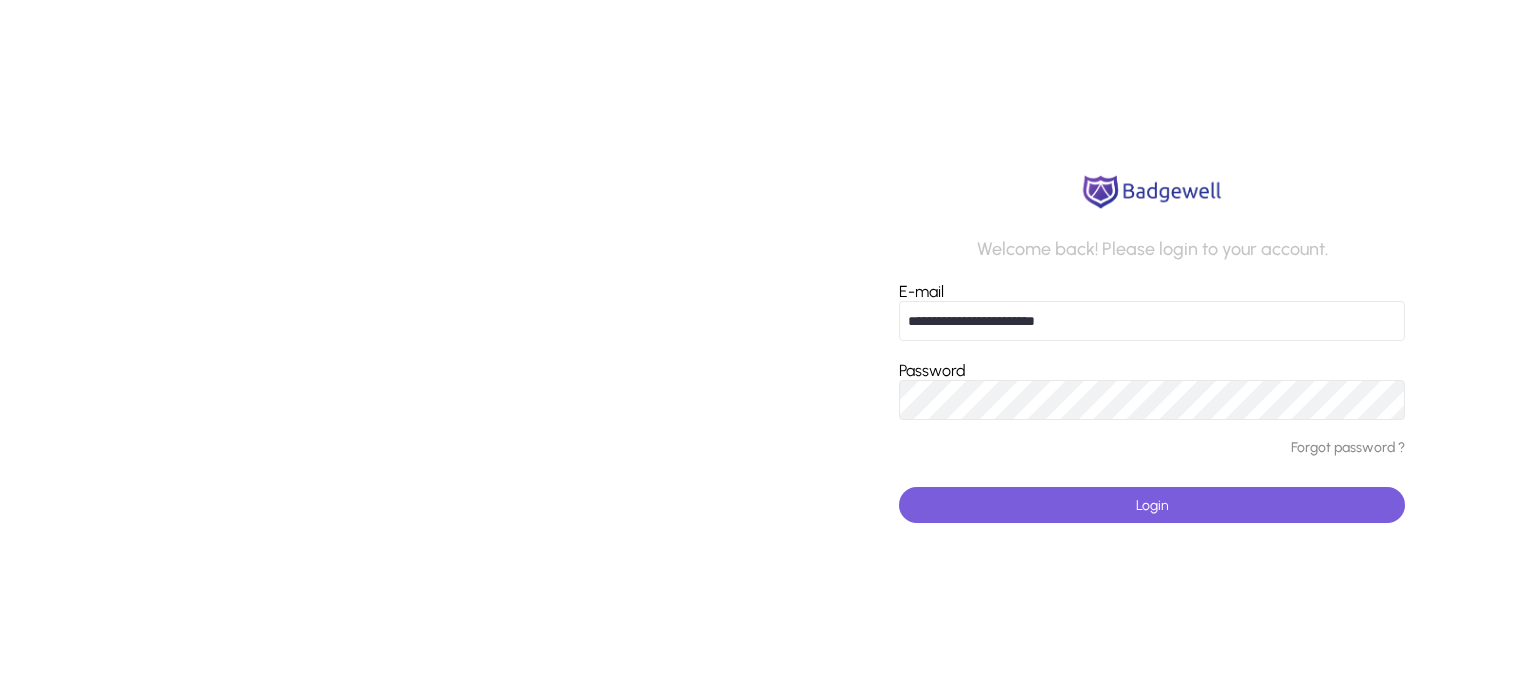 click 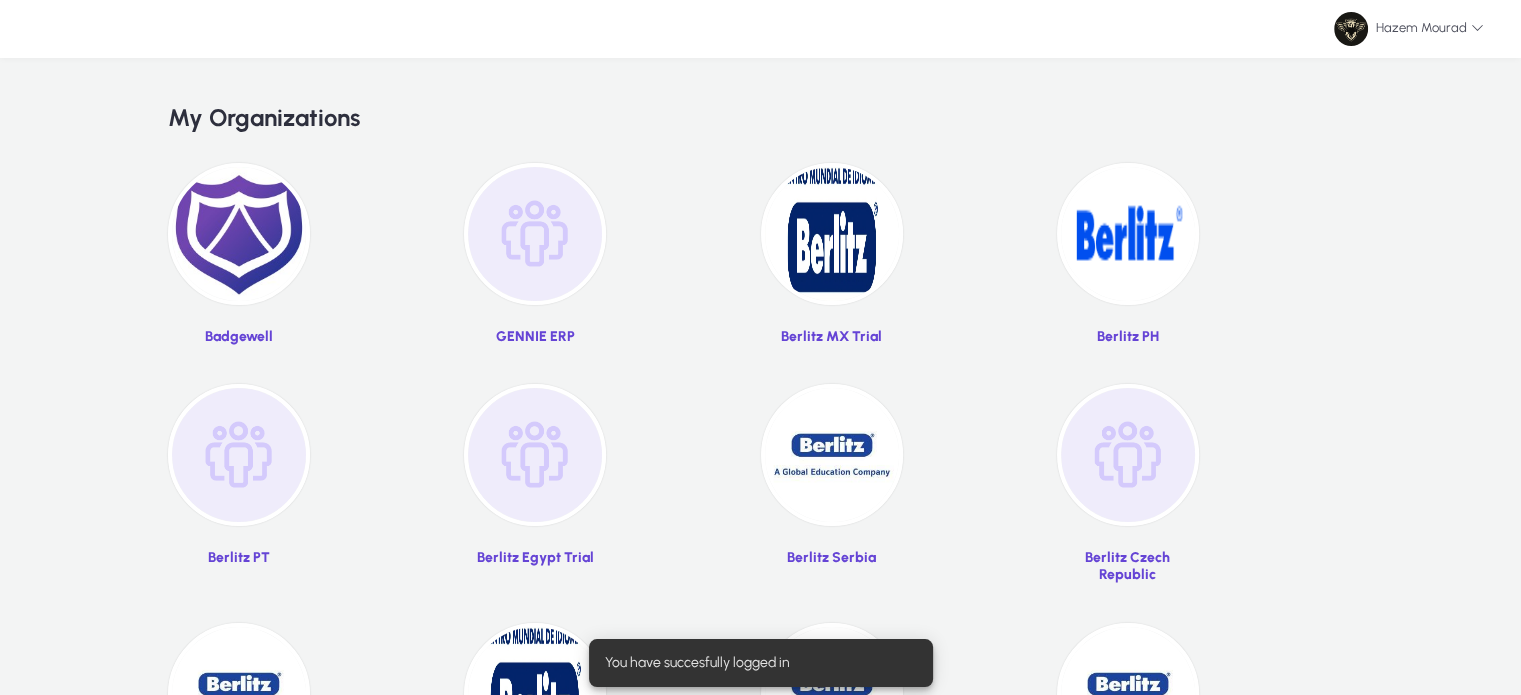 click 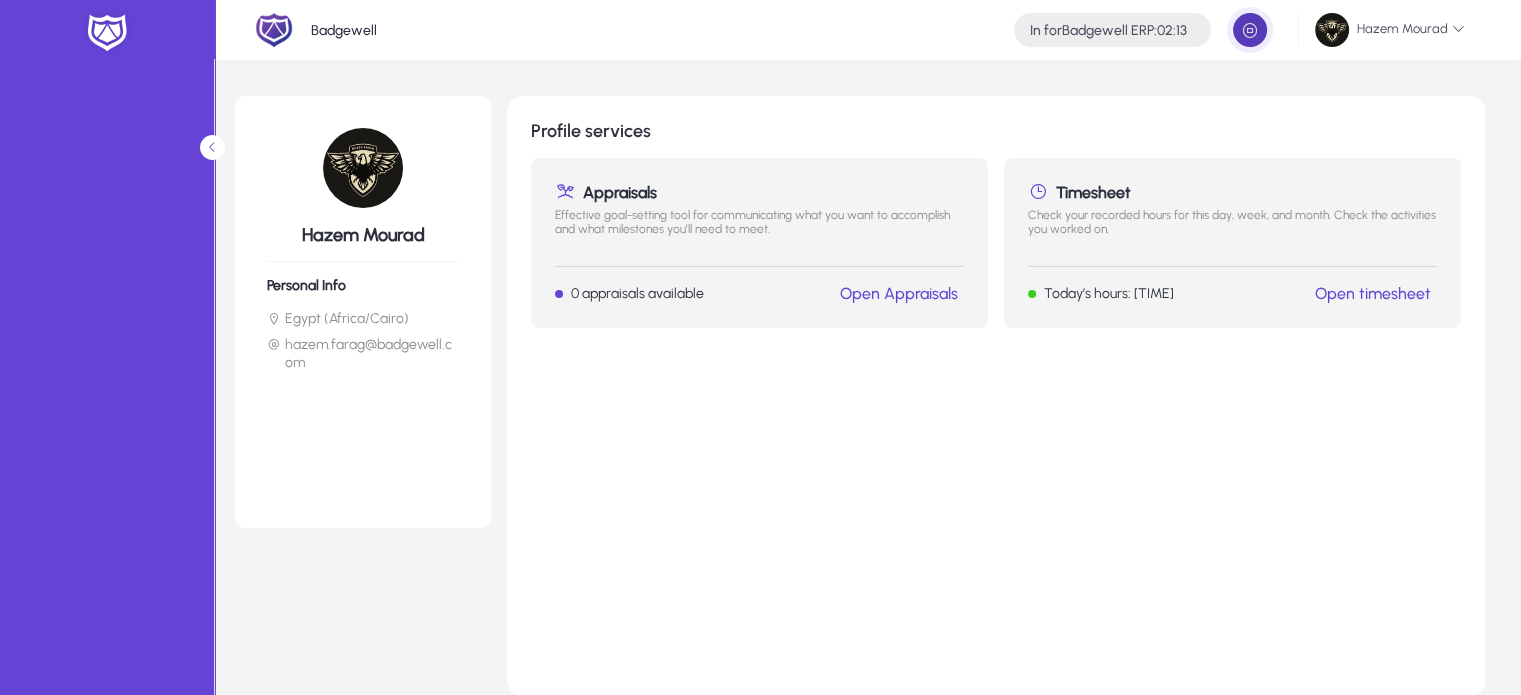 click 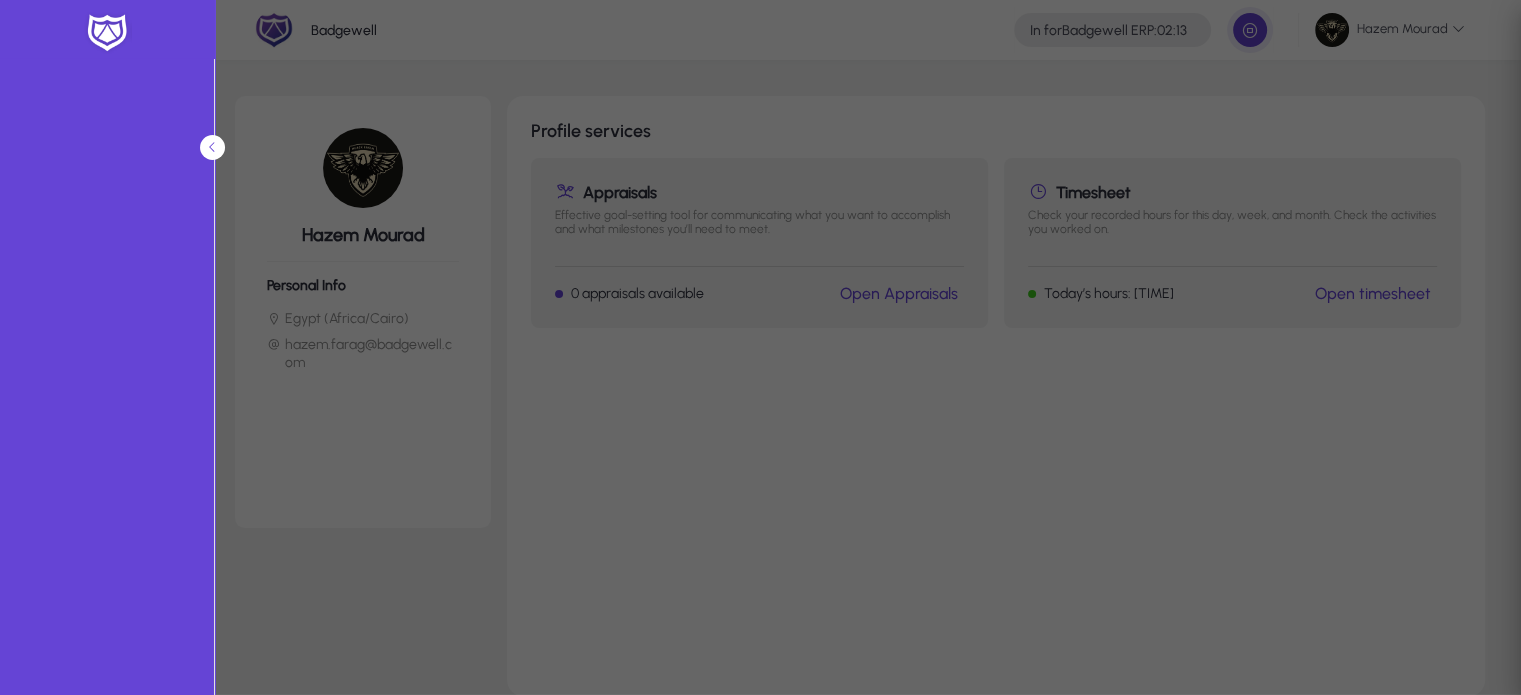 type 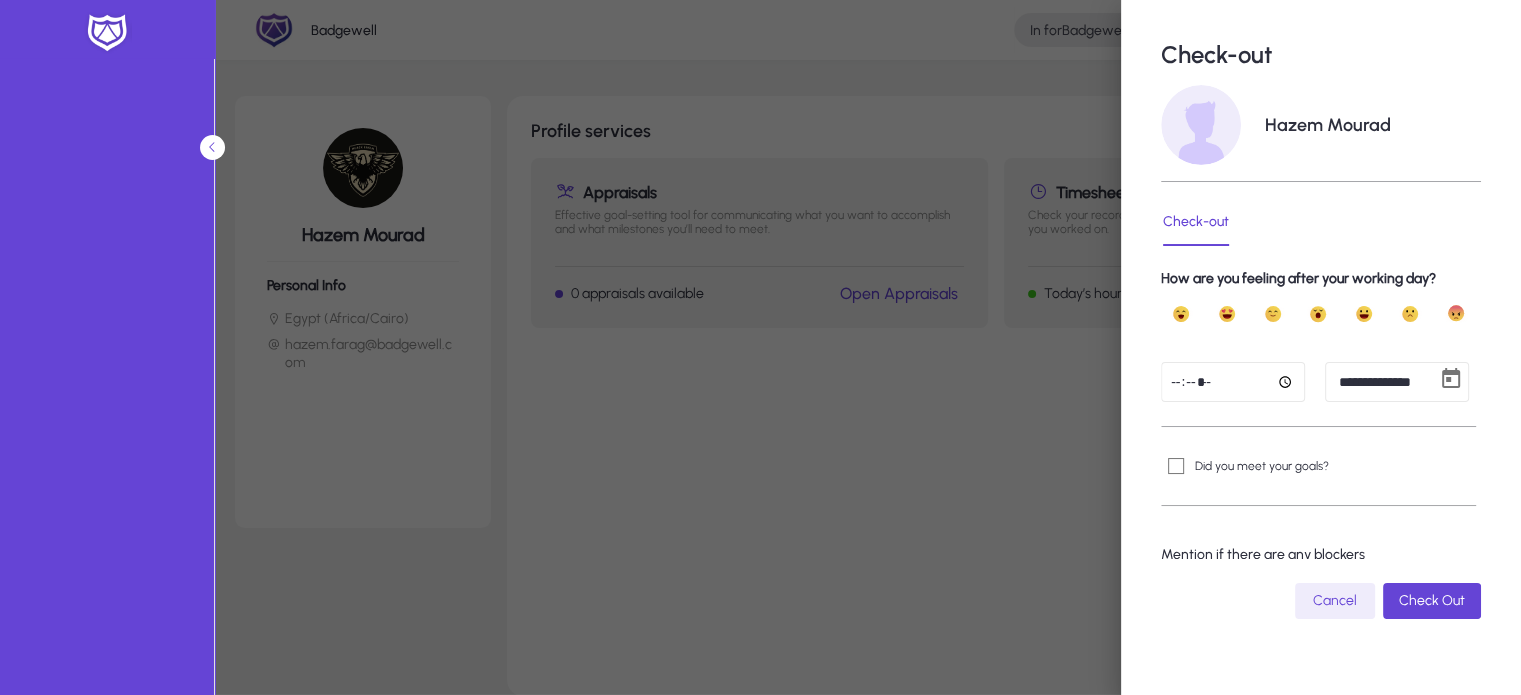 click at bounding box center (1233, 382) 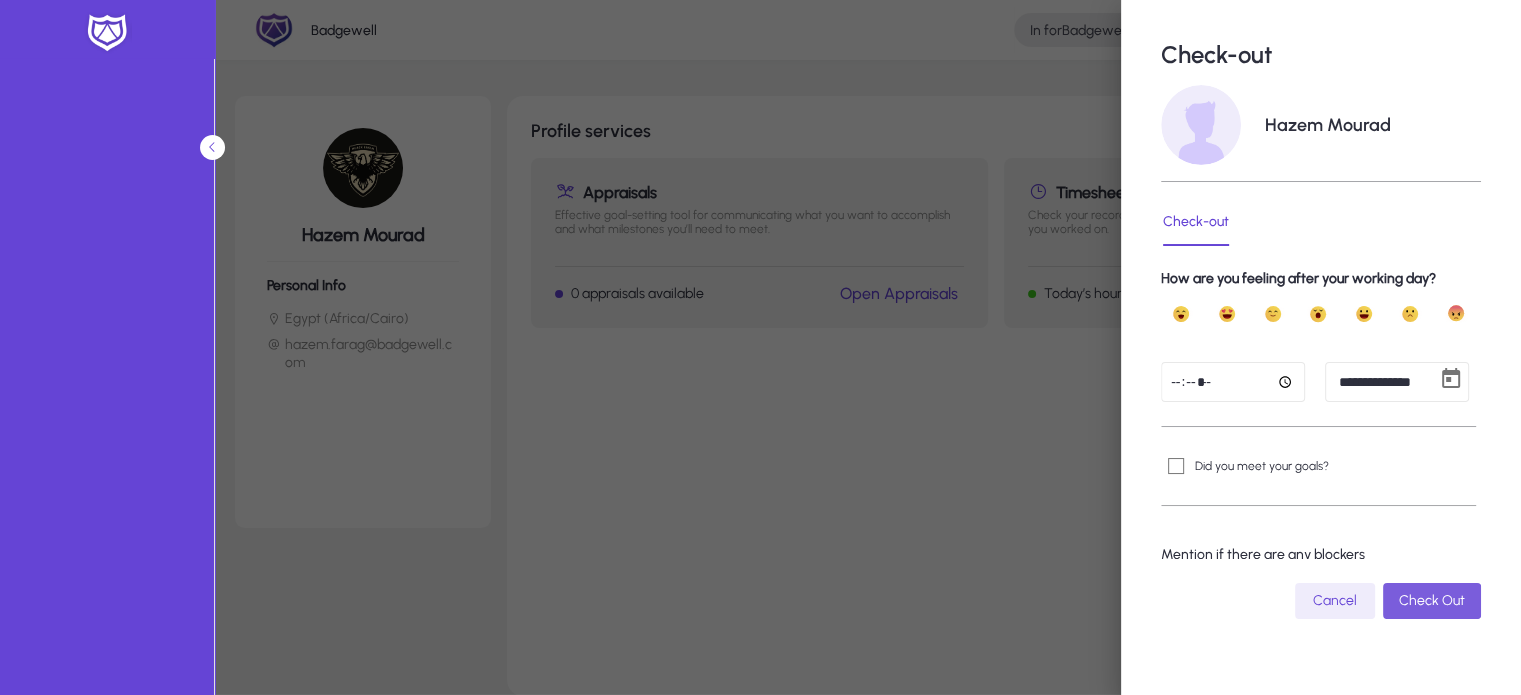 click on "Check Out" at bounding box center [1432, 600] 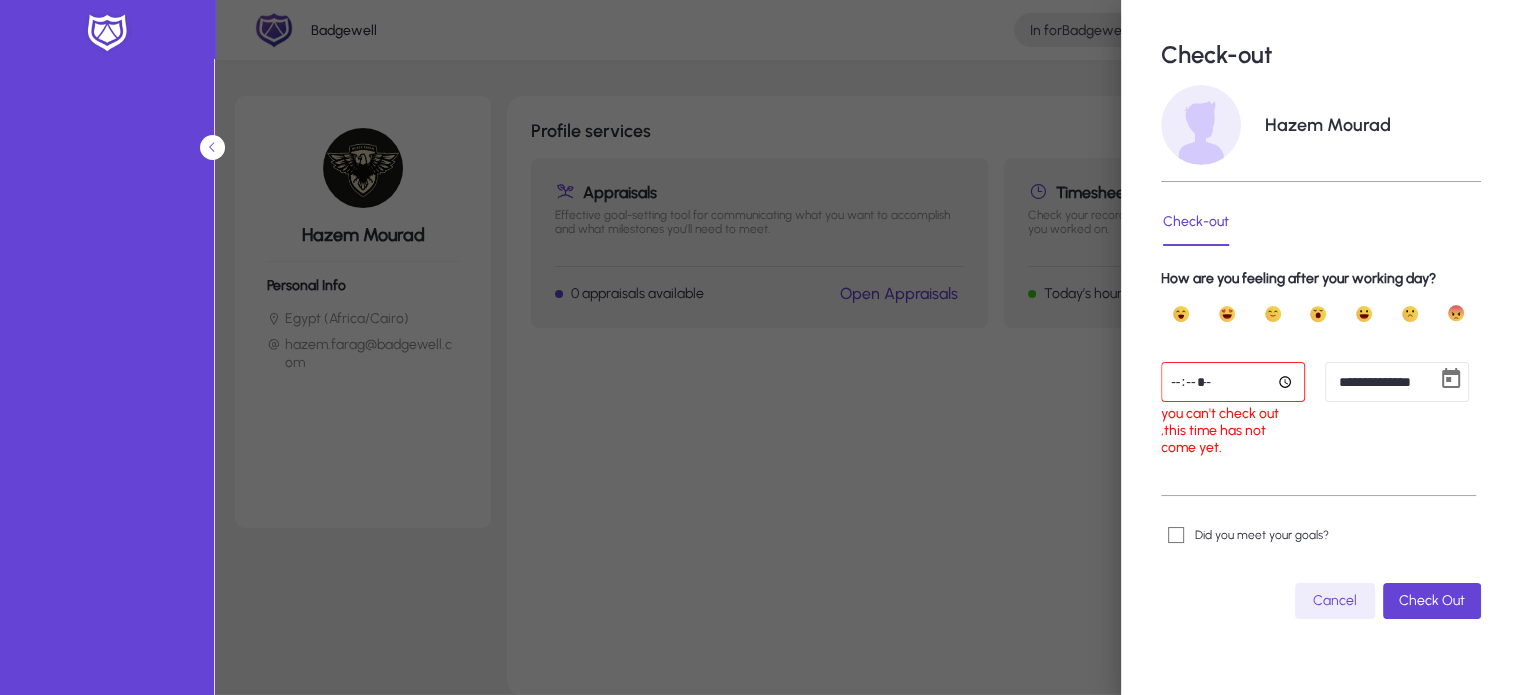 click on "*****" at bounding box center (1233, 382) 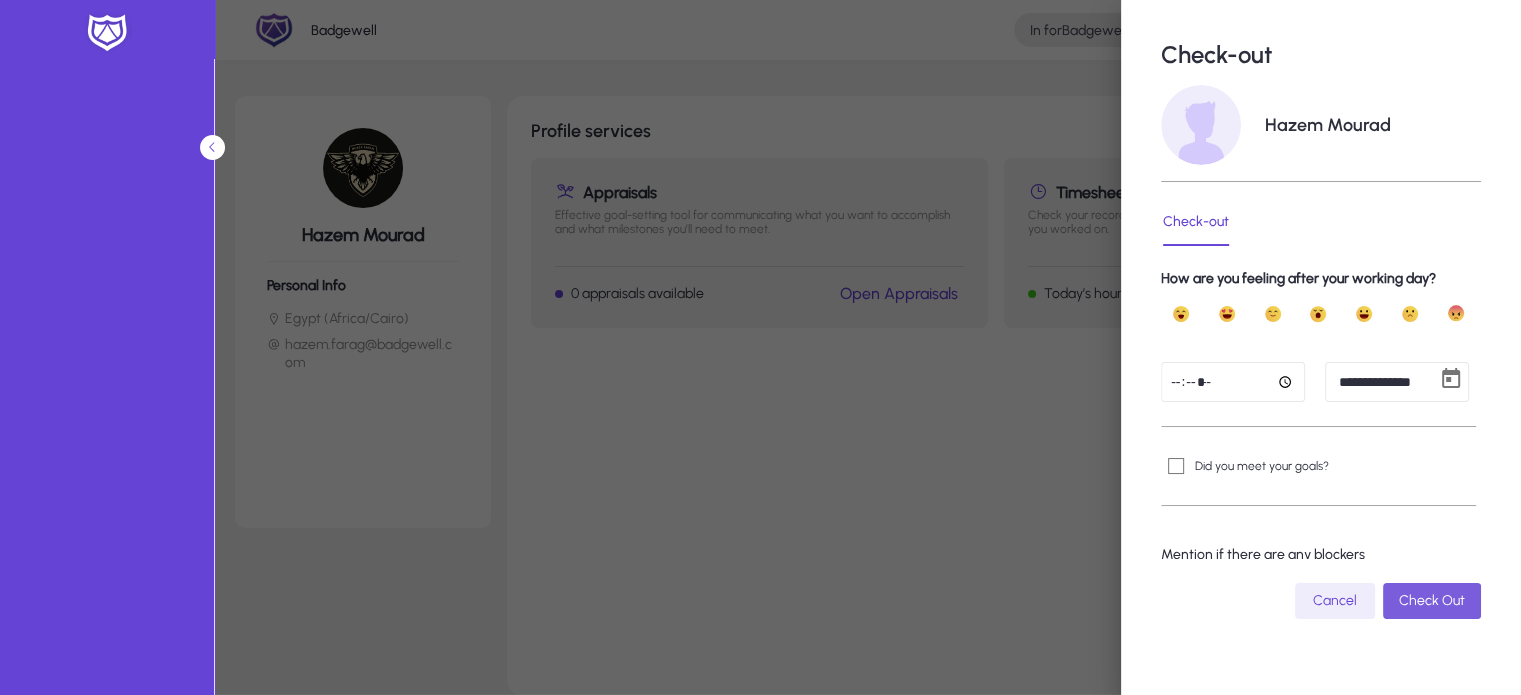 click at bounding box center (1432, 601) 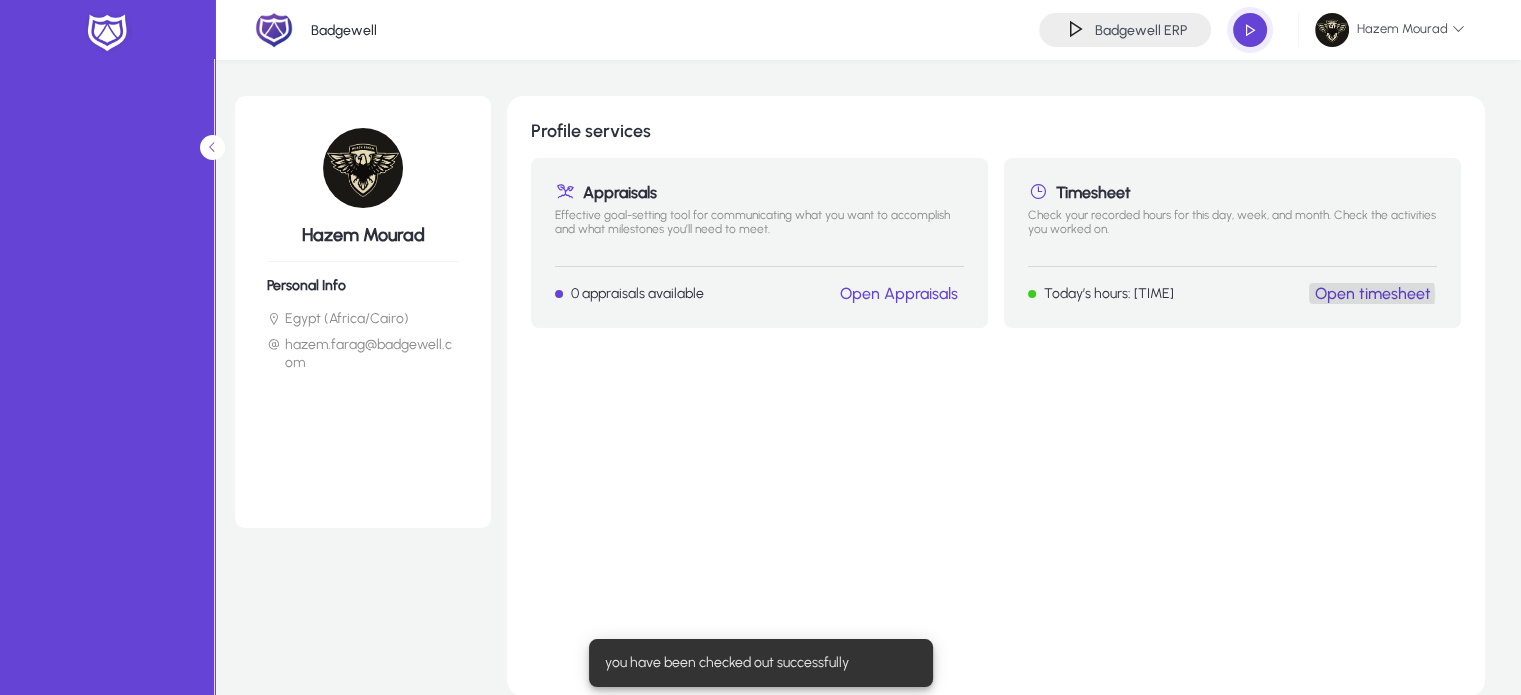 click on "Open timesheet" 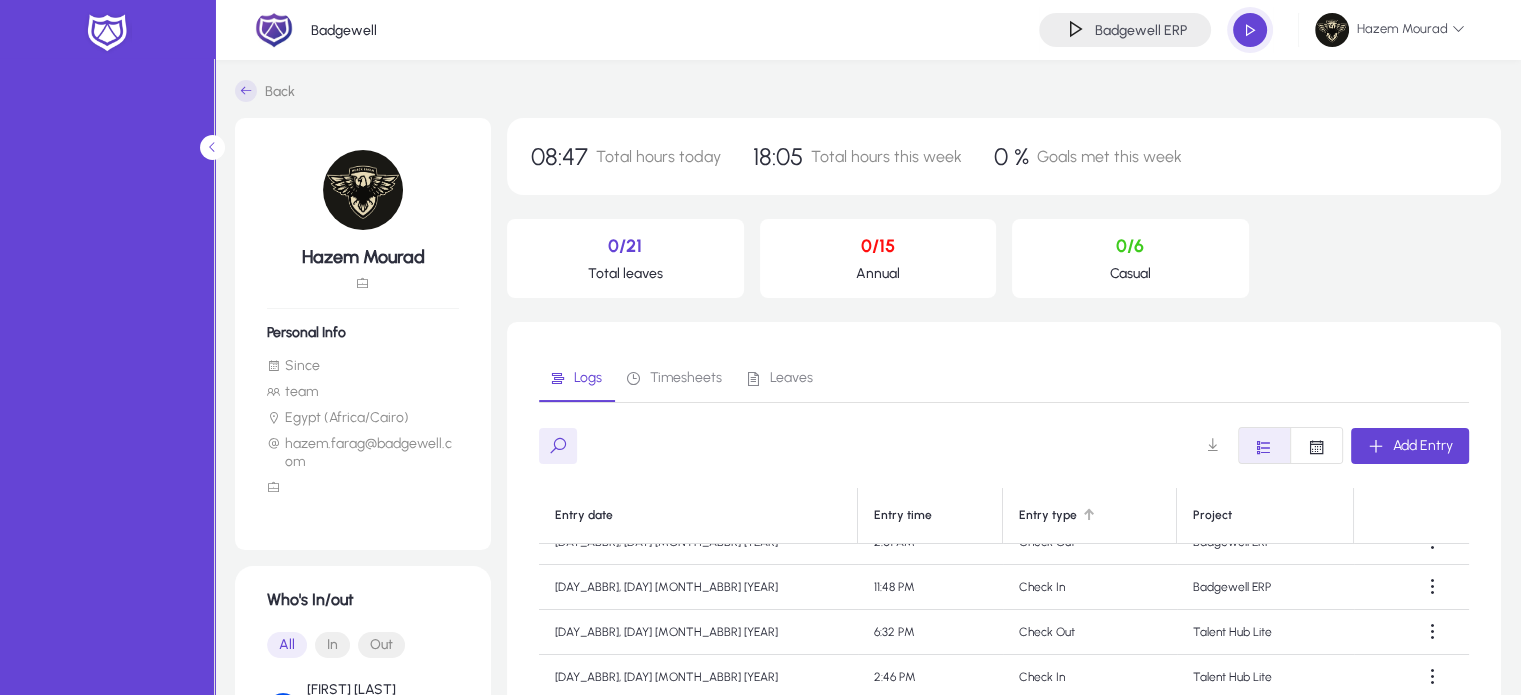 scroll, scrollTop: 0, scrollLeft: 0, axis: both 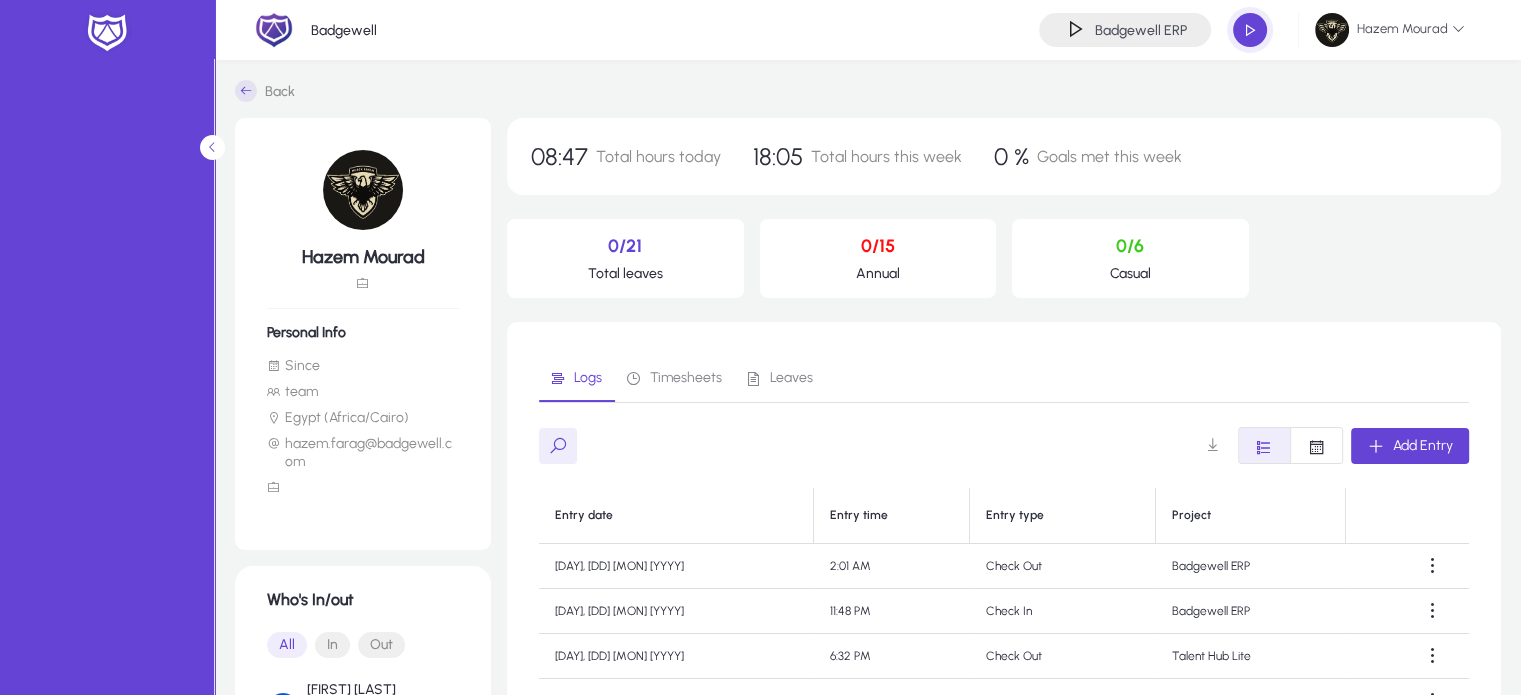 click 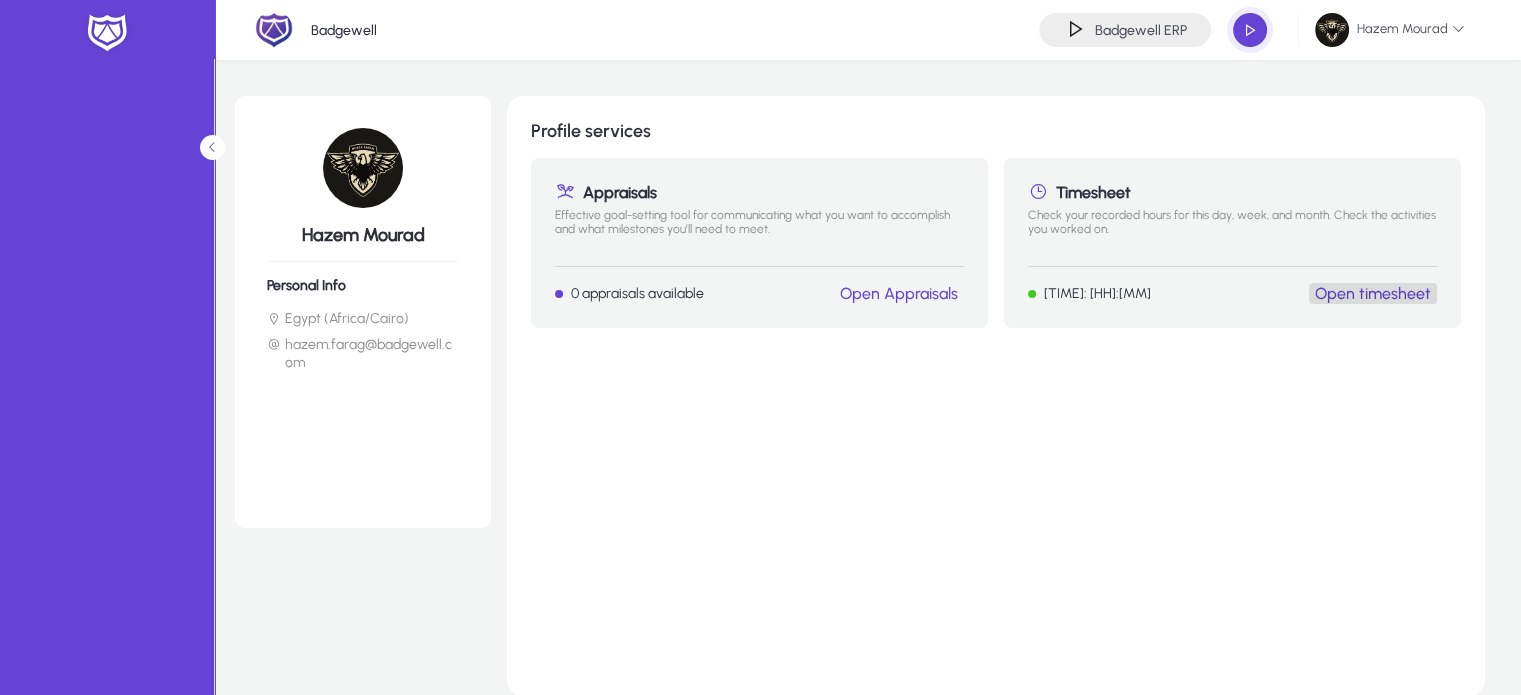 click on "Open timesheet" 